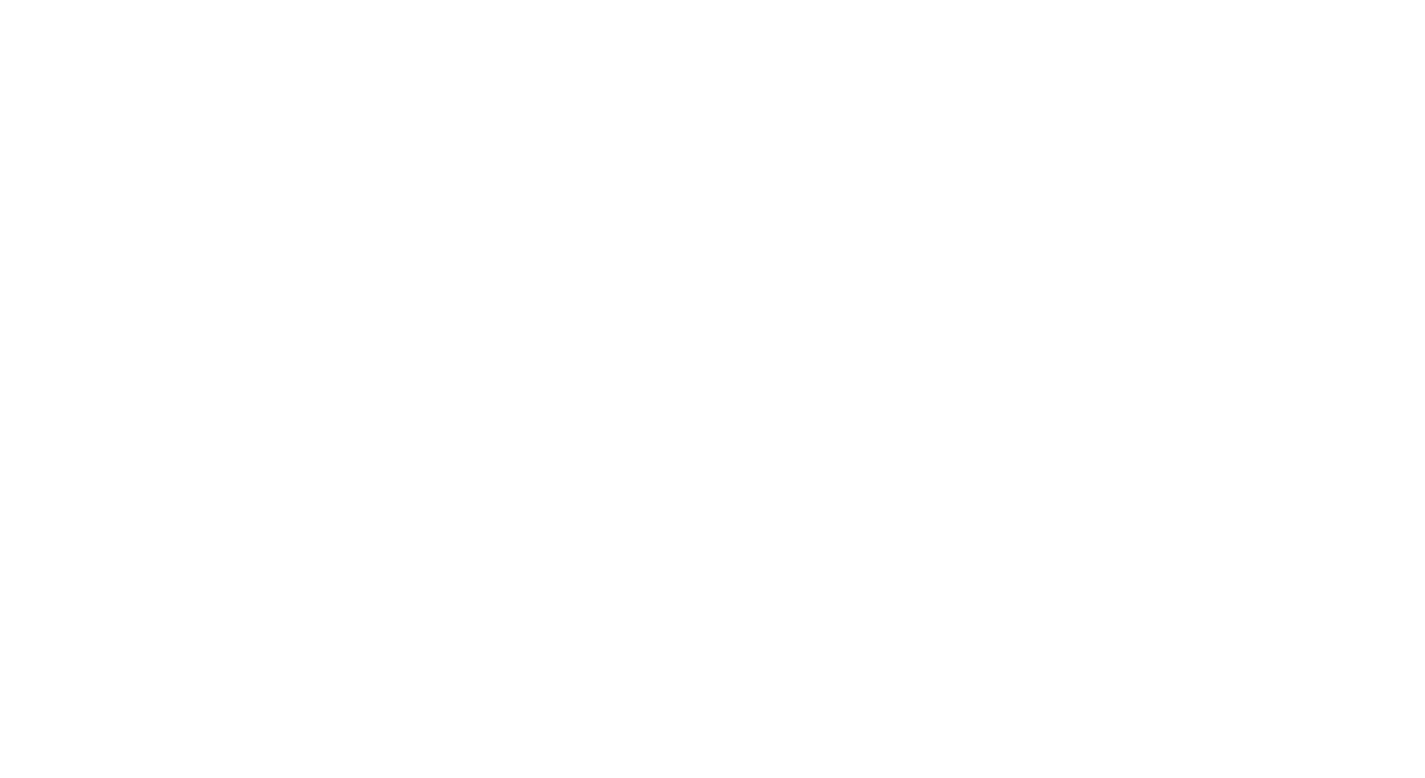 scroll, scrollTop: 0, scrollLeft: 0, axis: both 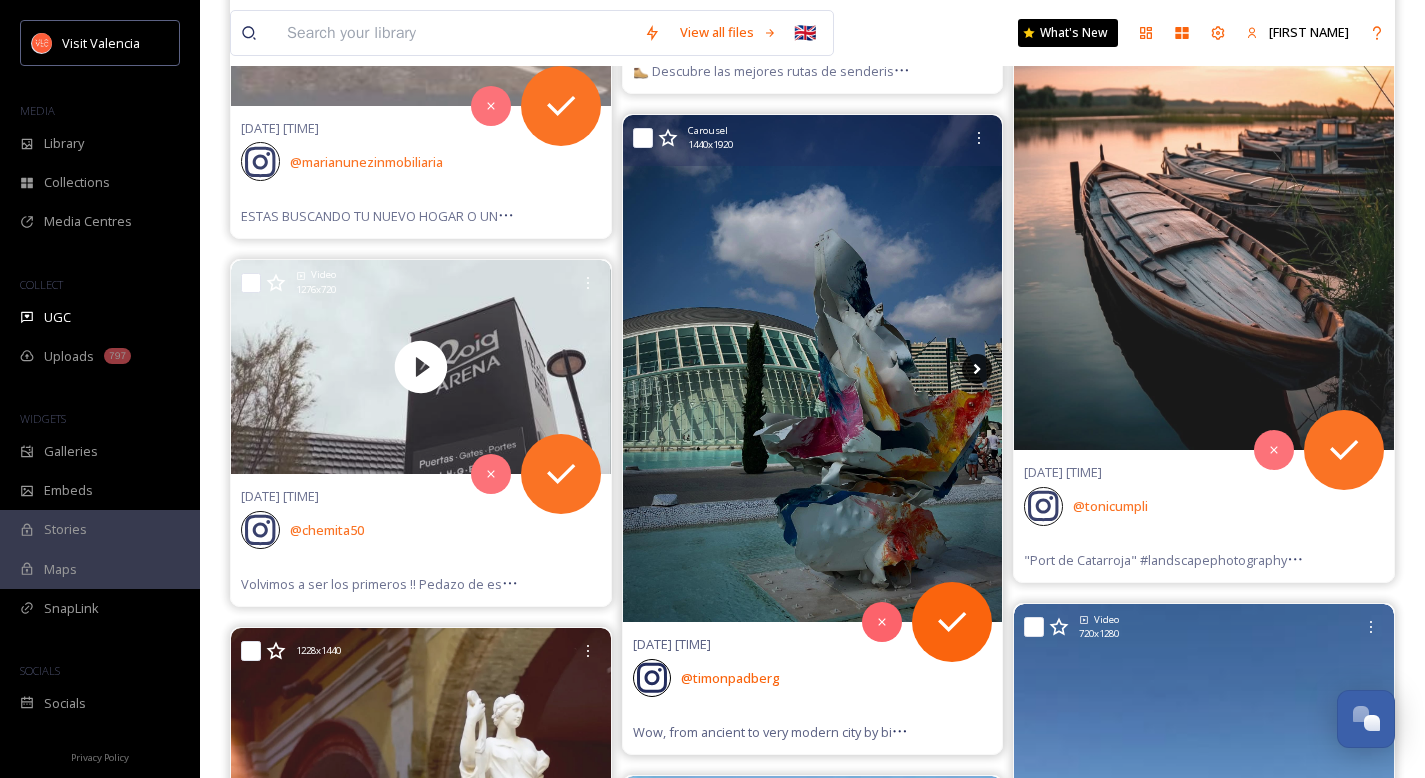 click 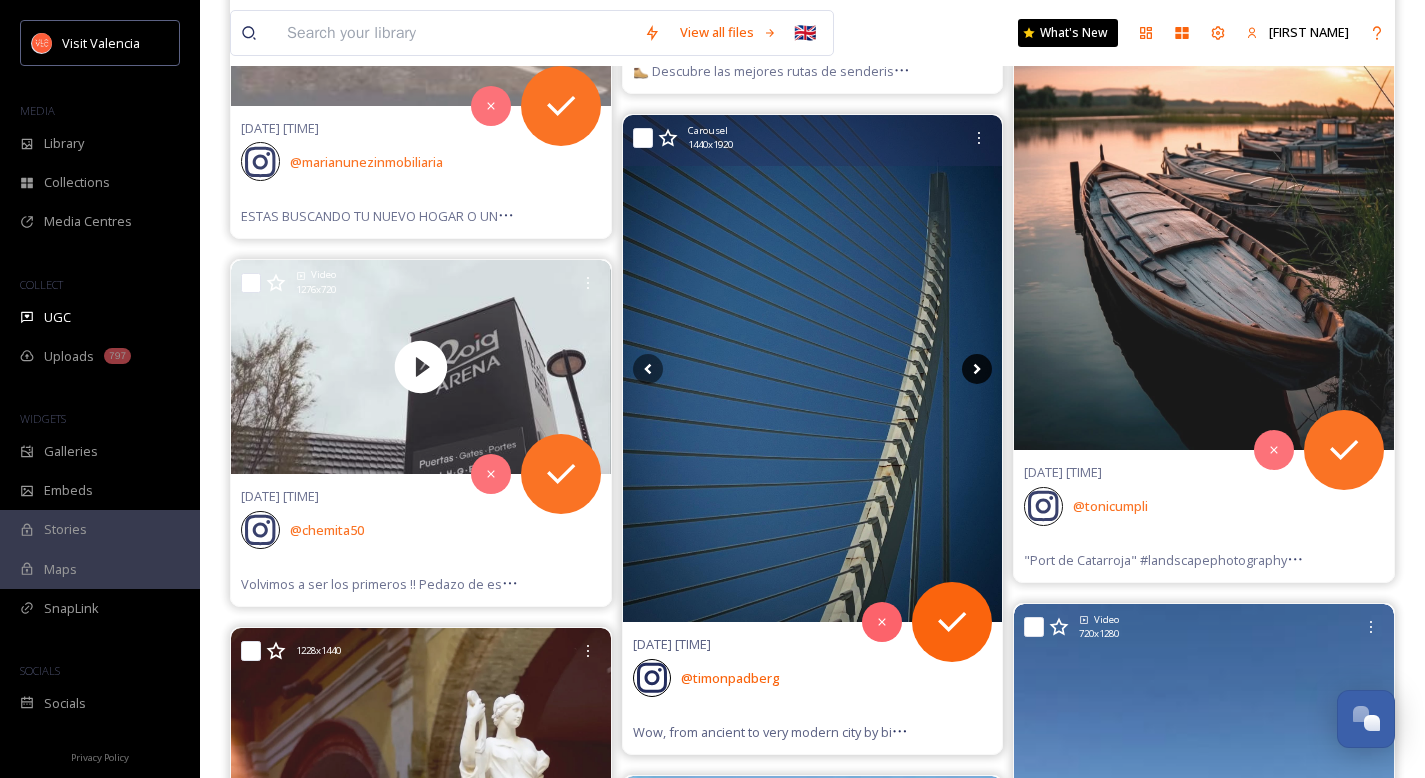 click 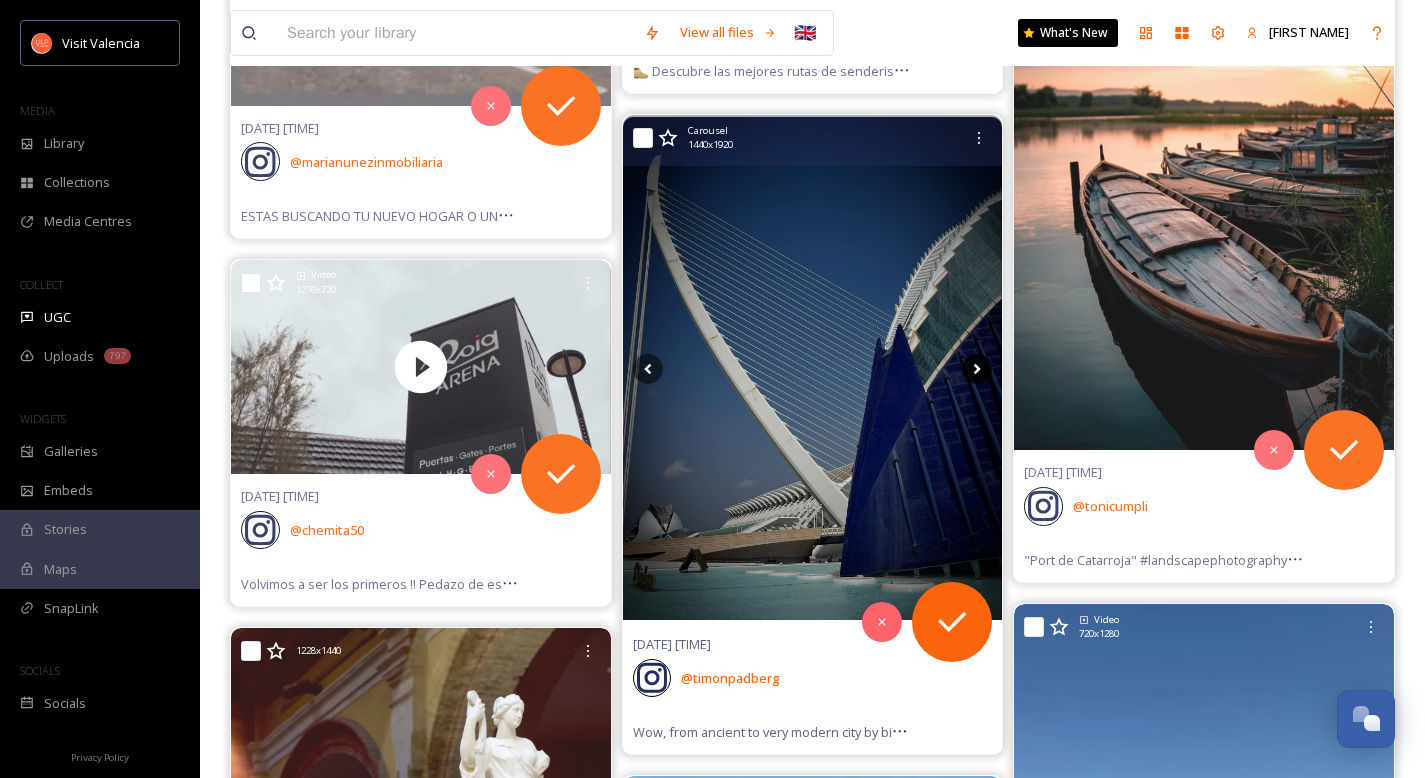 click 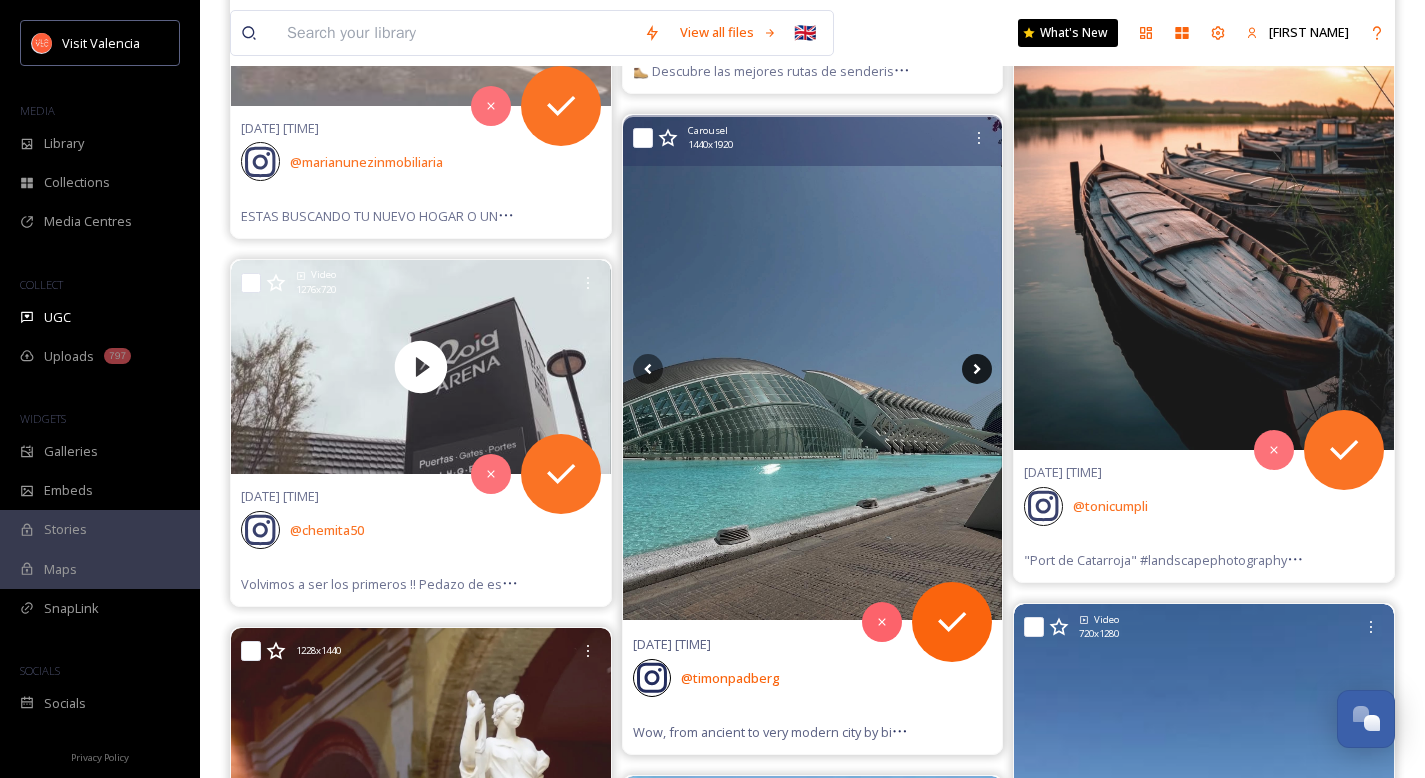 click 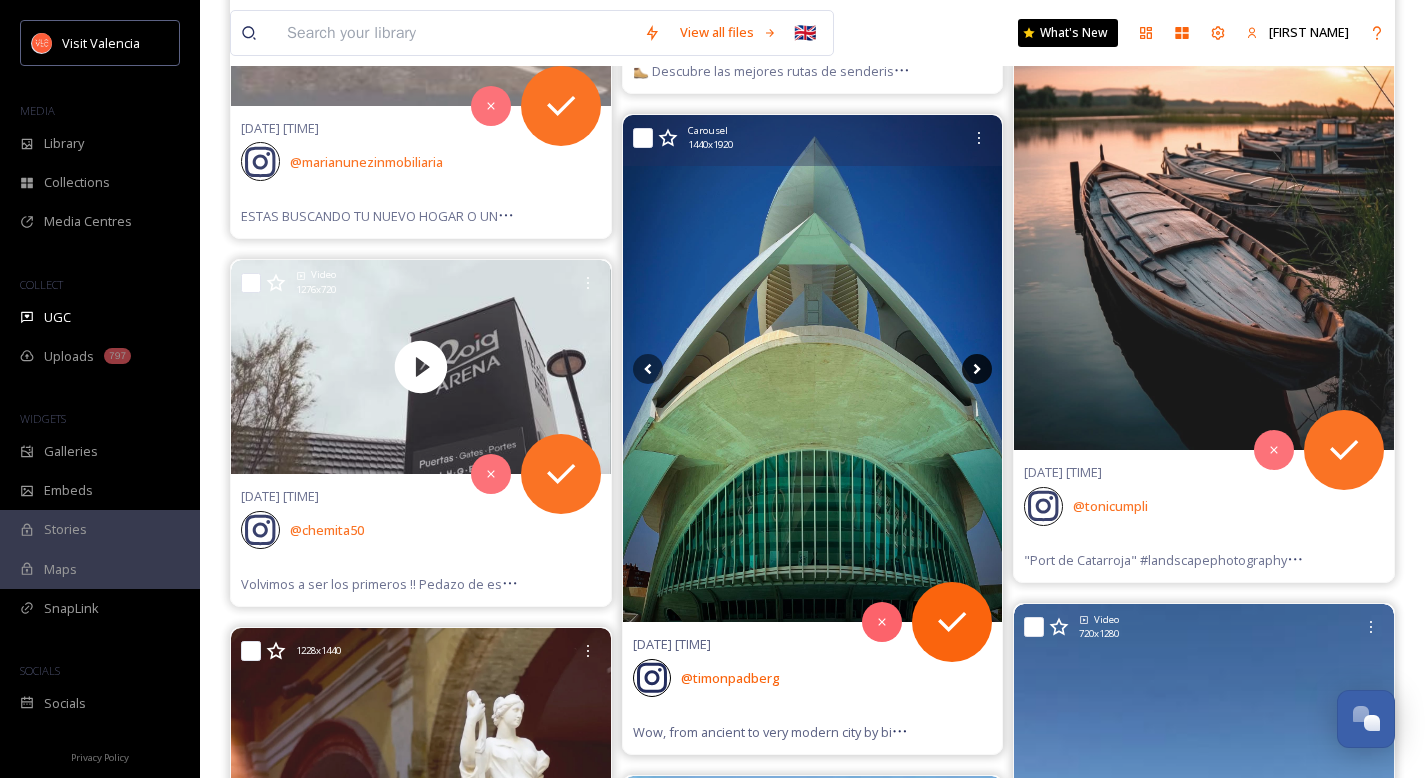 click 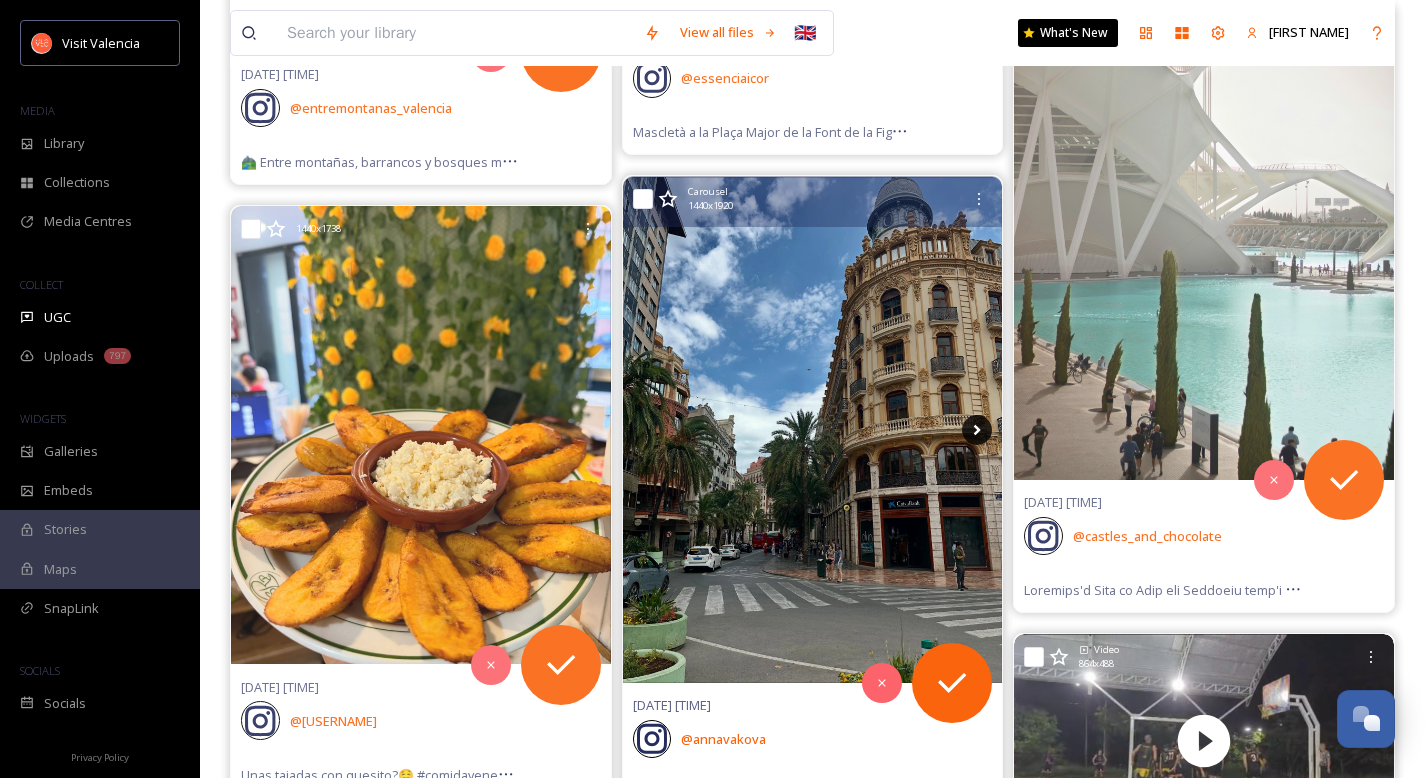 scroll, scrollTop: 3263, scrollLeft: 0, axis: vertical 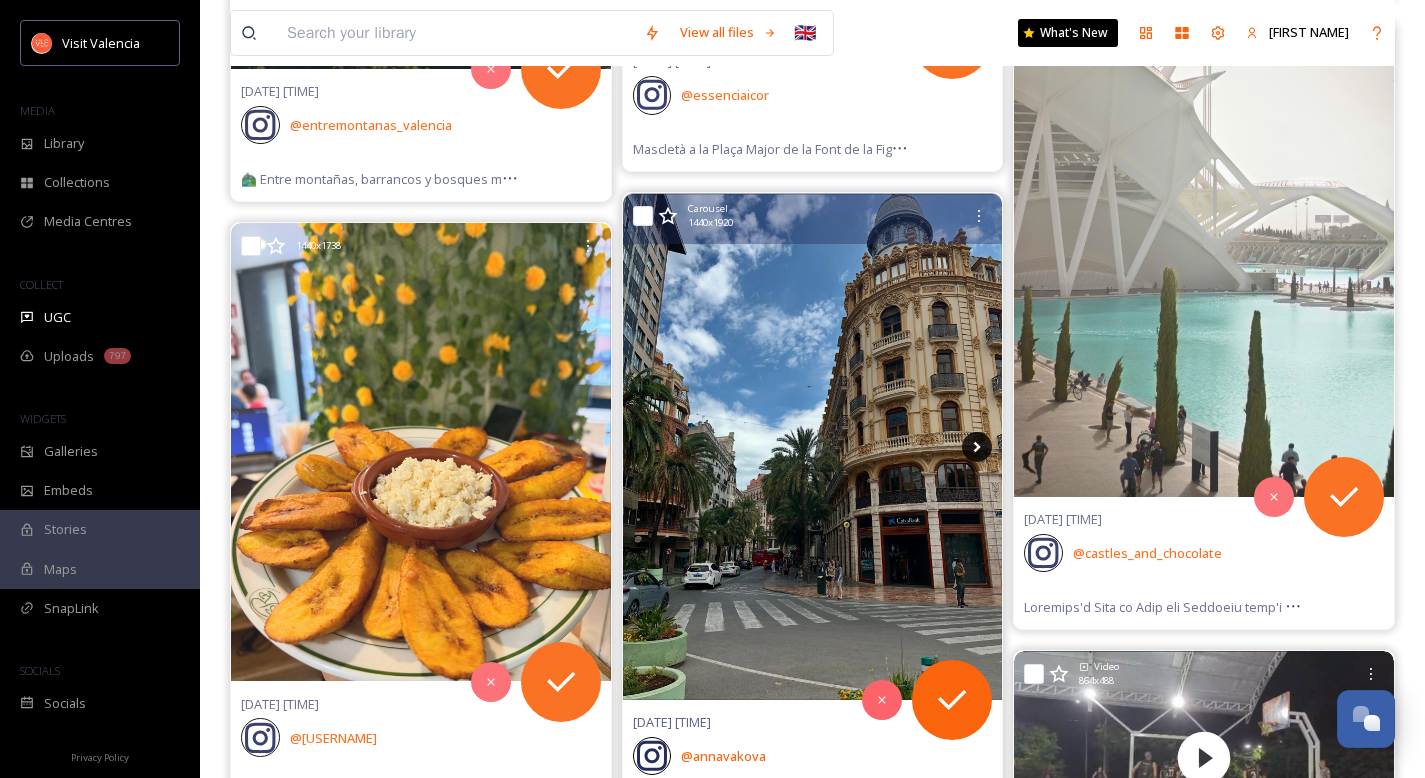click 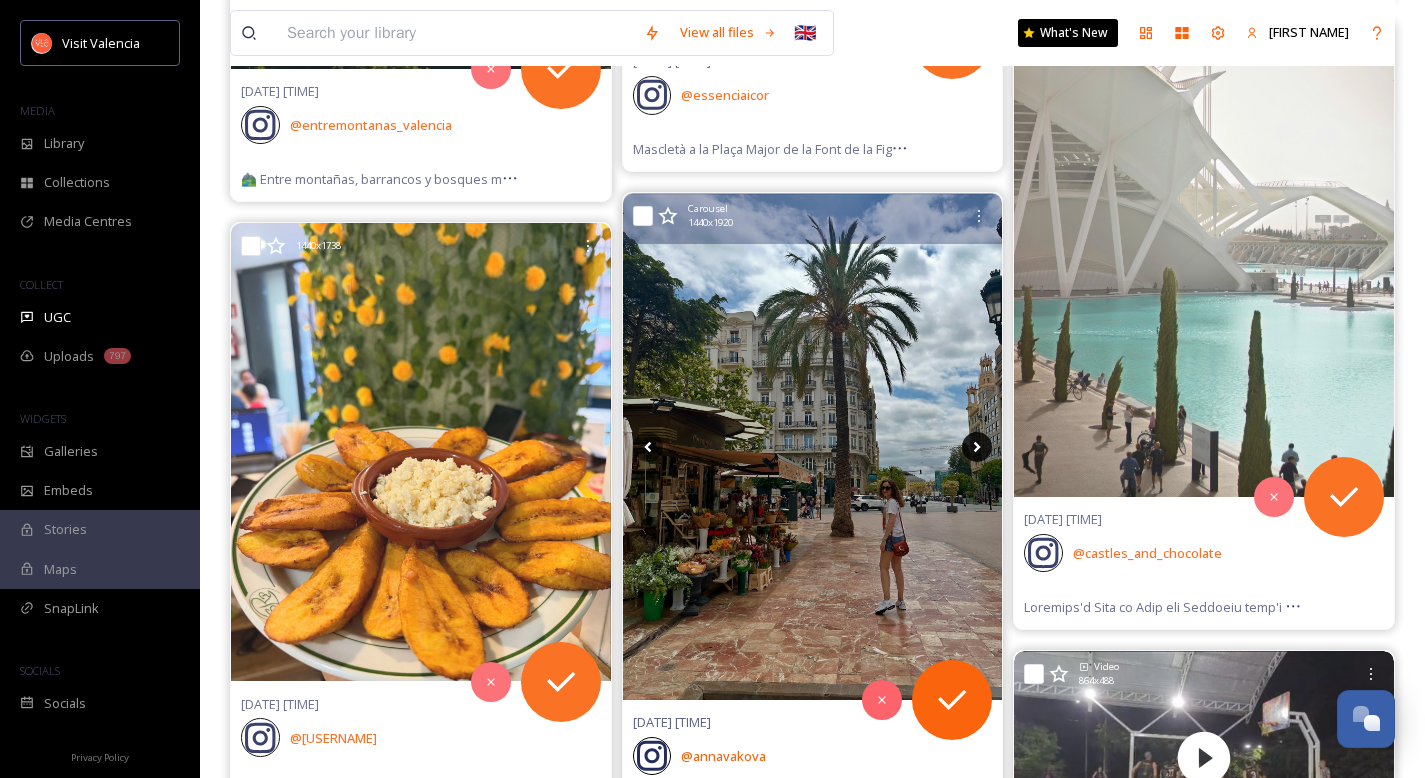 click 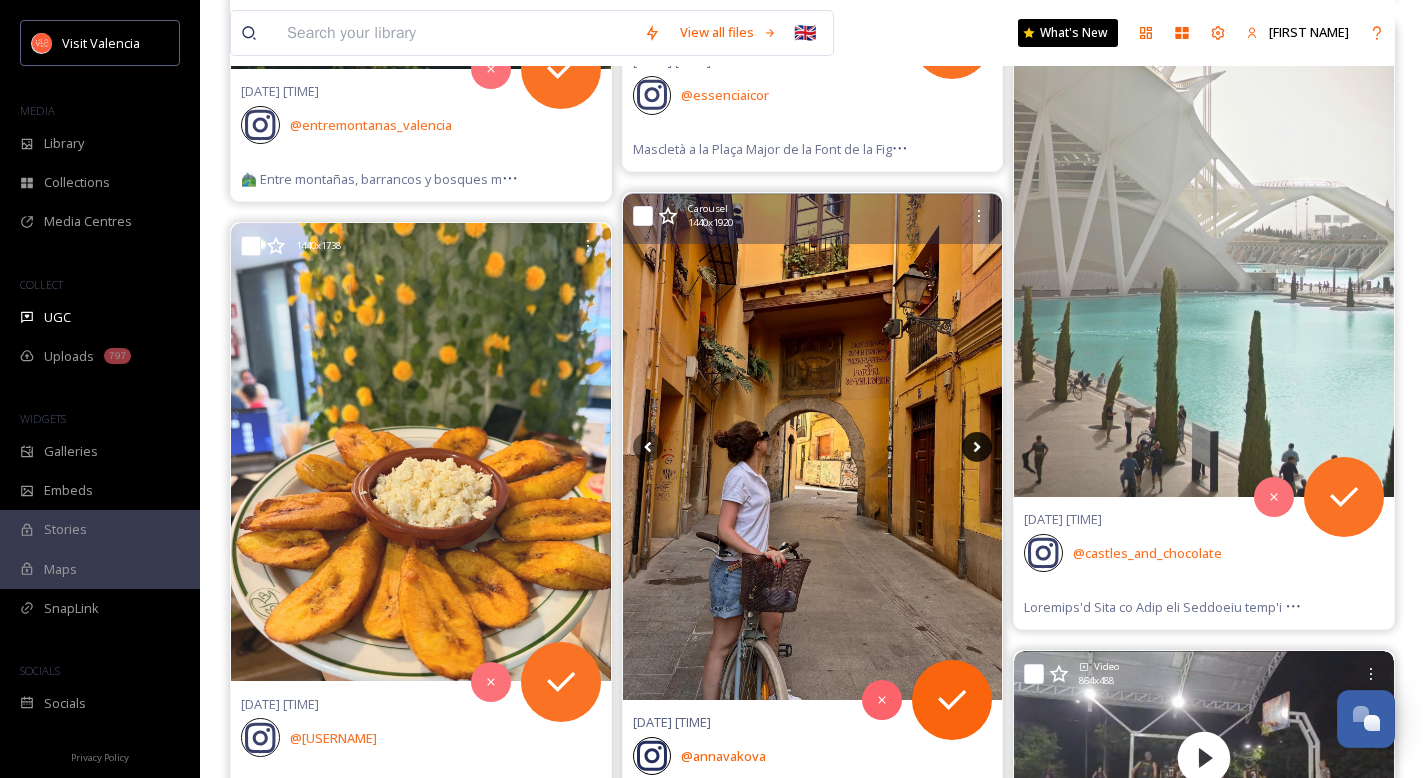 click 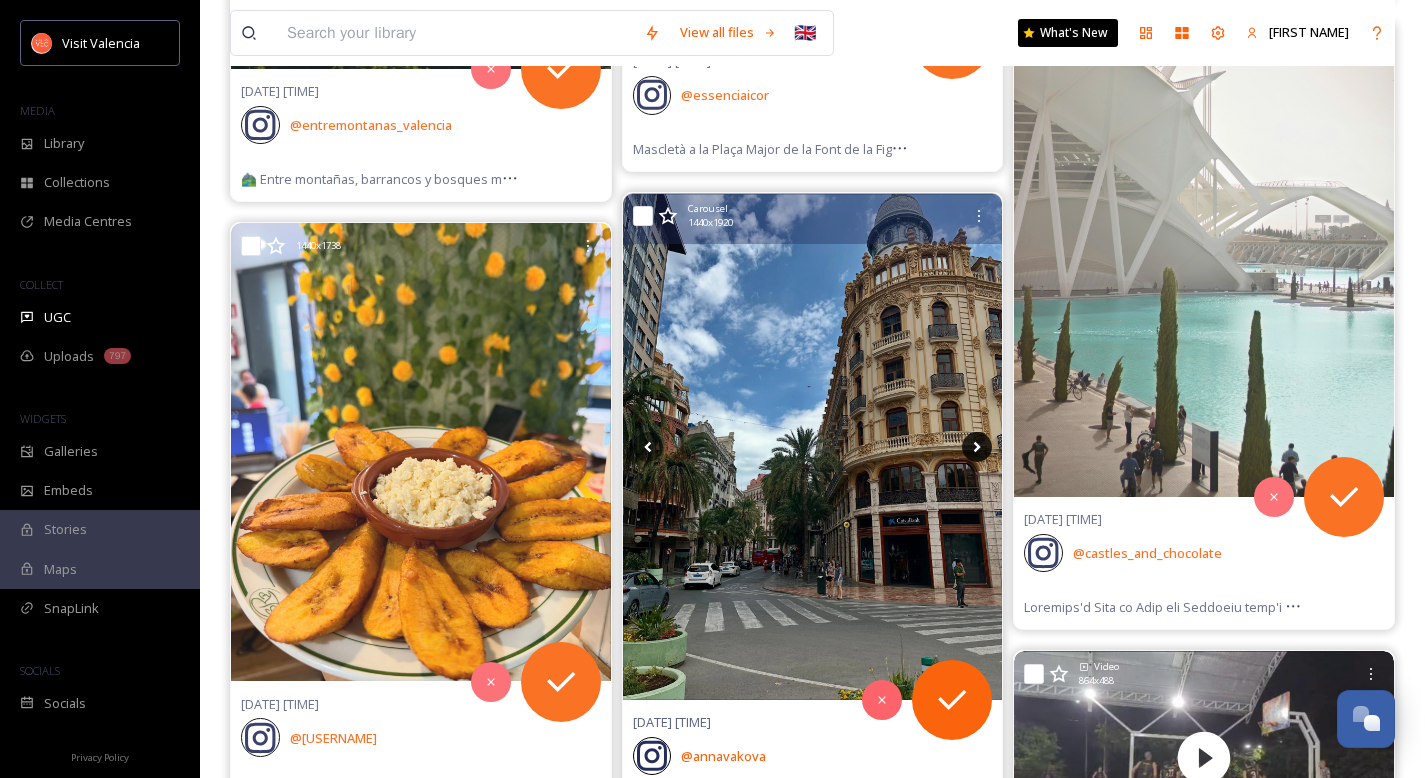 click 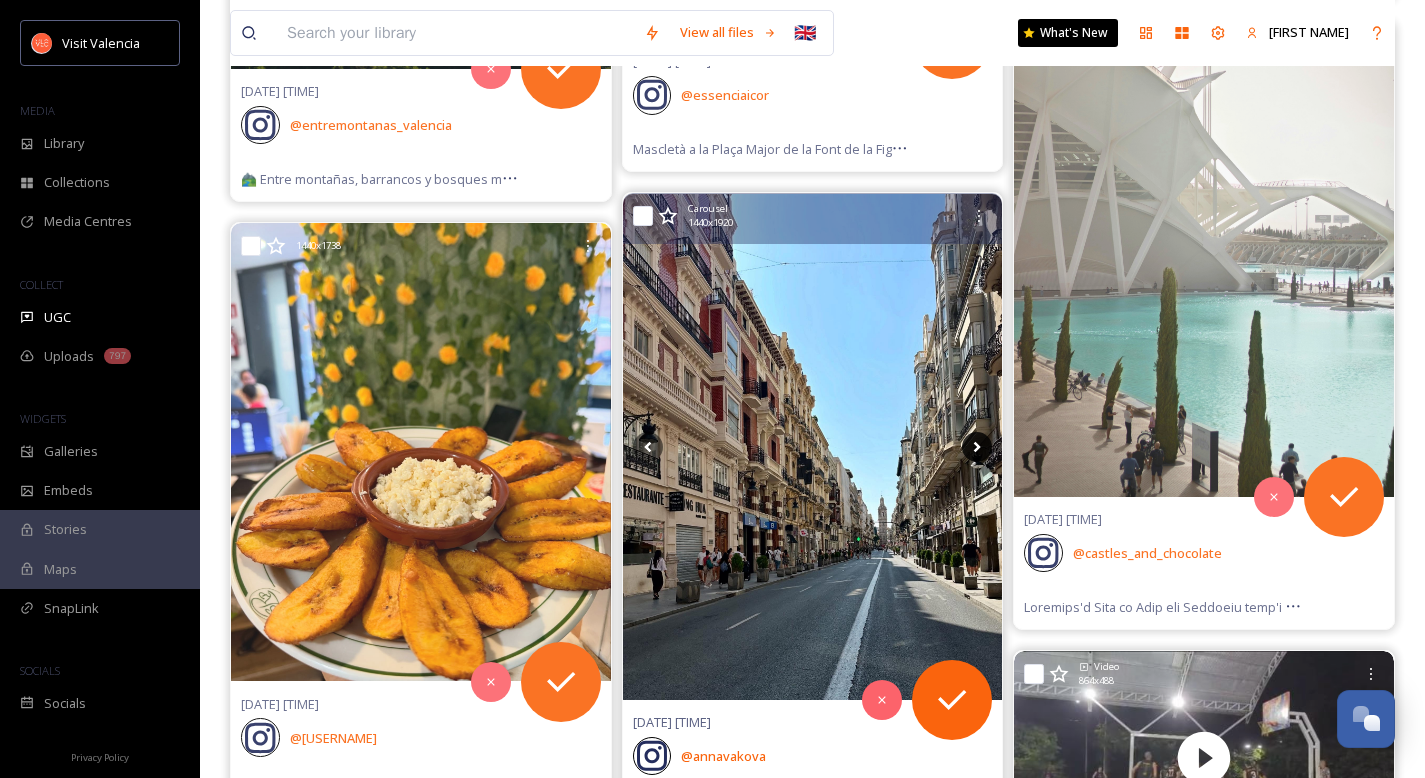 click 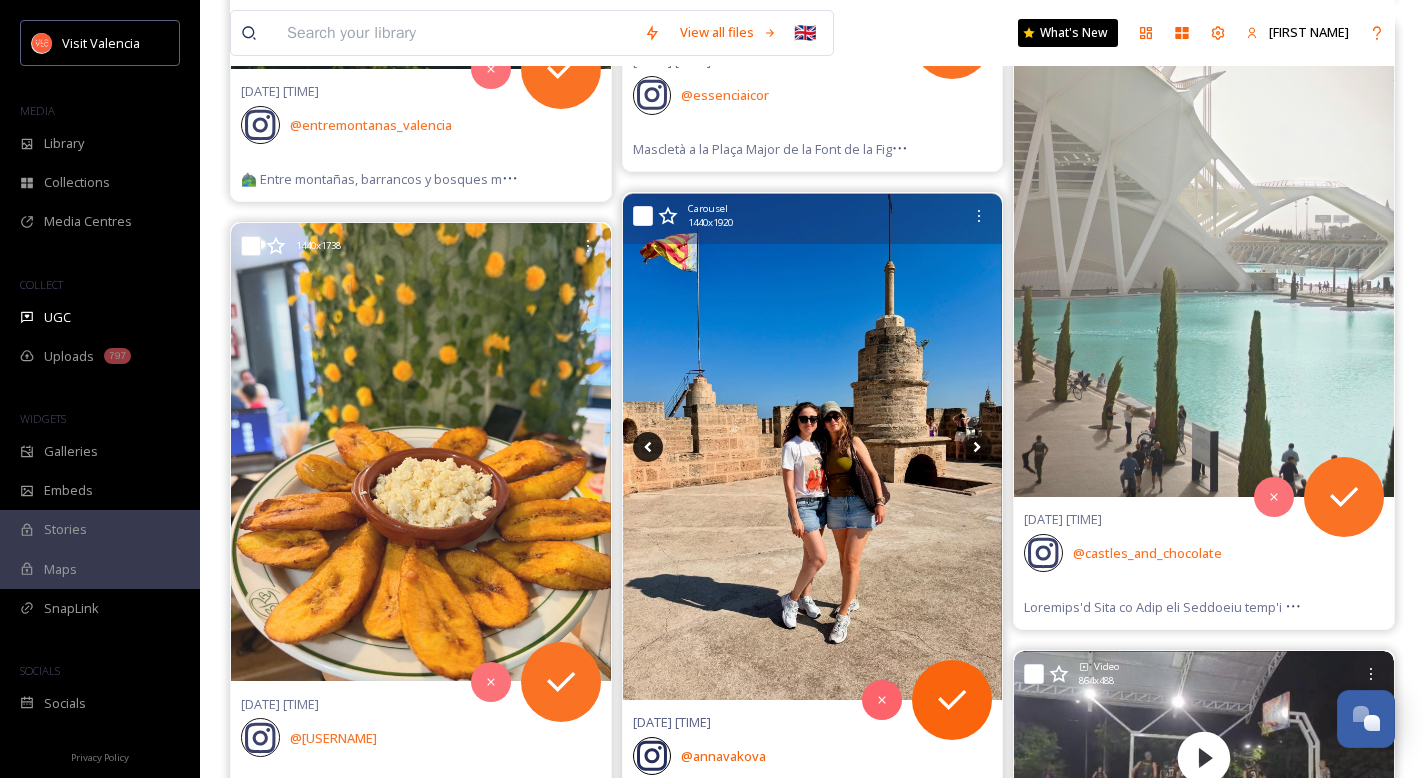 click 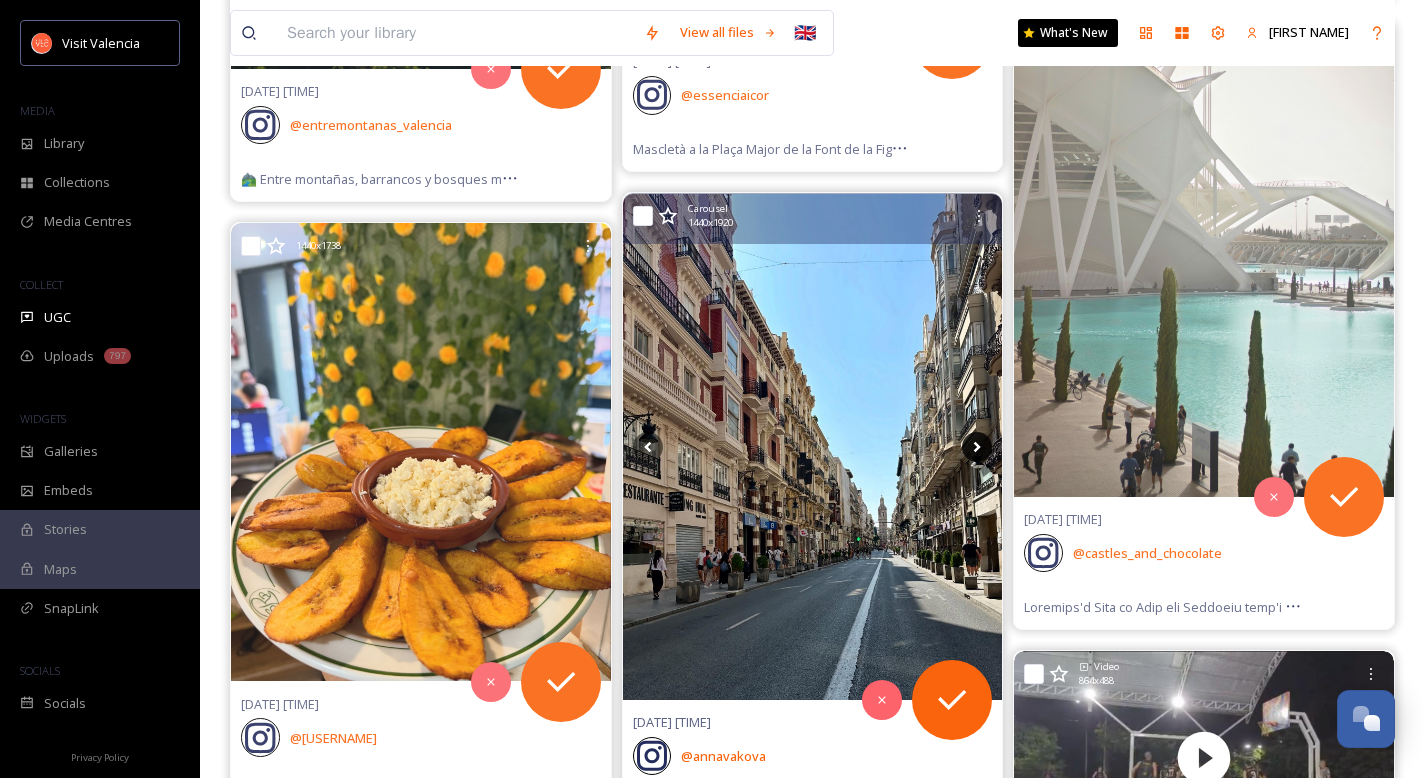 click 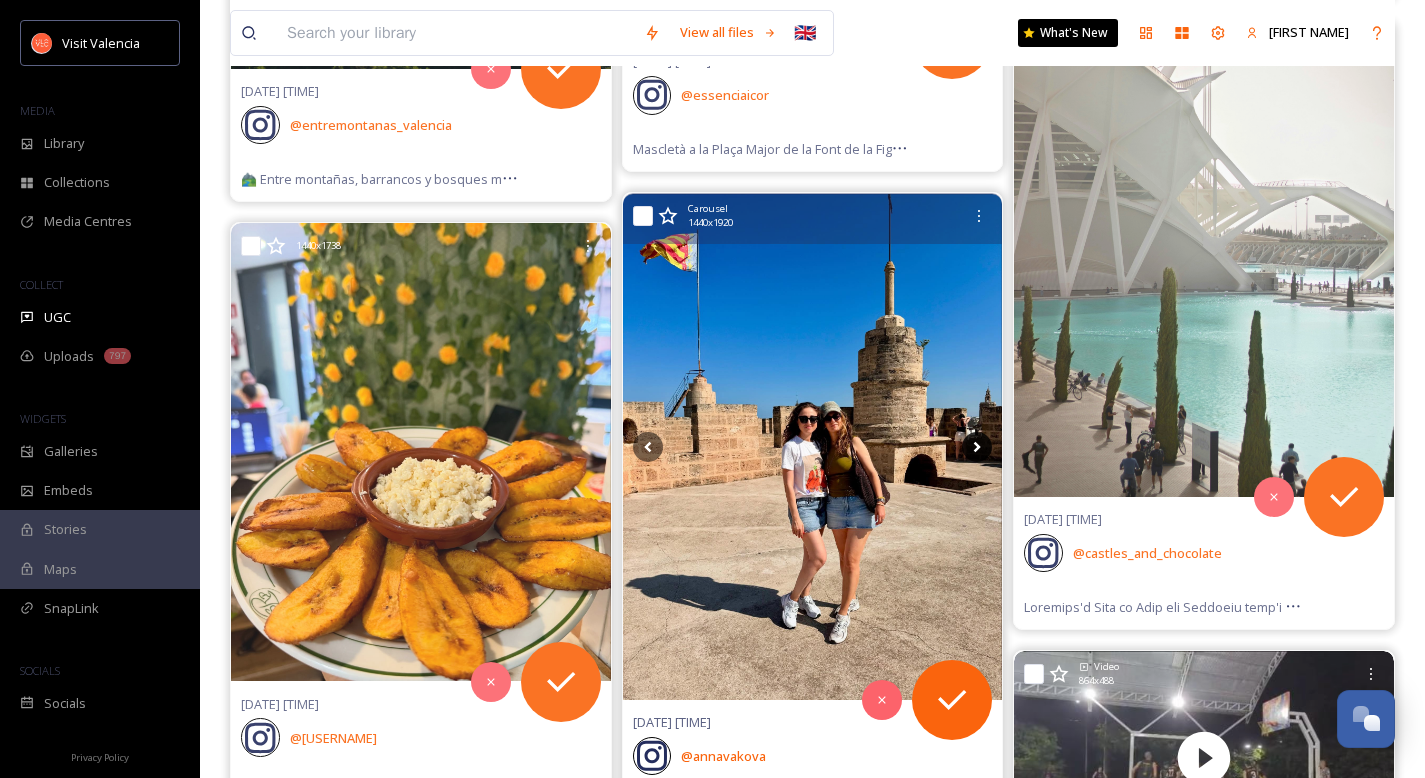 click 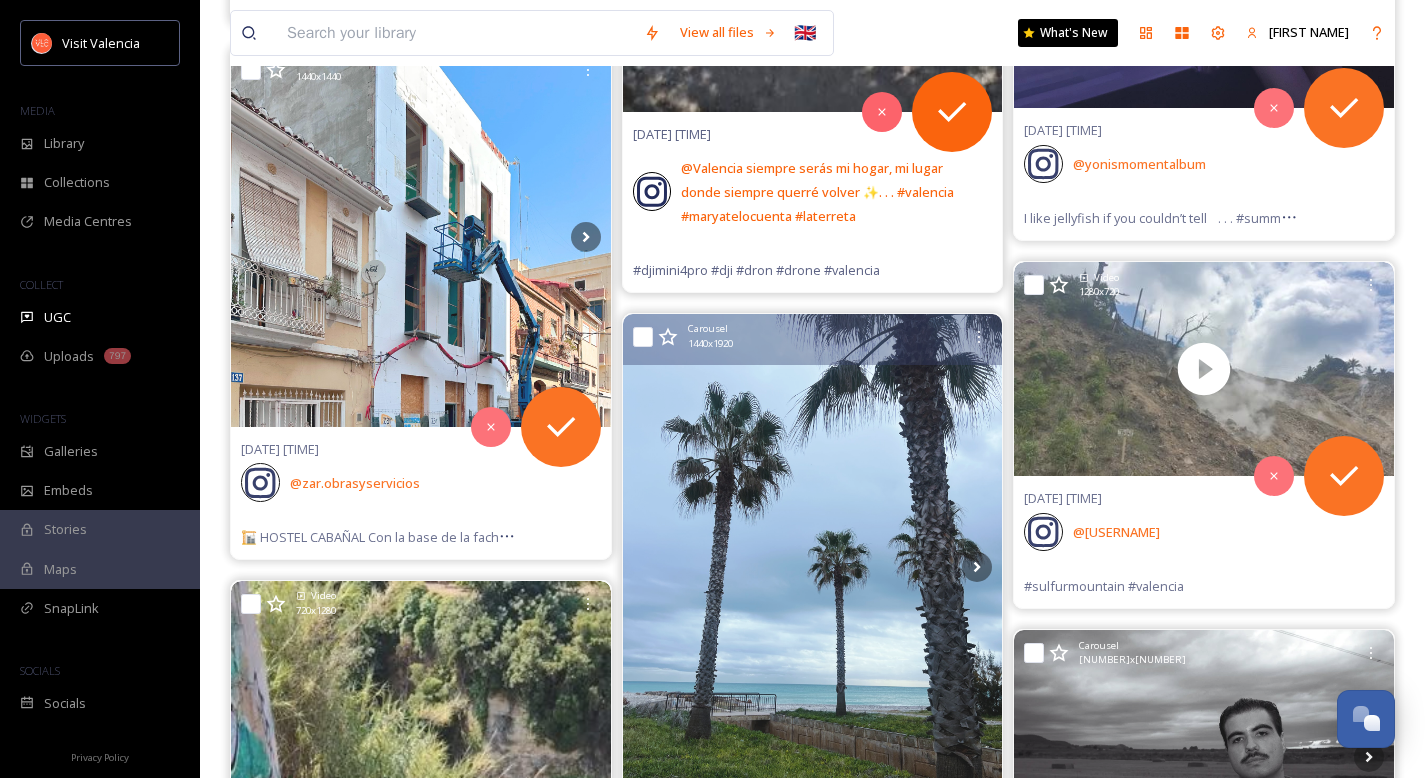 scroll, scrollTop: 4697, scrollLeft: 0, axis: vertical 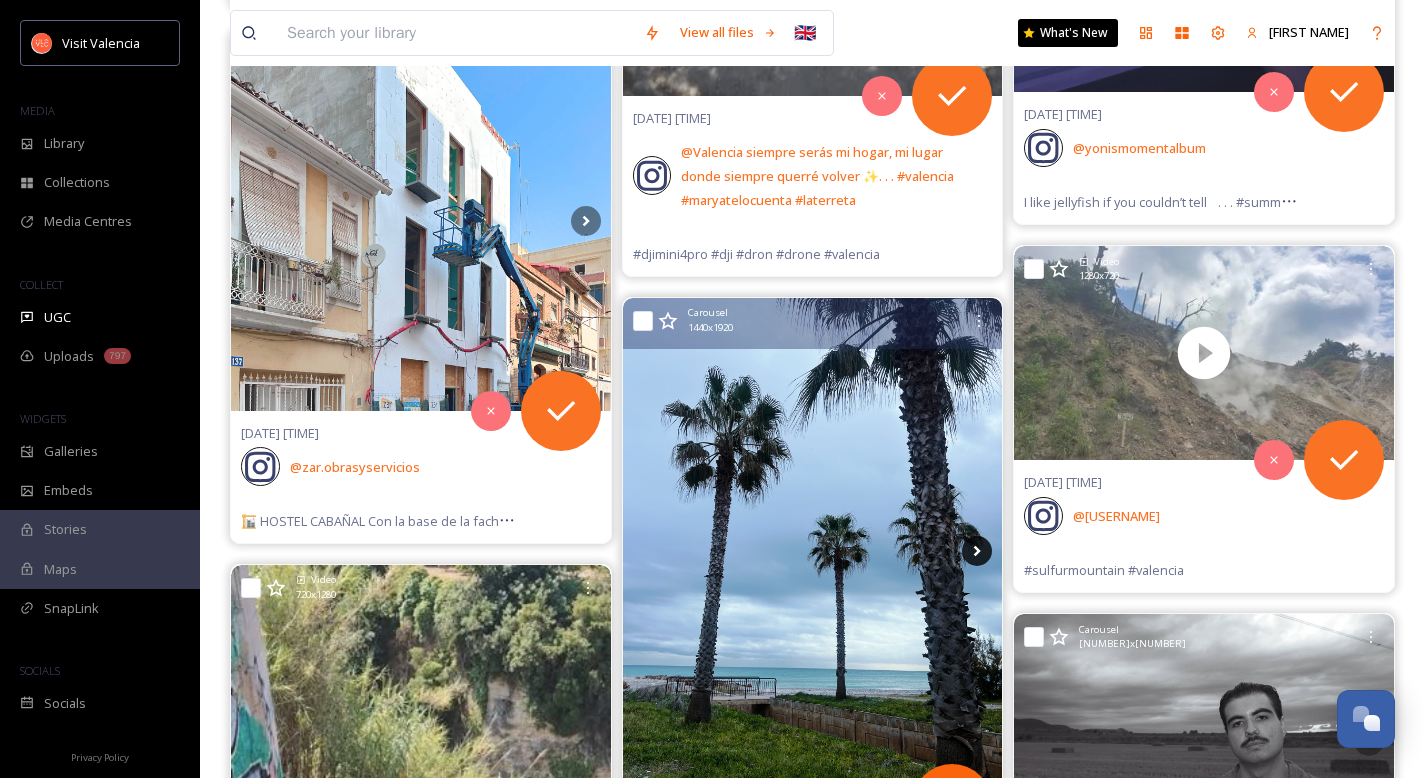 click 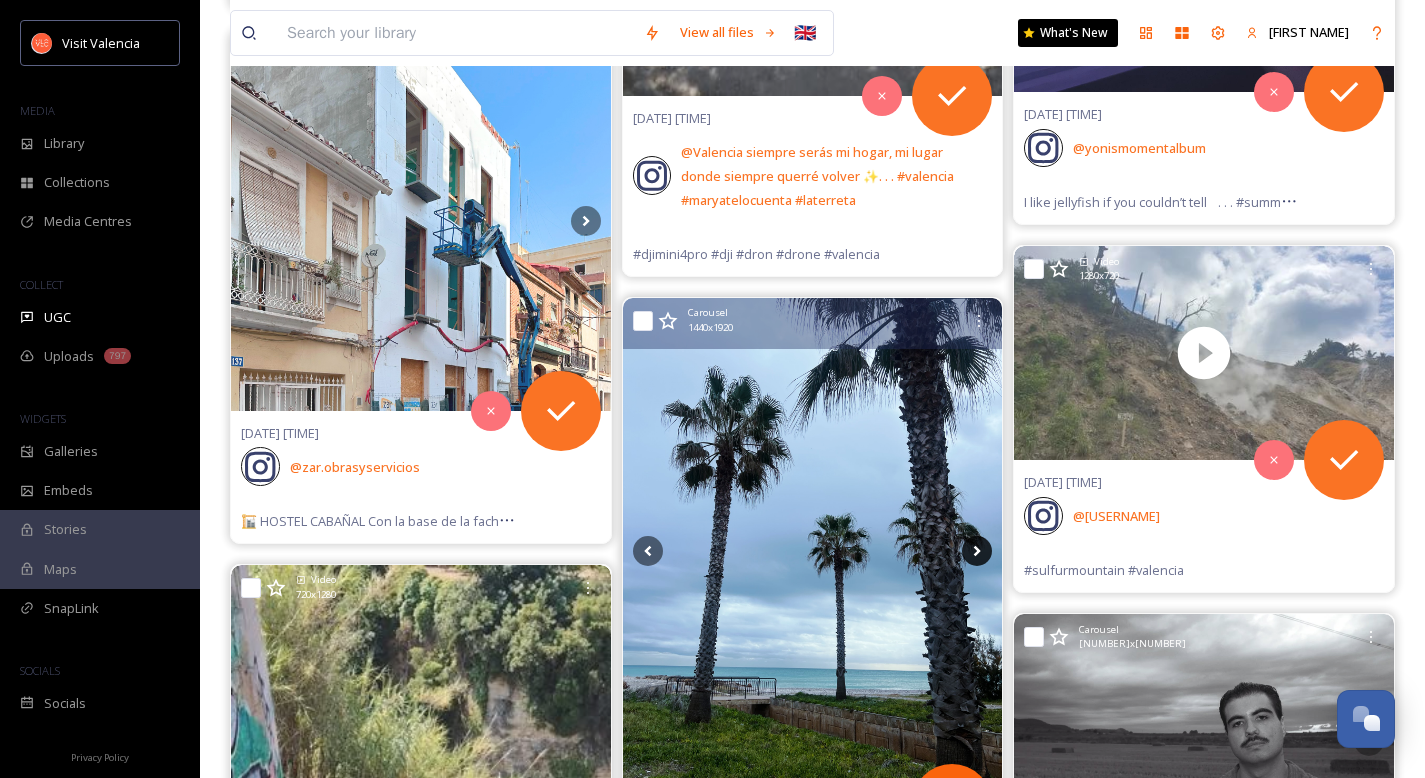 click 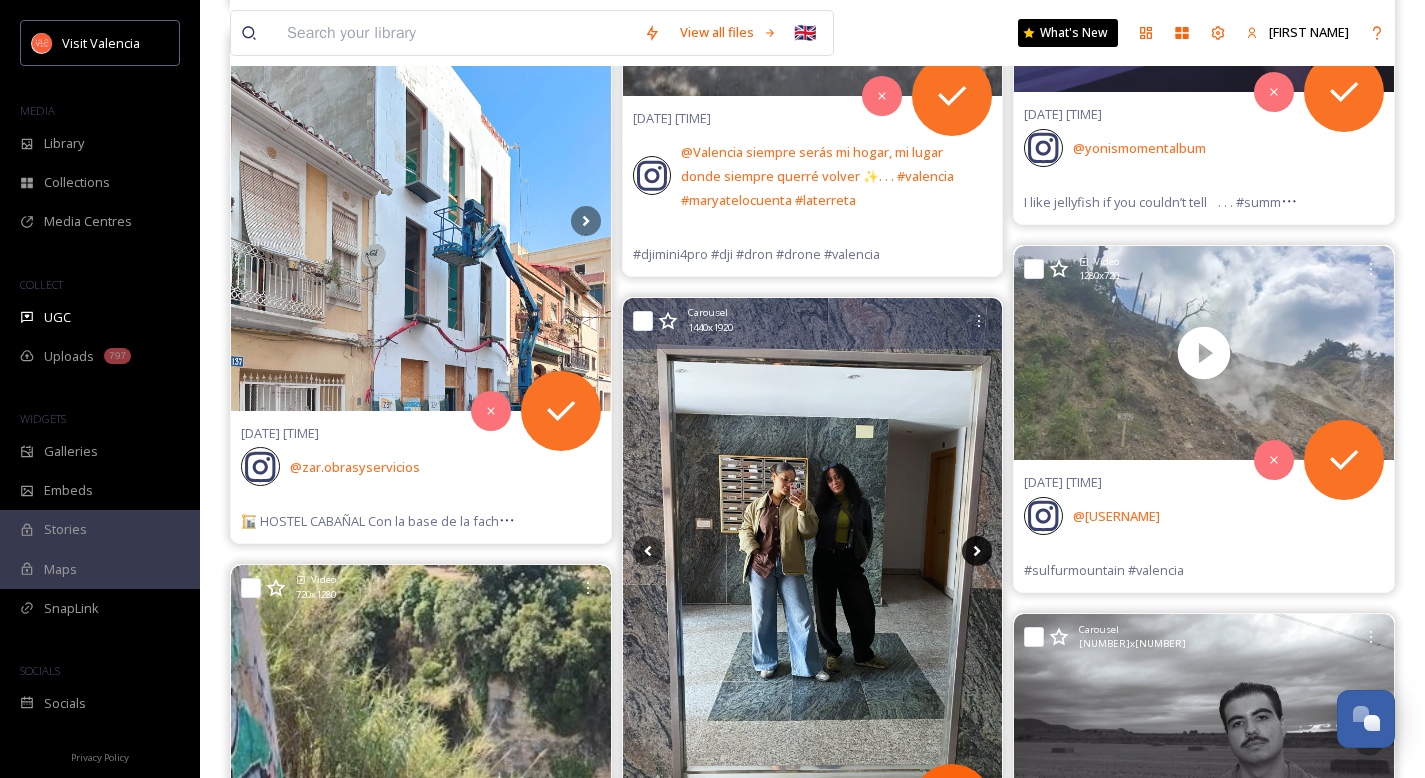 click 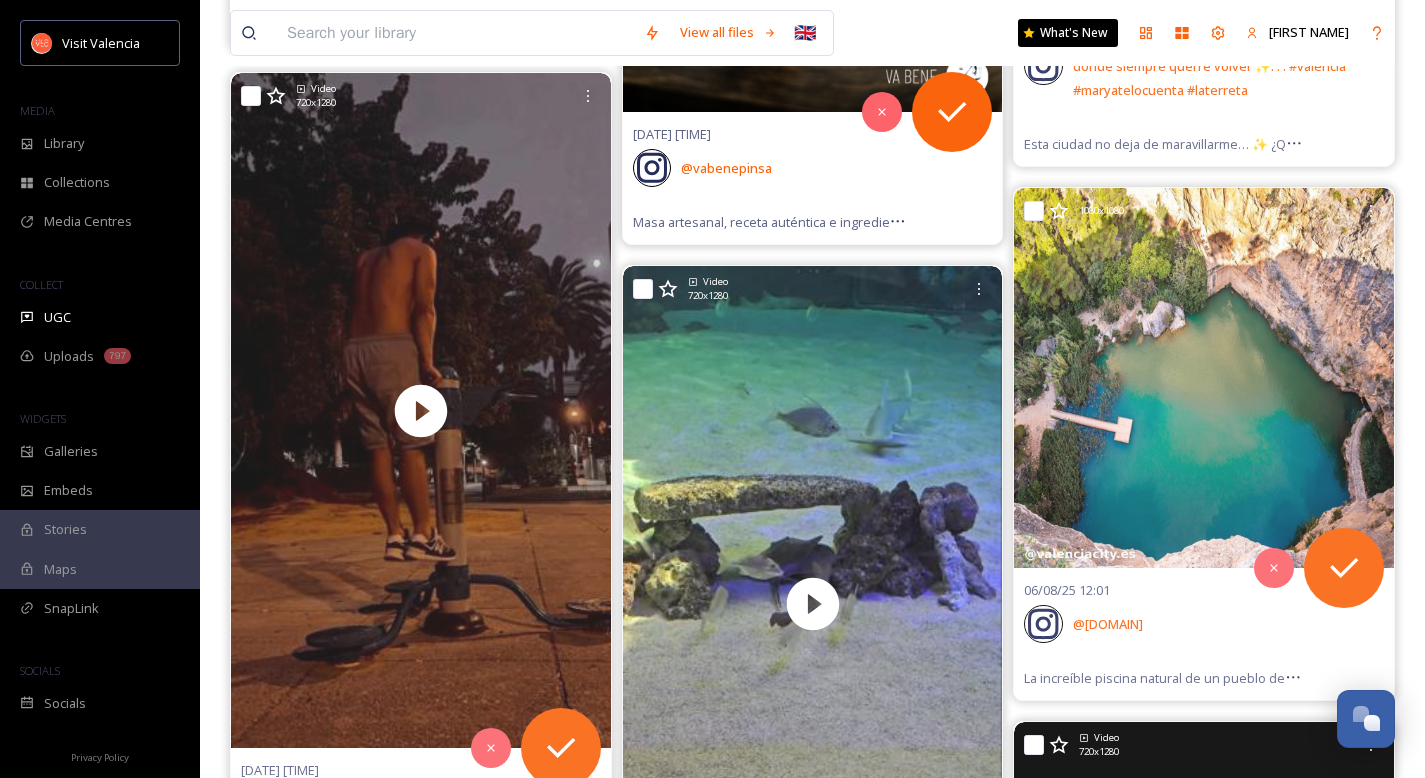 scroll, scrollTop: 7614, scrollLeft: 0, axis: vertical 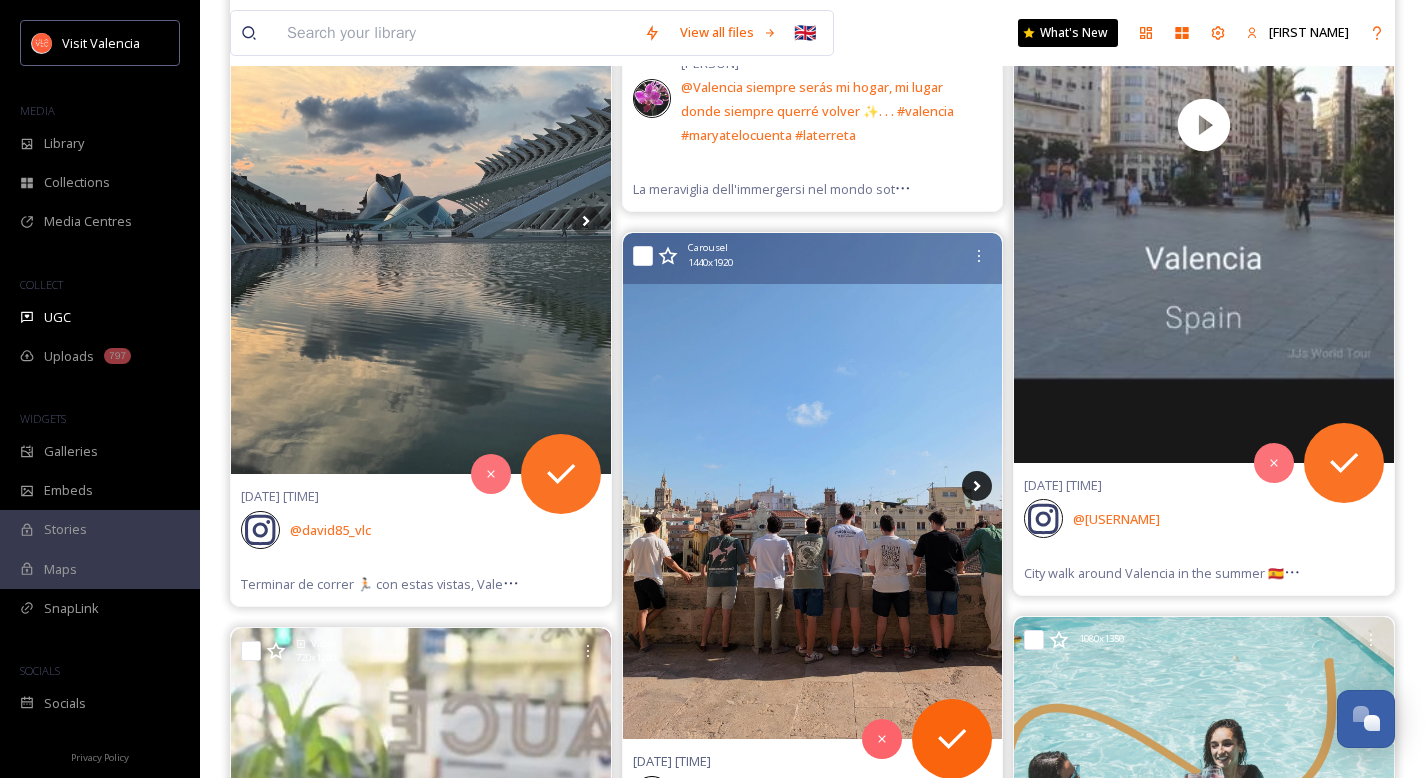 click 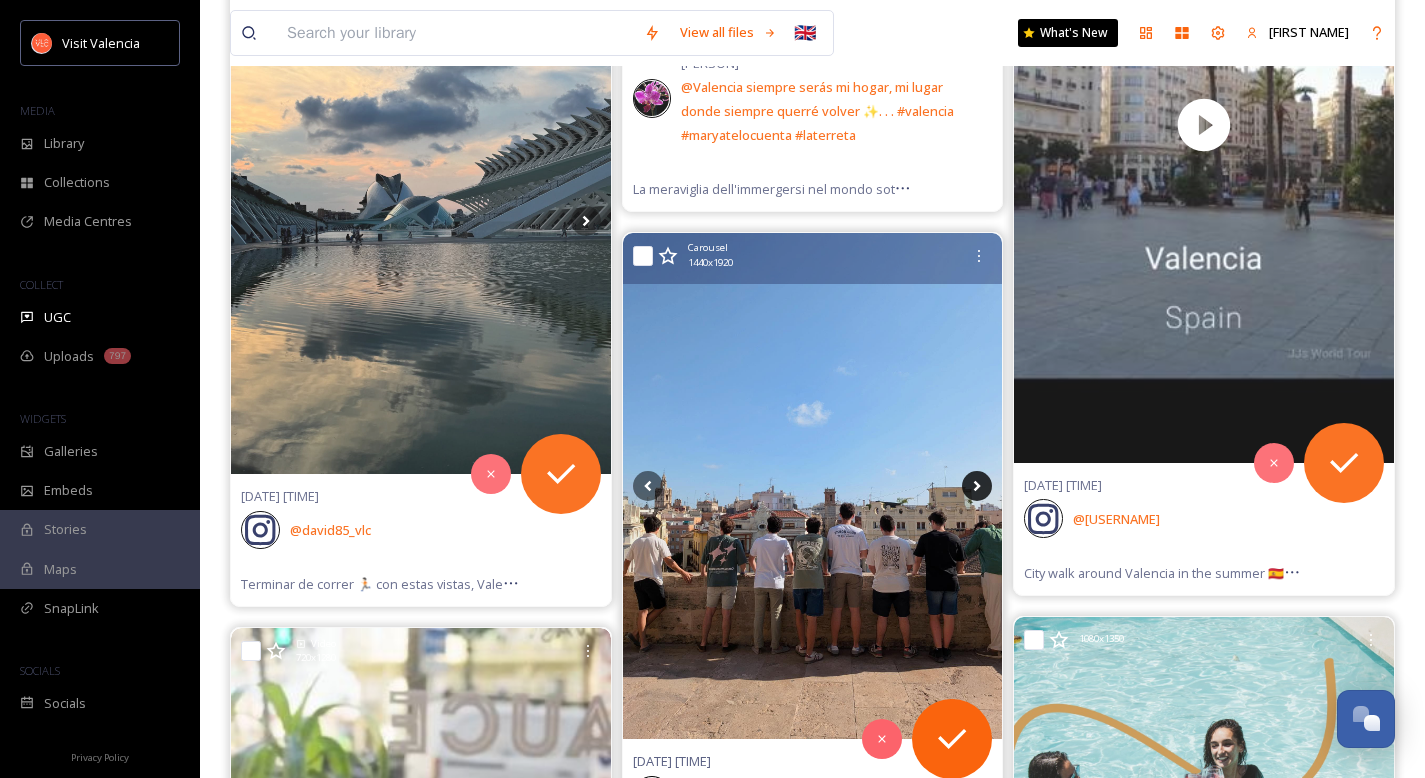 click 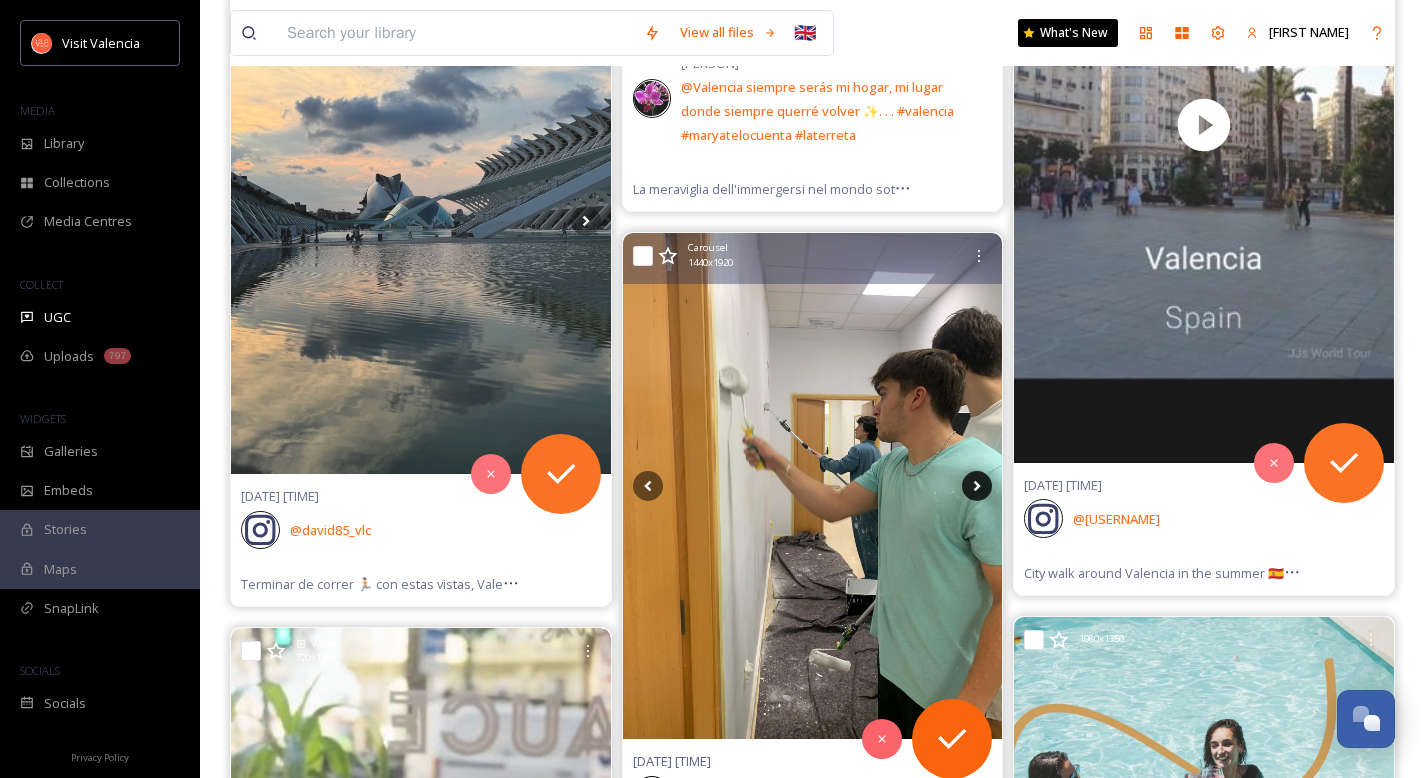 click 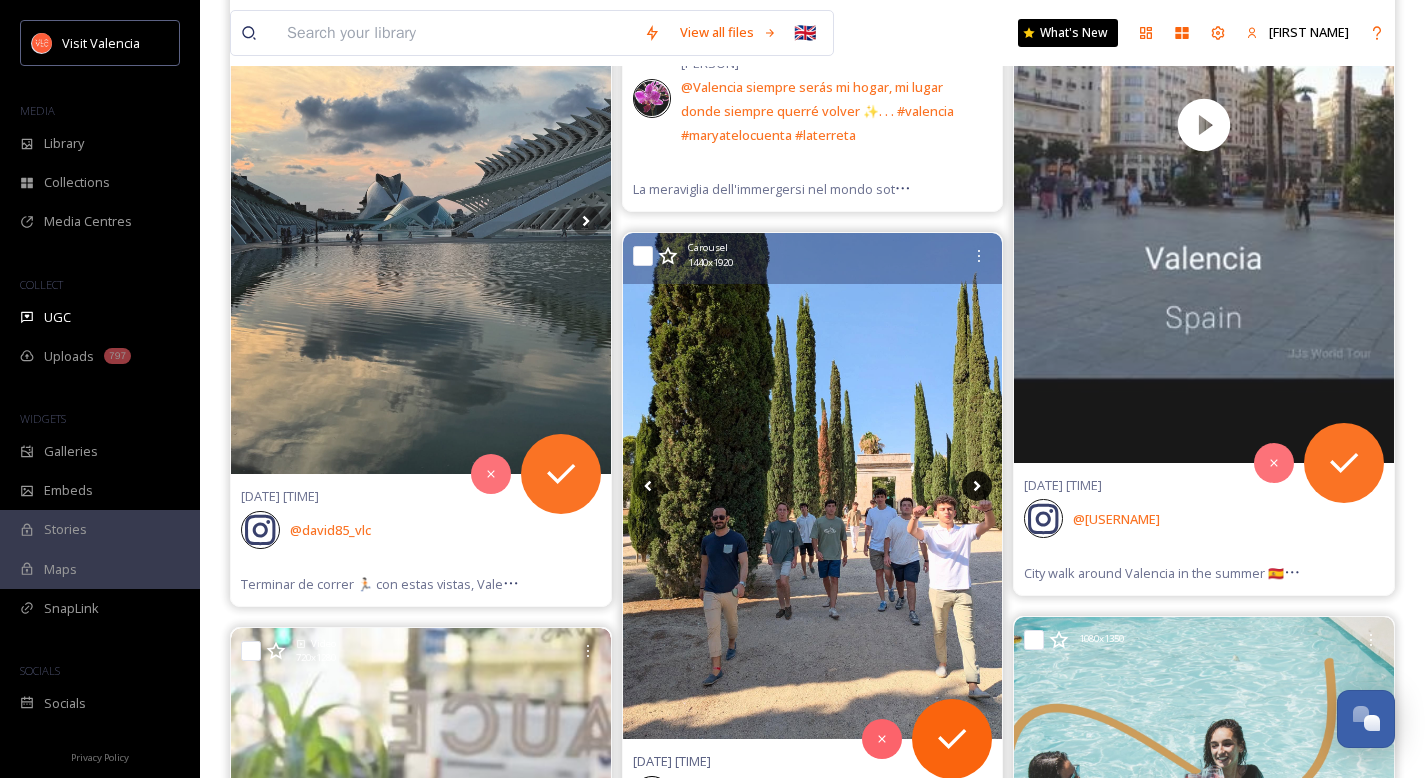 click 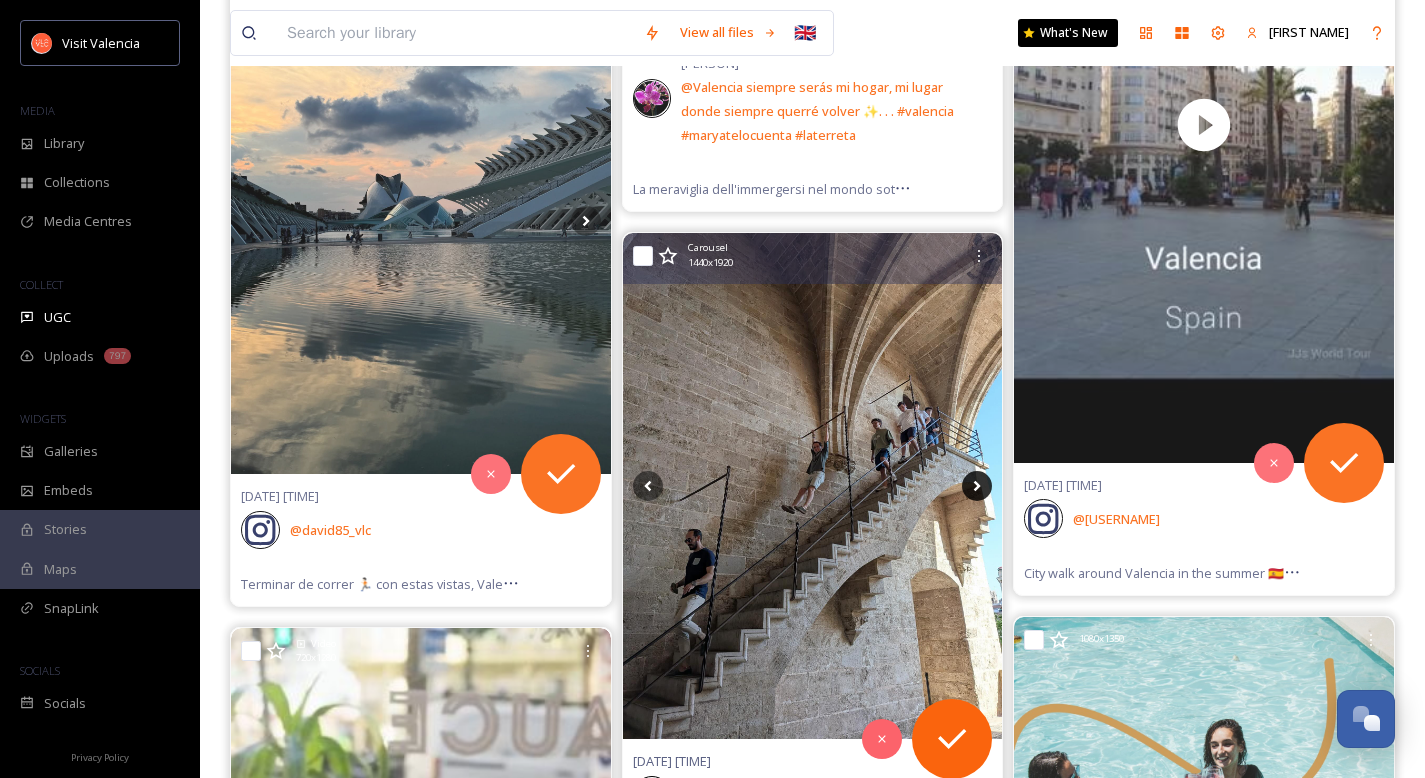 click 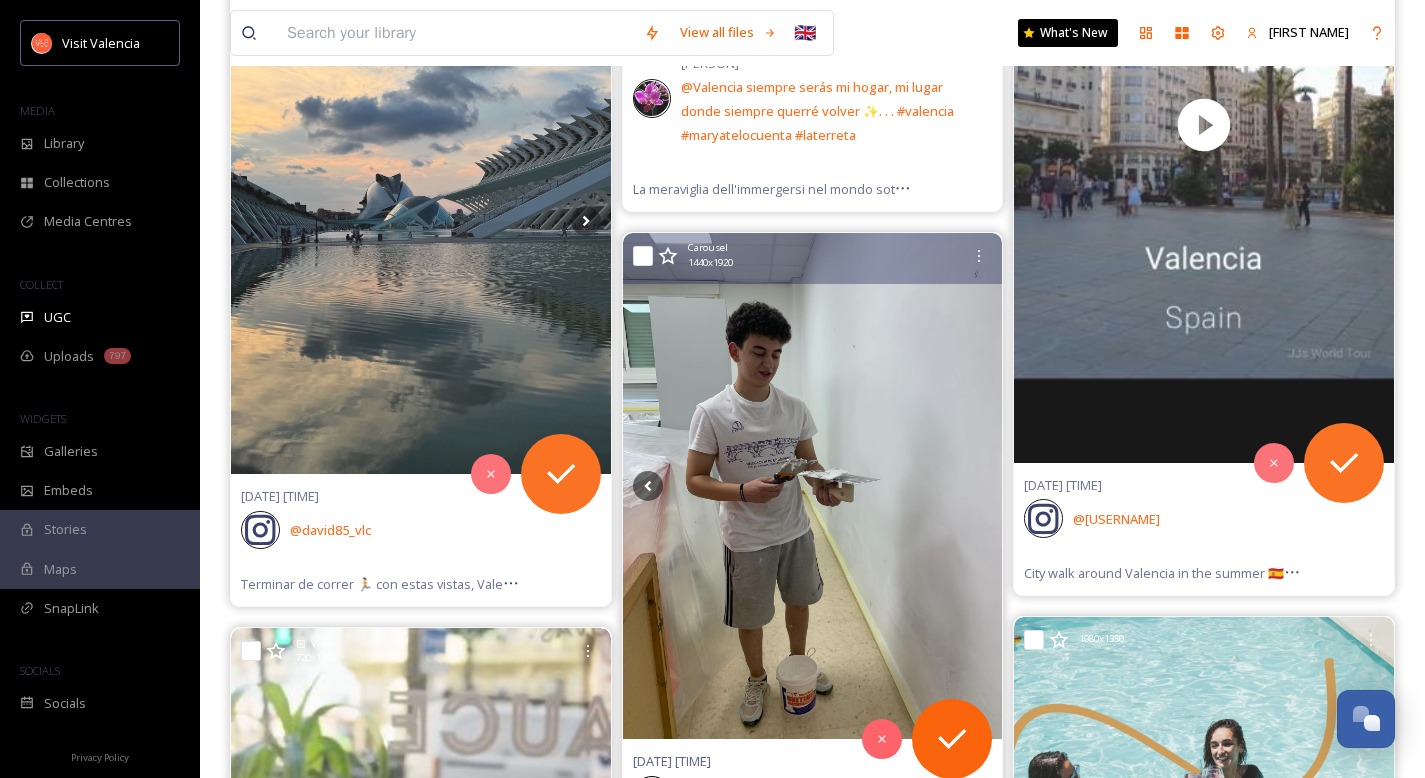 click 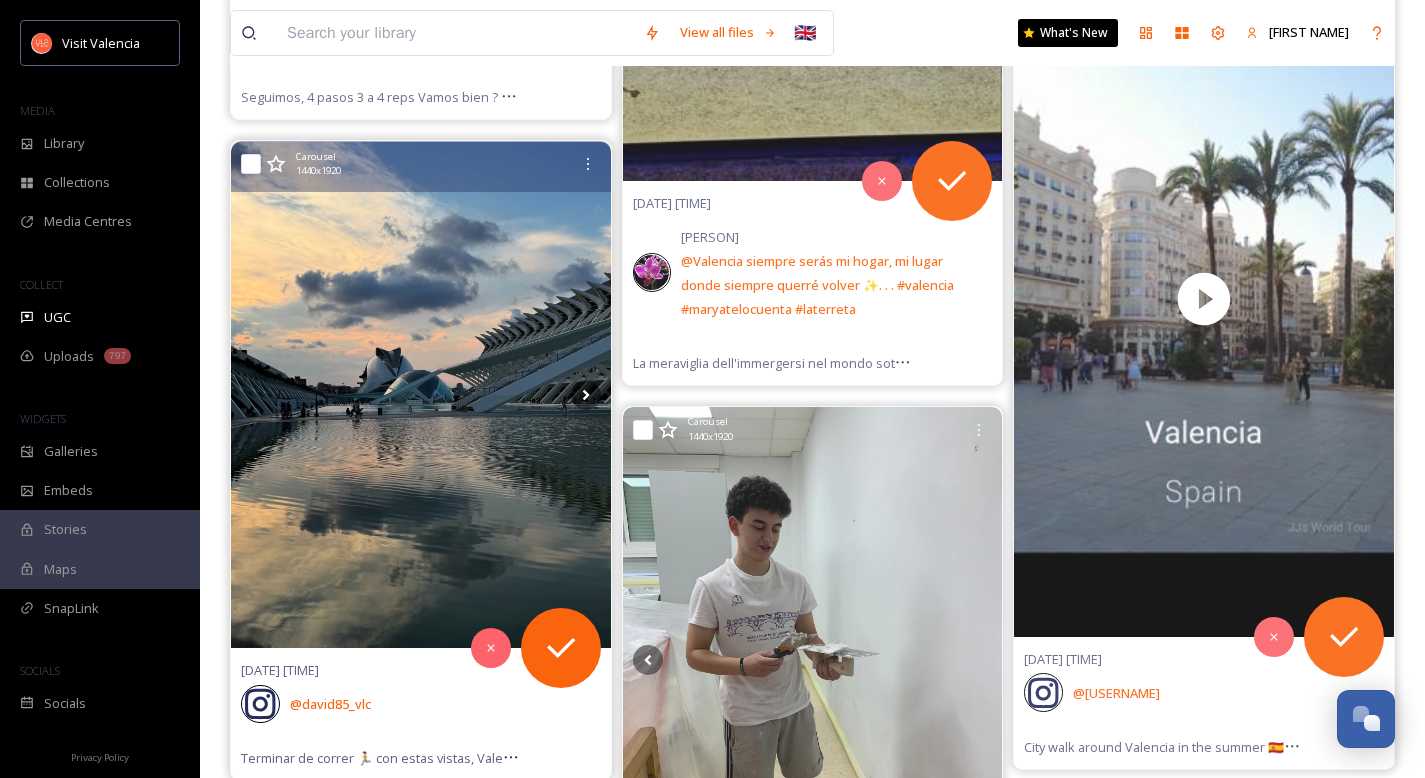 scroll, scrollTop: 7438, scrollLeft: 0, axis: vertical 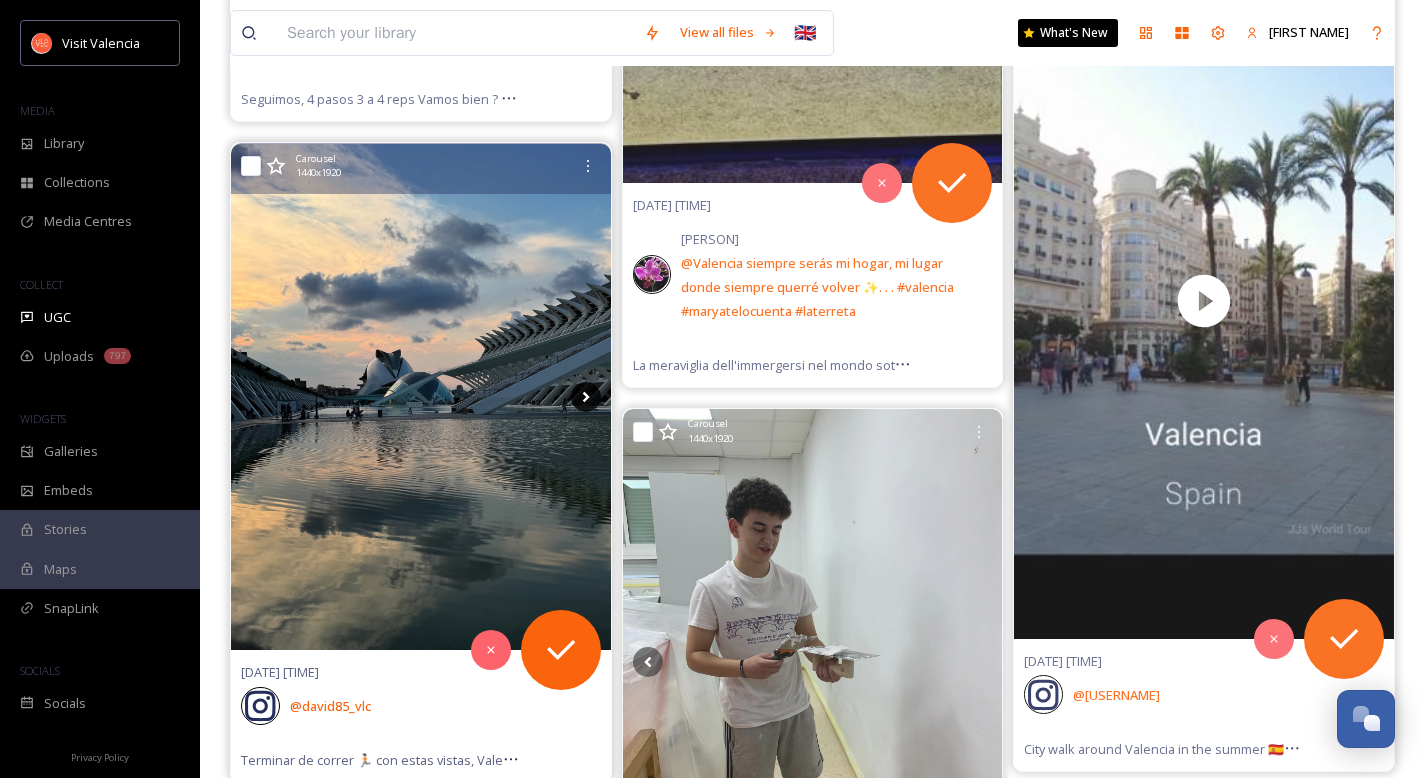 click 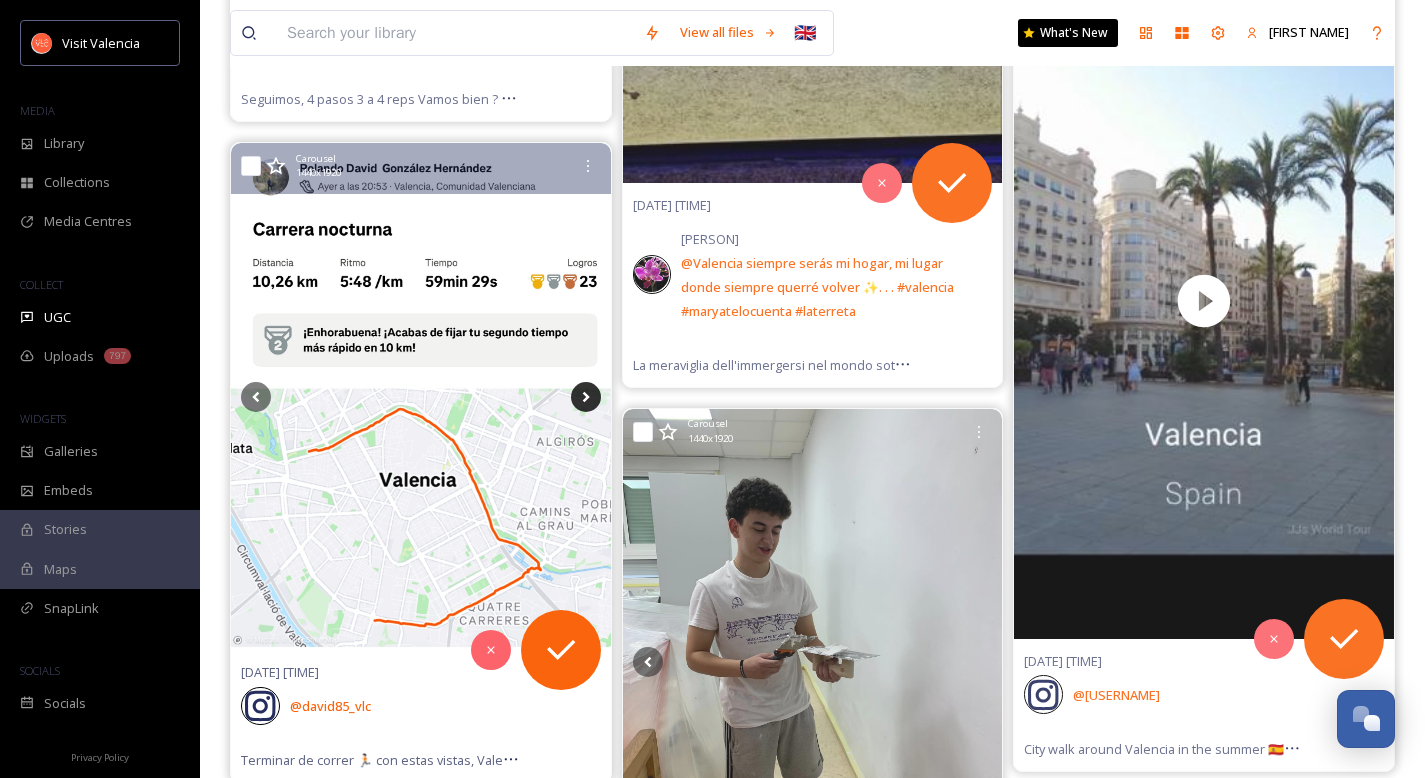 click 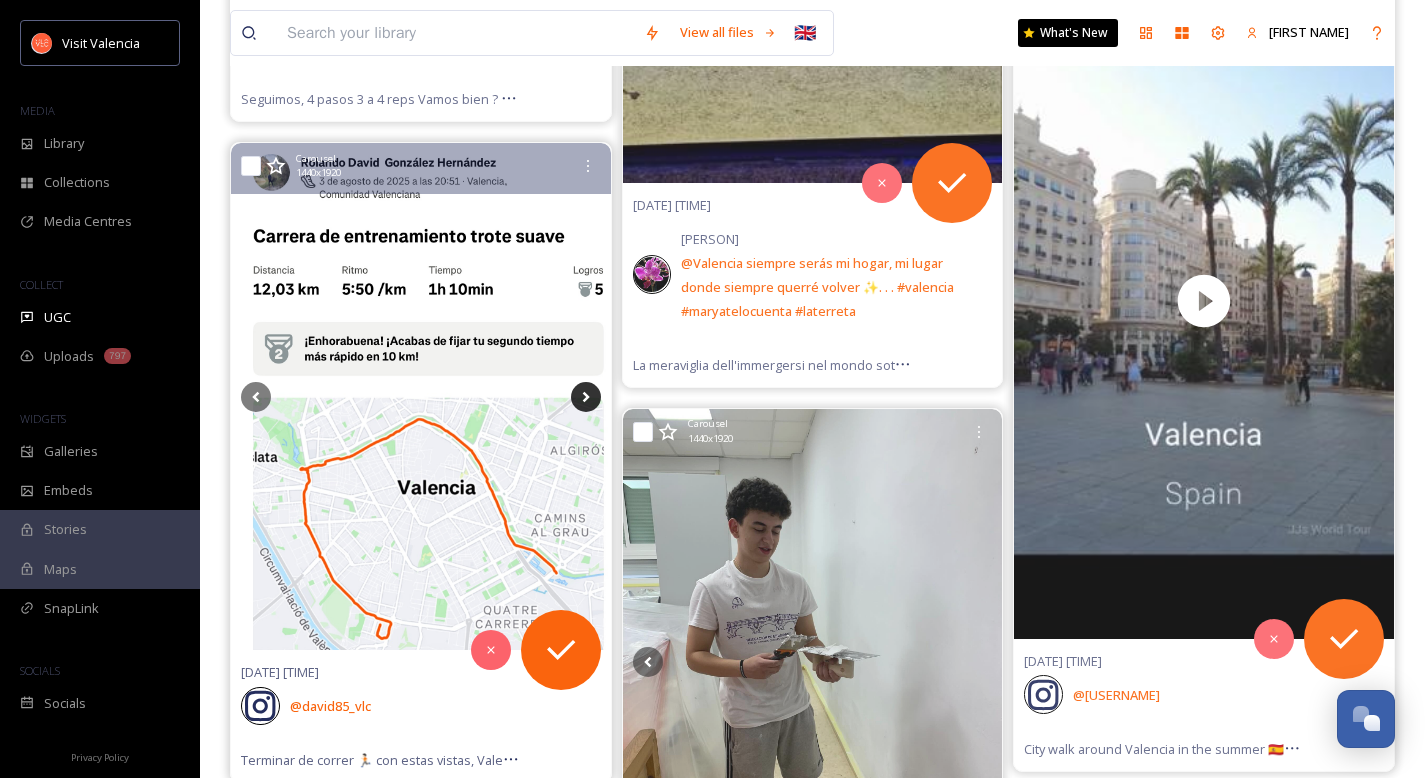 click 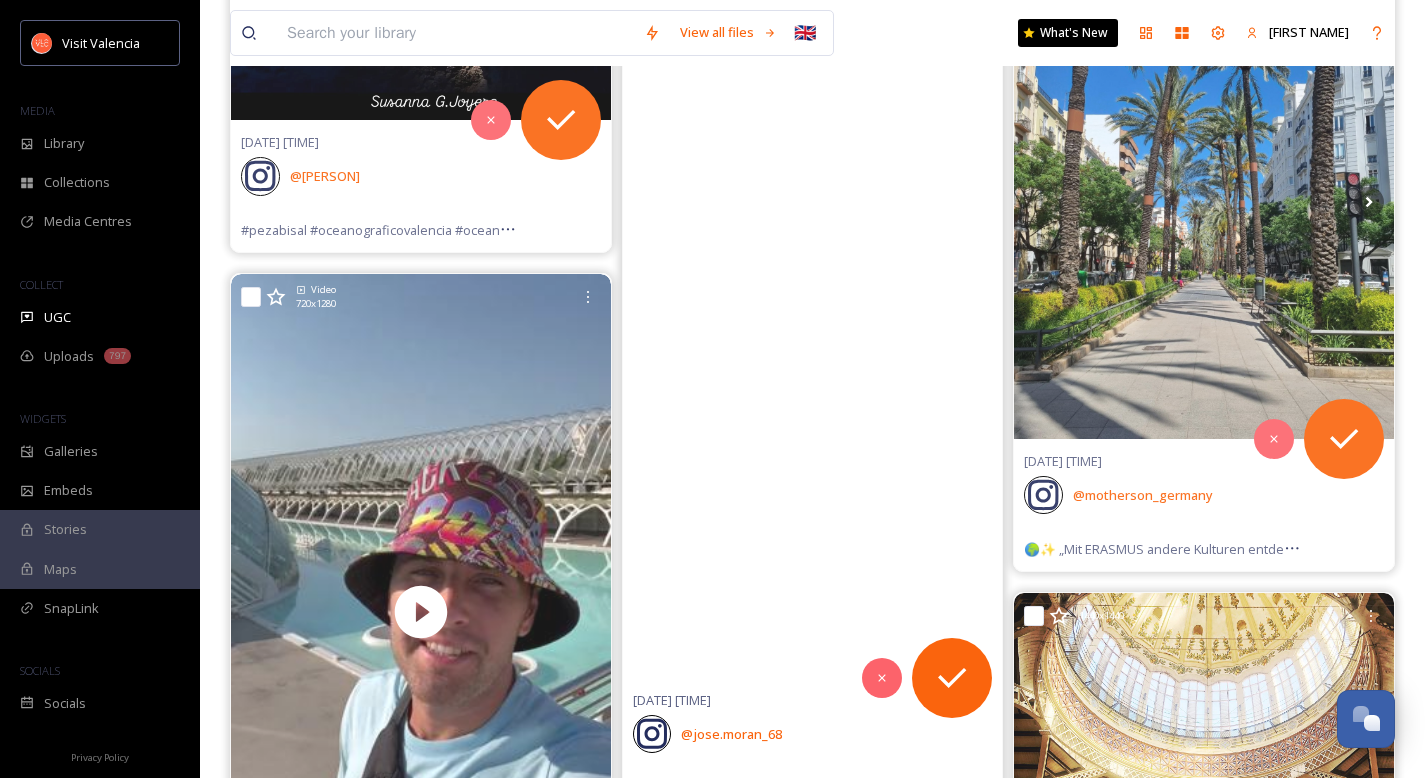 scroll, scrollTop: 9819, scrollLeft: 0, axis: vertical 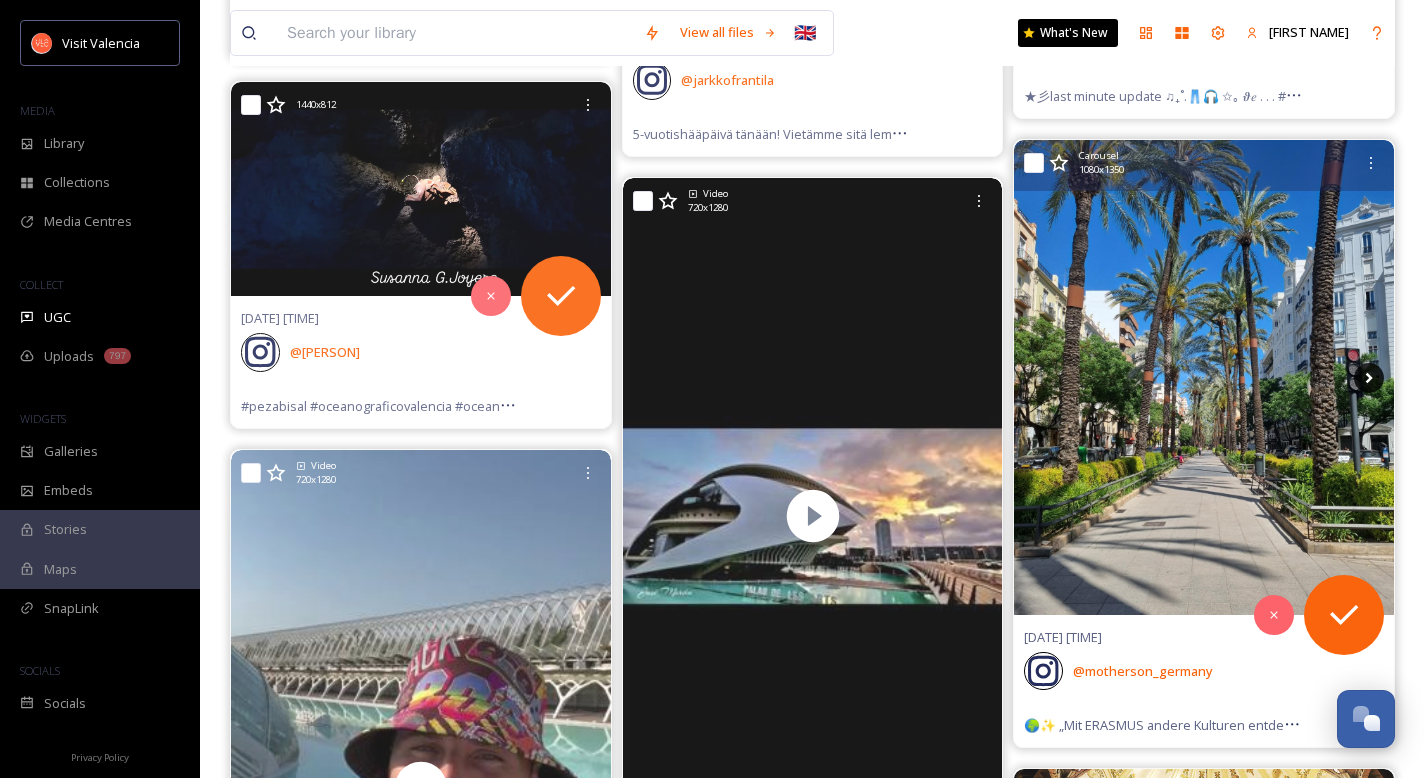 click 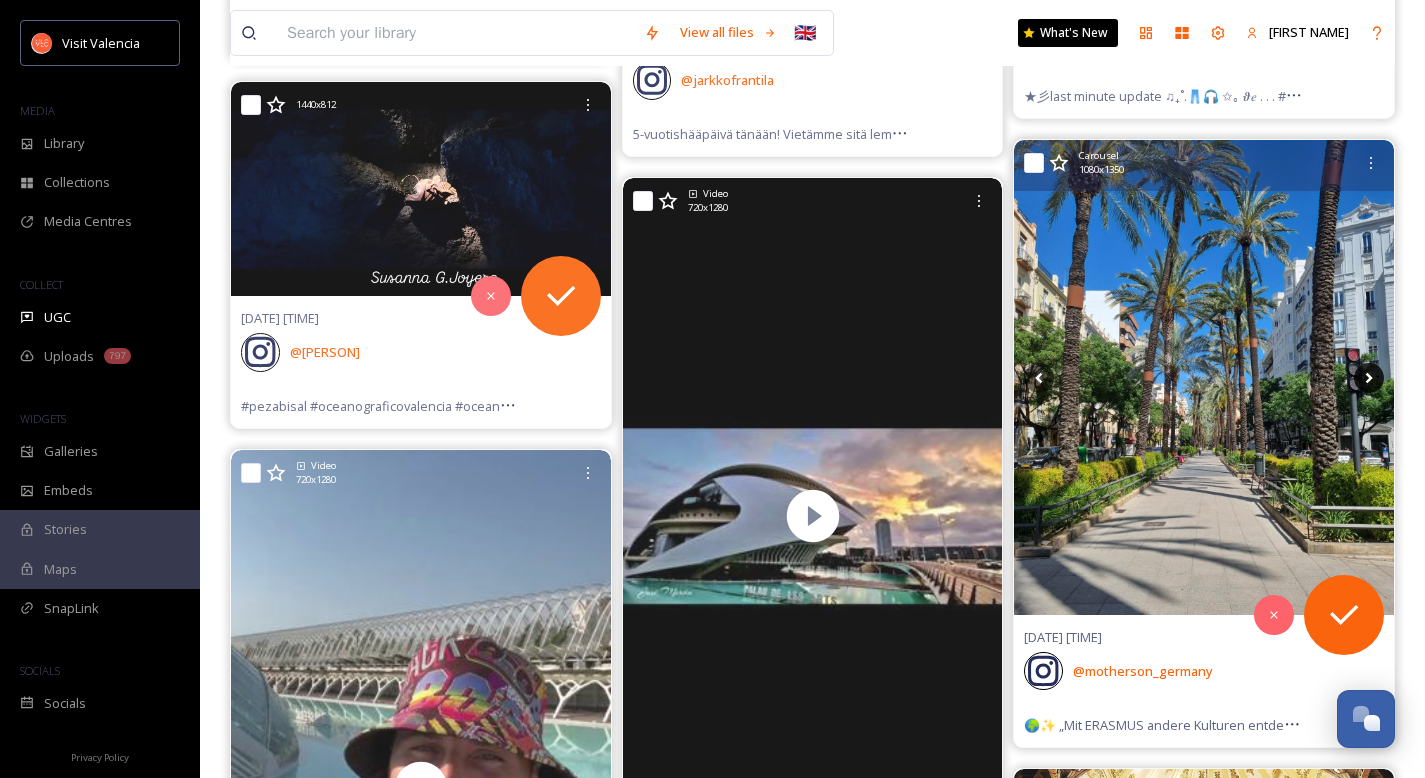 click 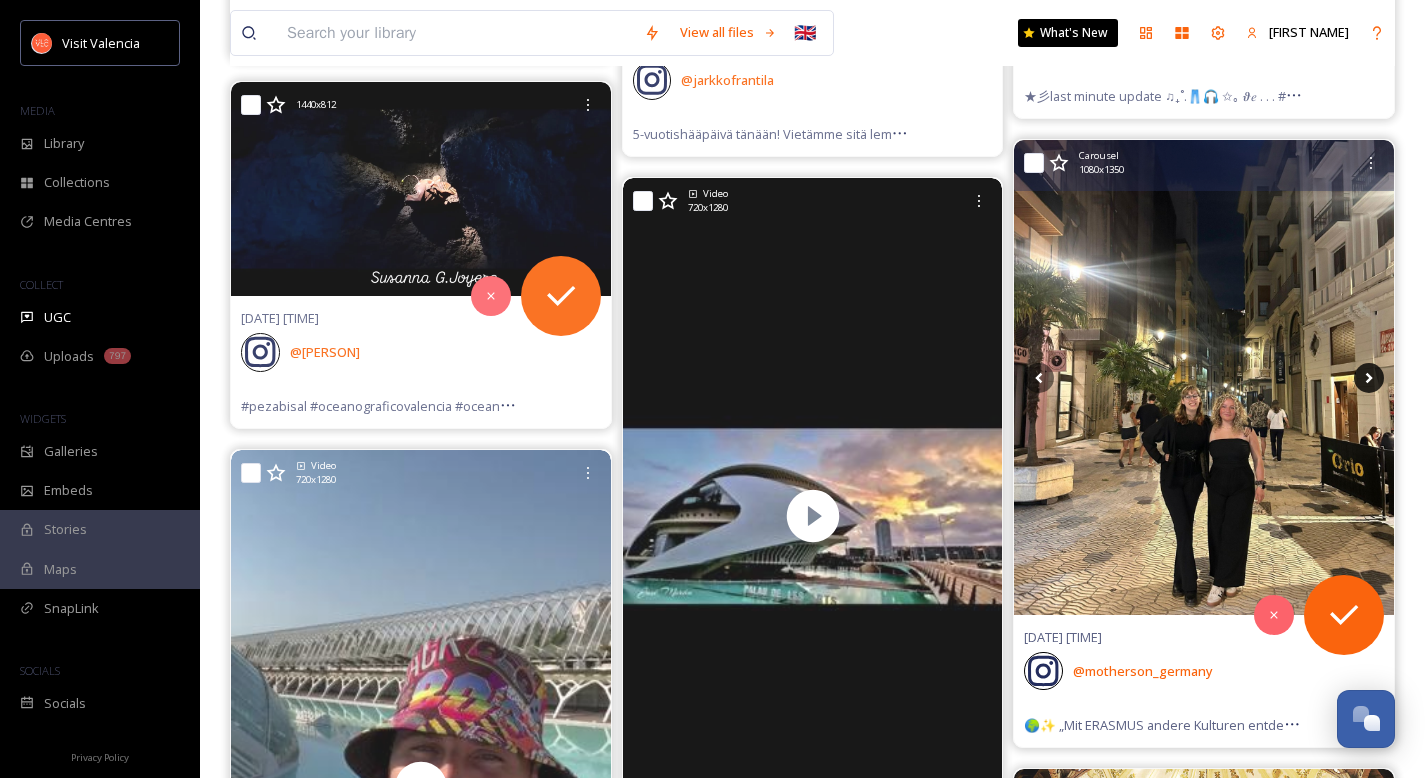 click 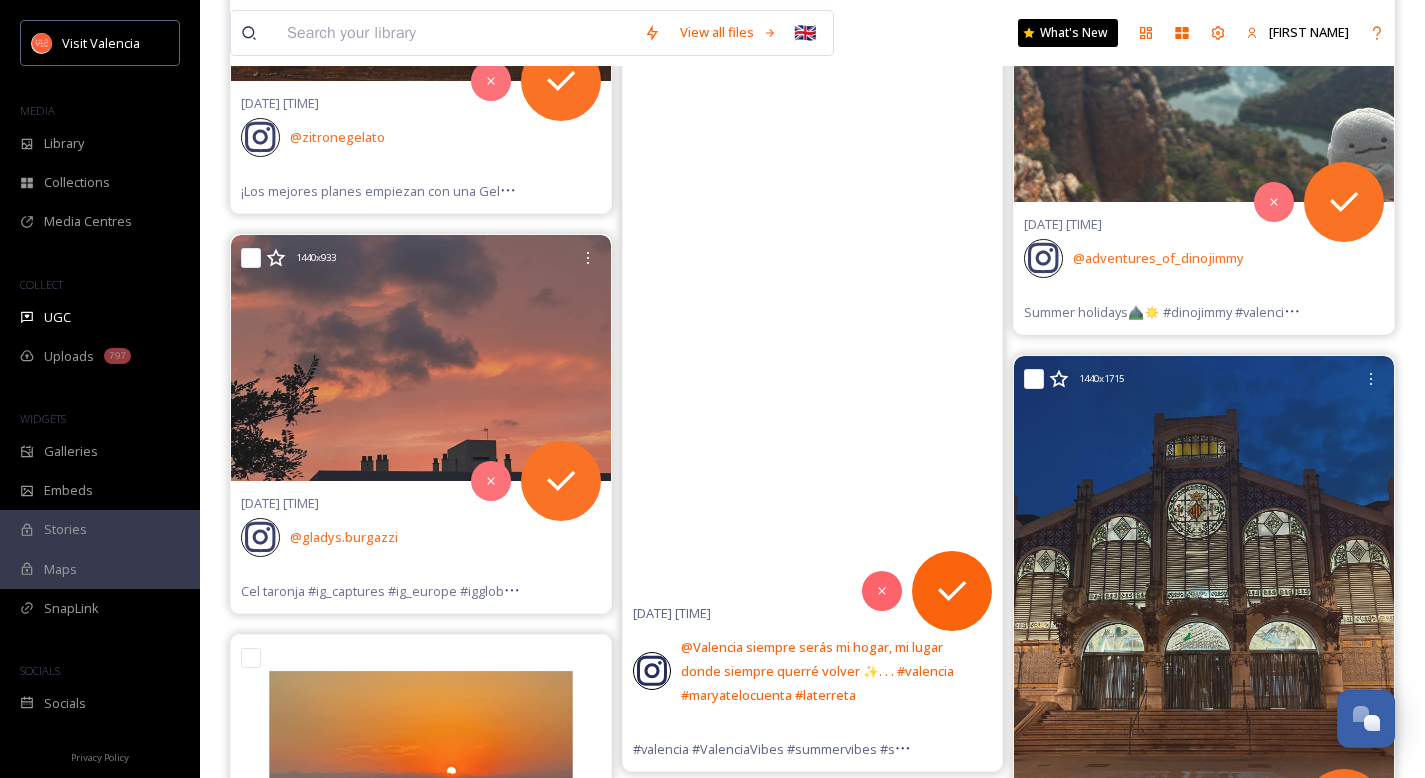 scroll, scrollTop: 14971, scrollLeft: 0, axis: vertical 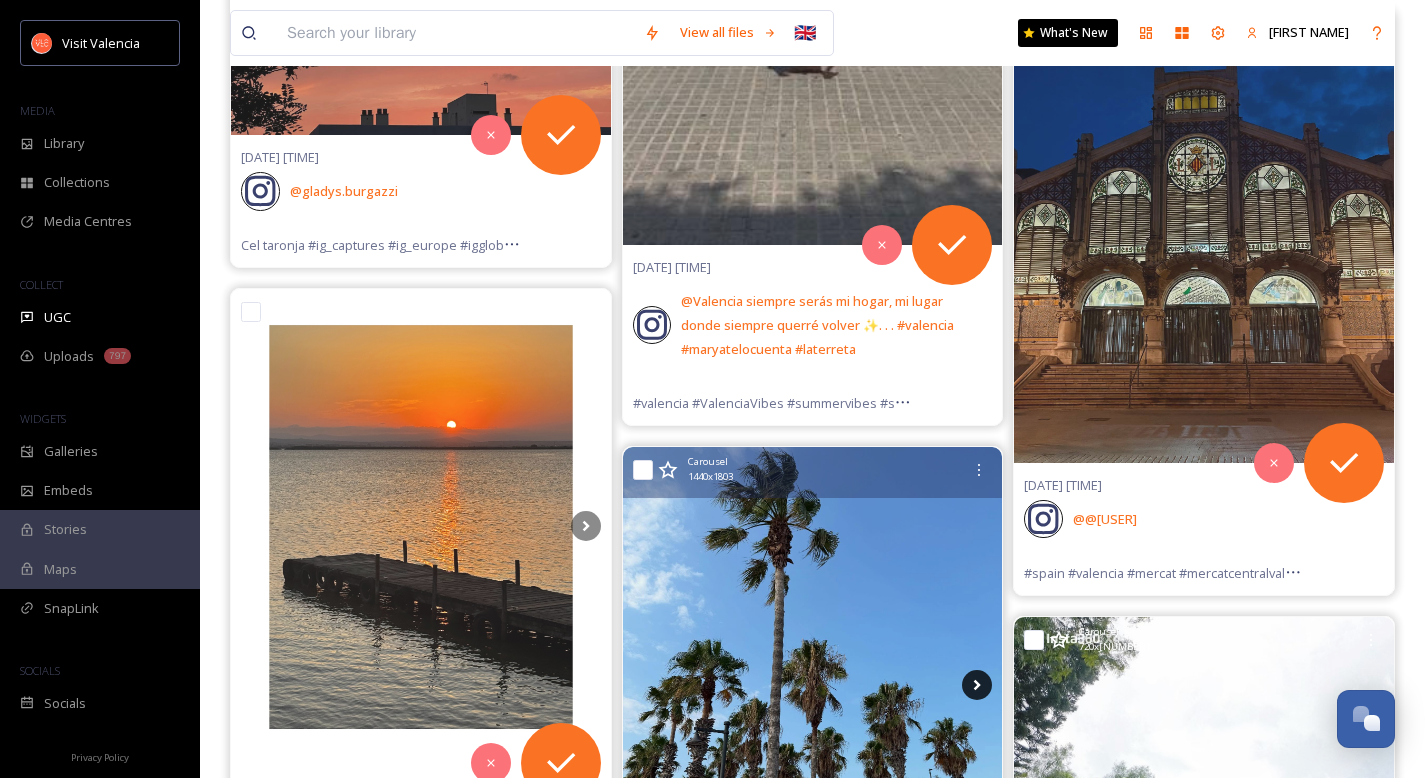 click 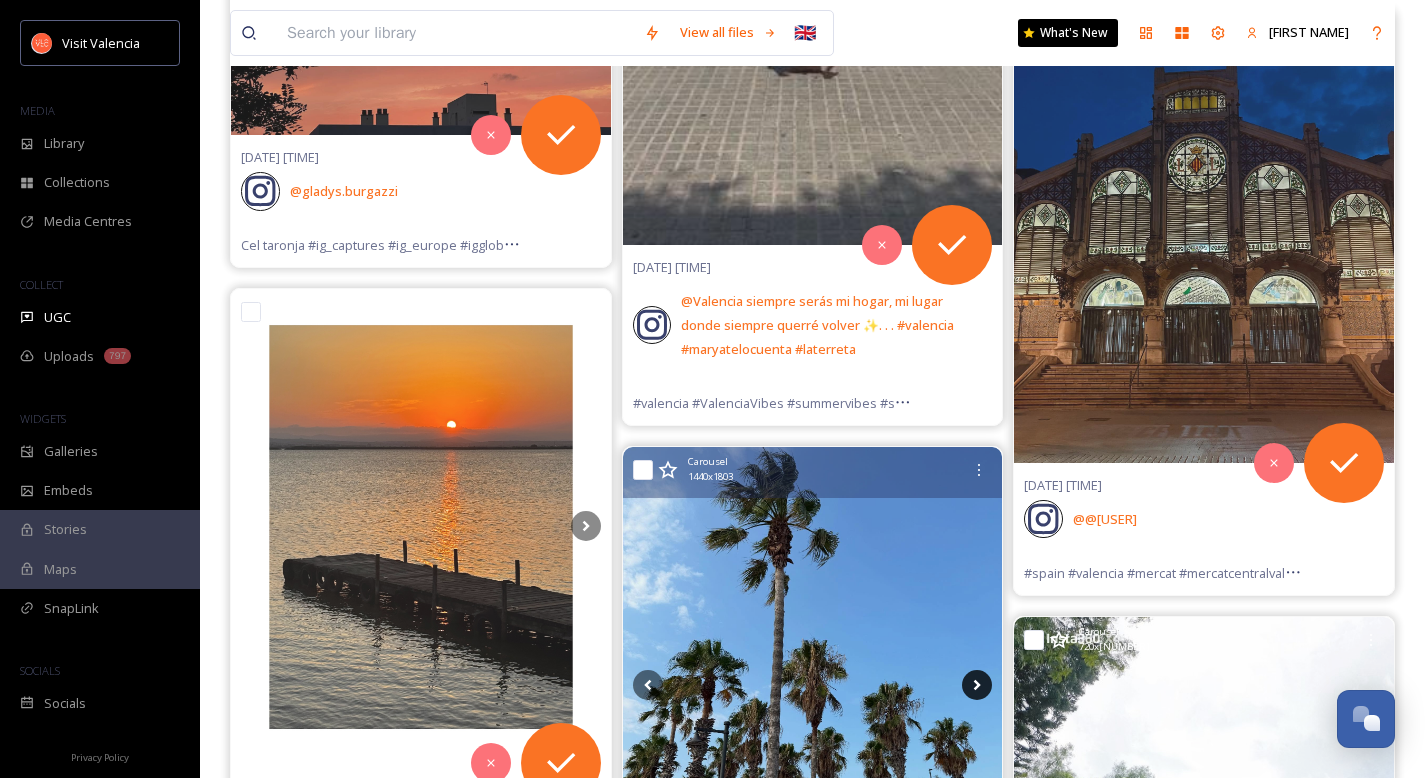 click 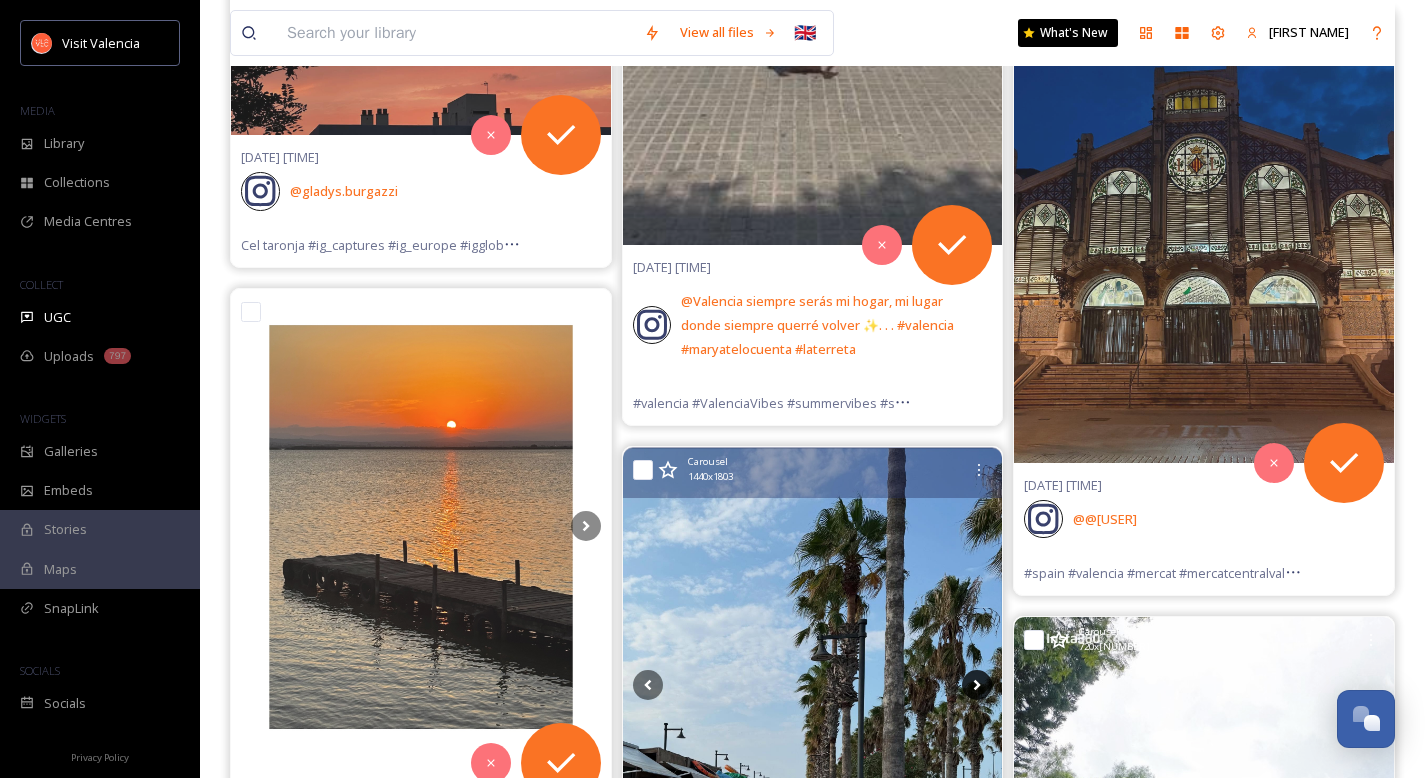 click 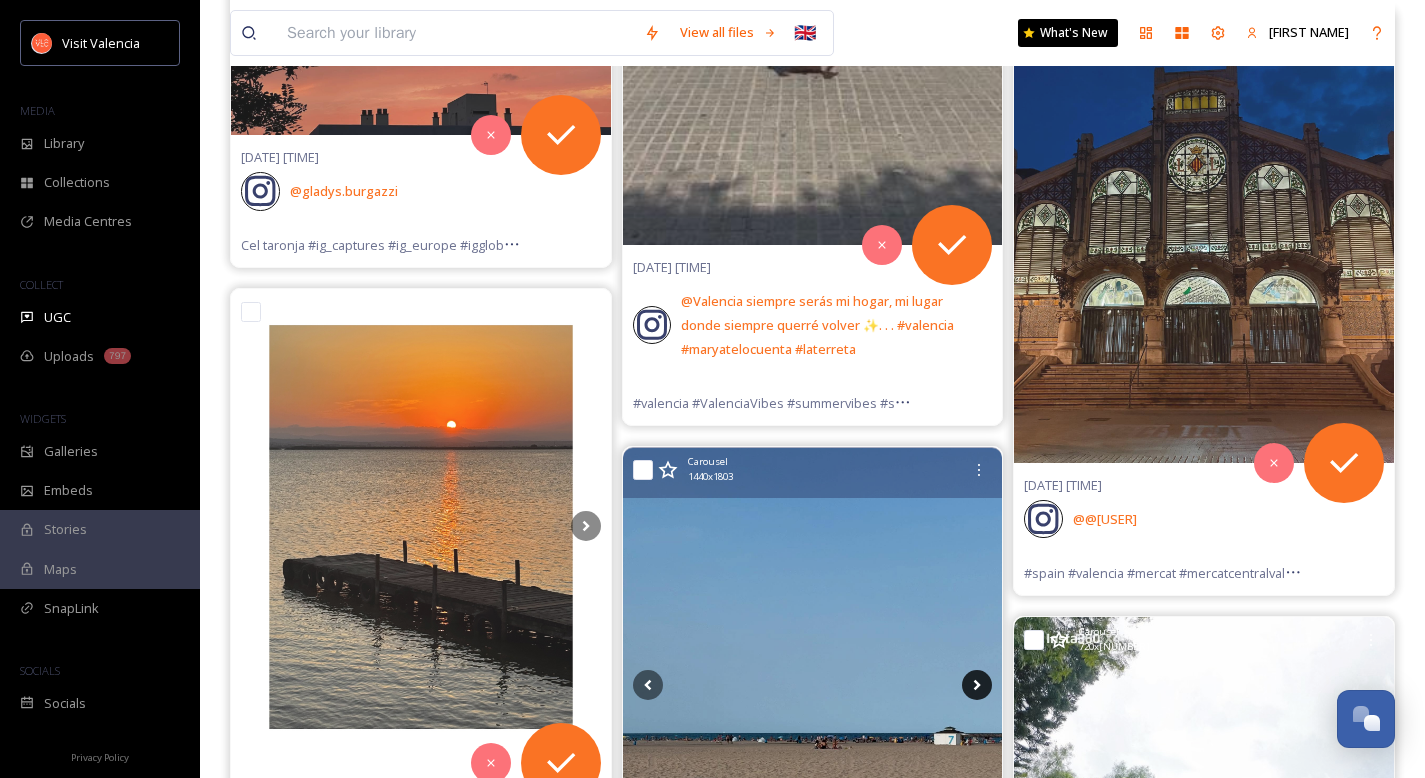 click 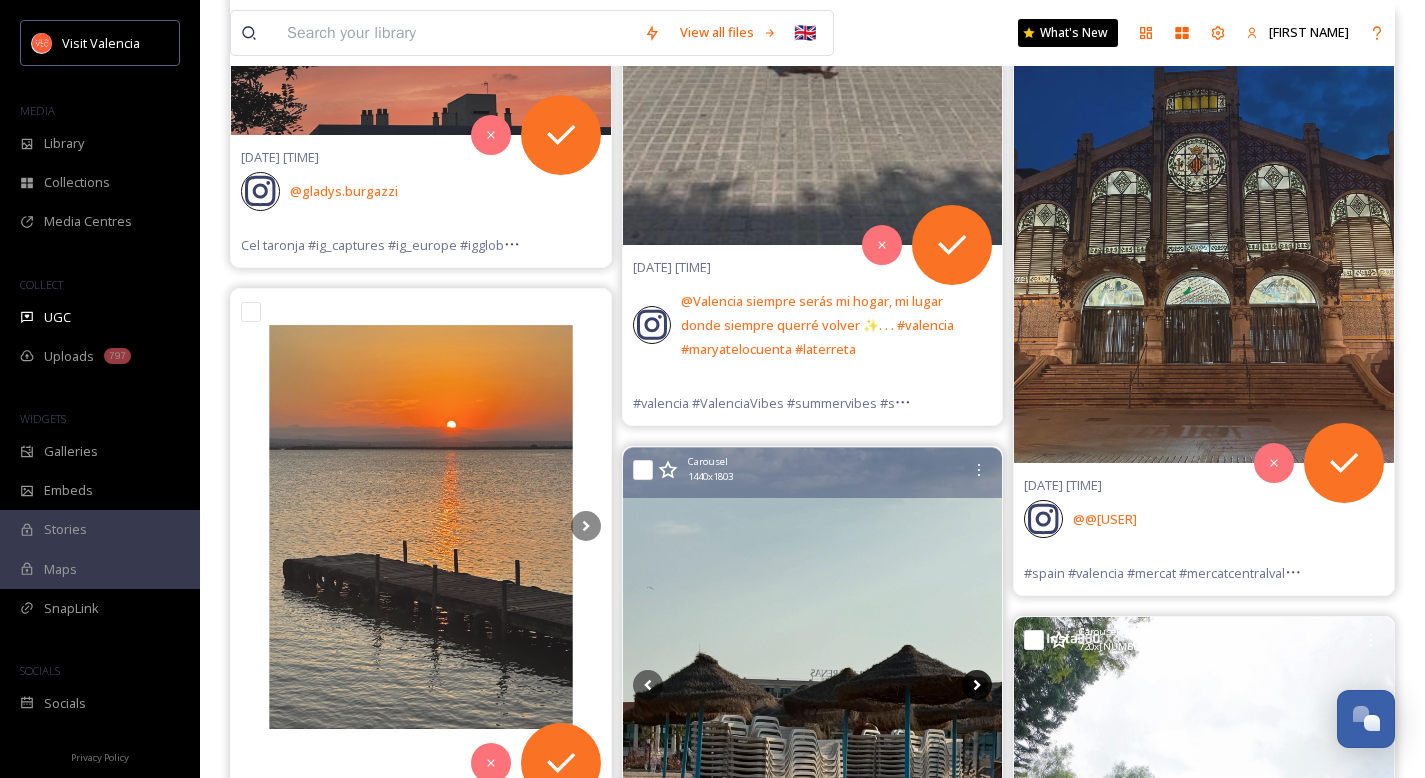 click 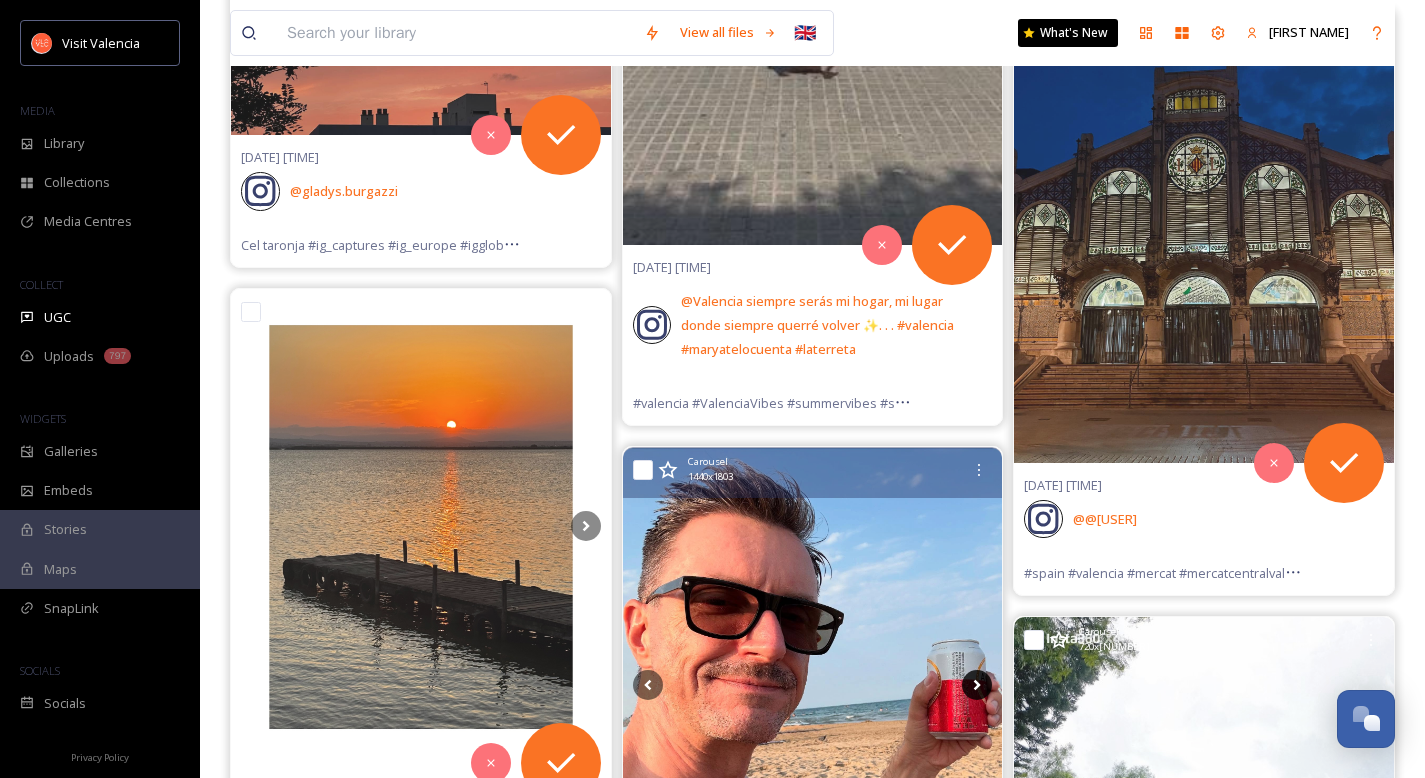 click 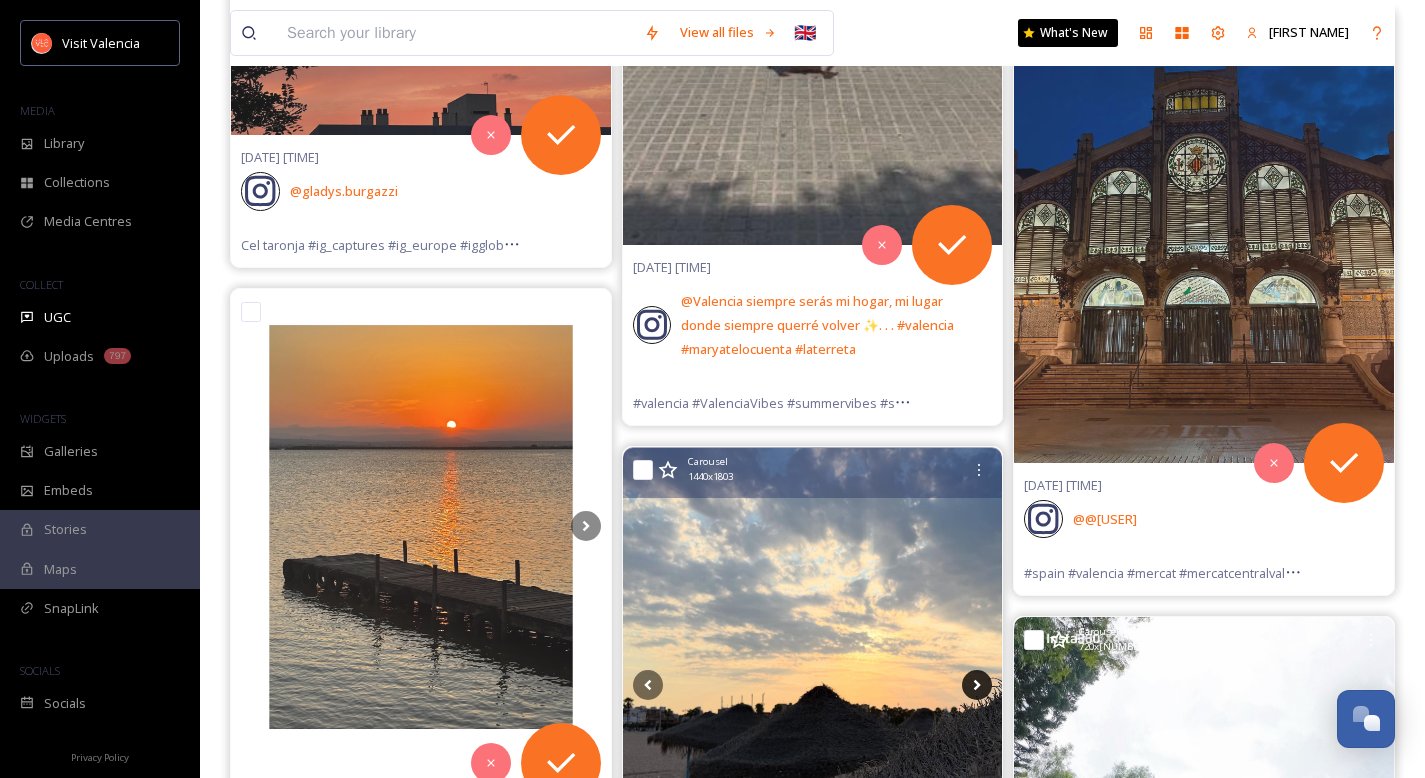 click 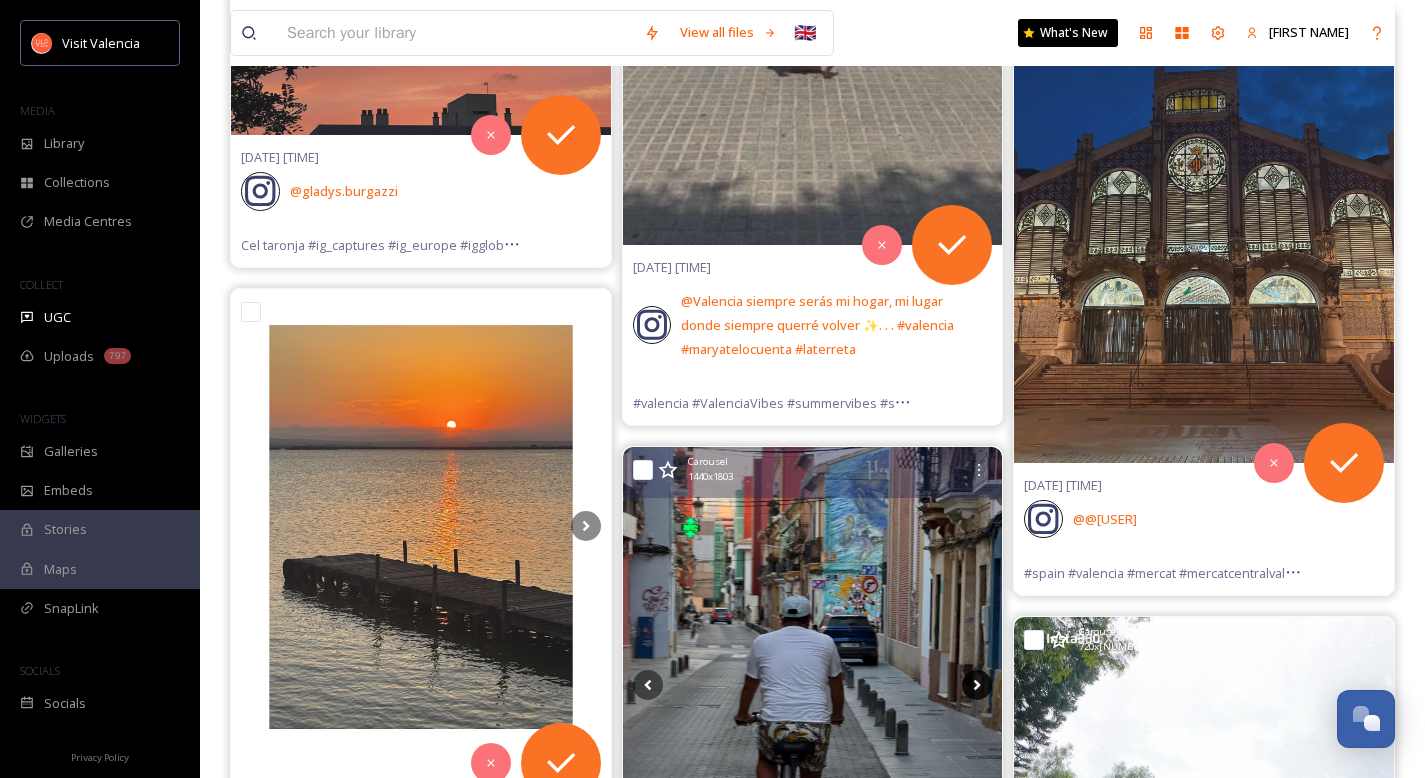 click 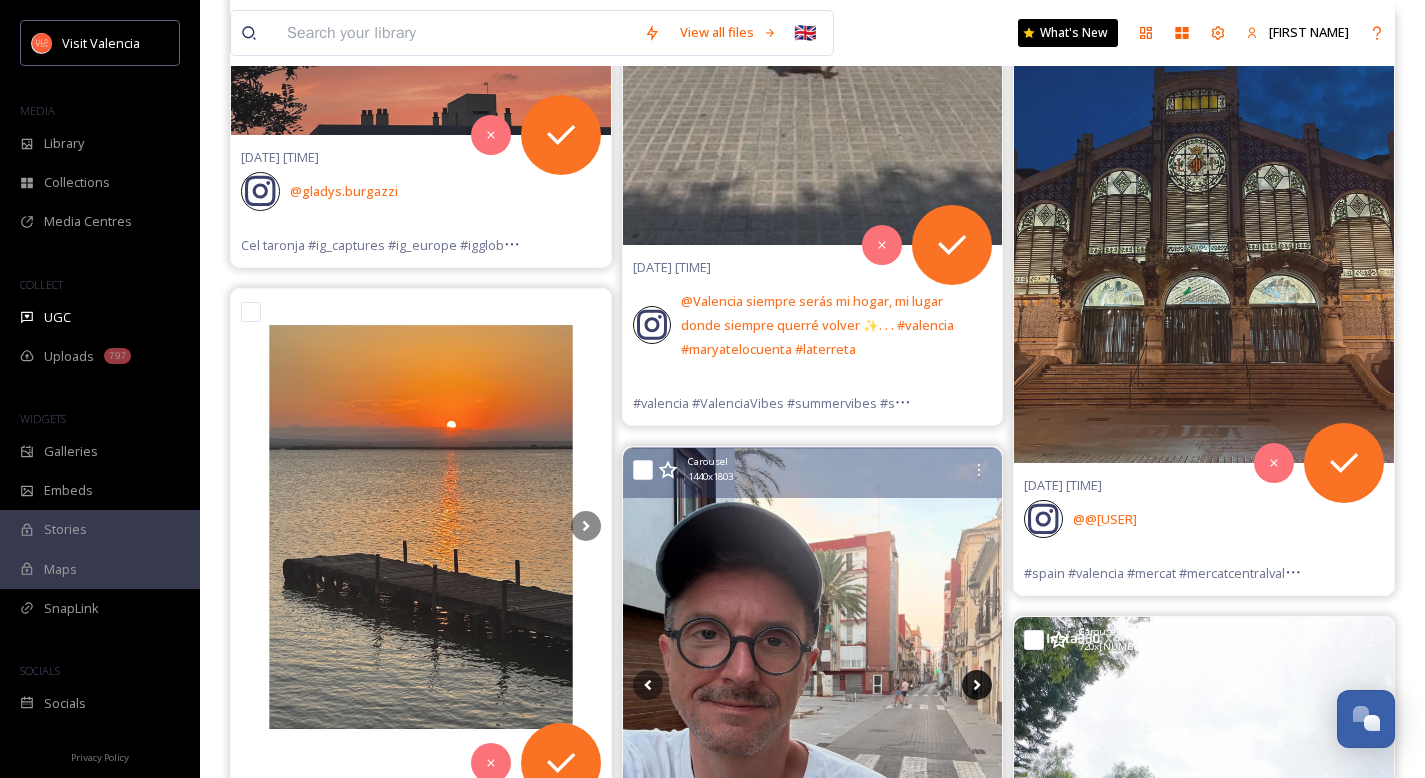 click 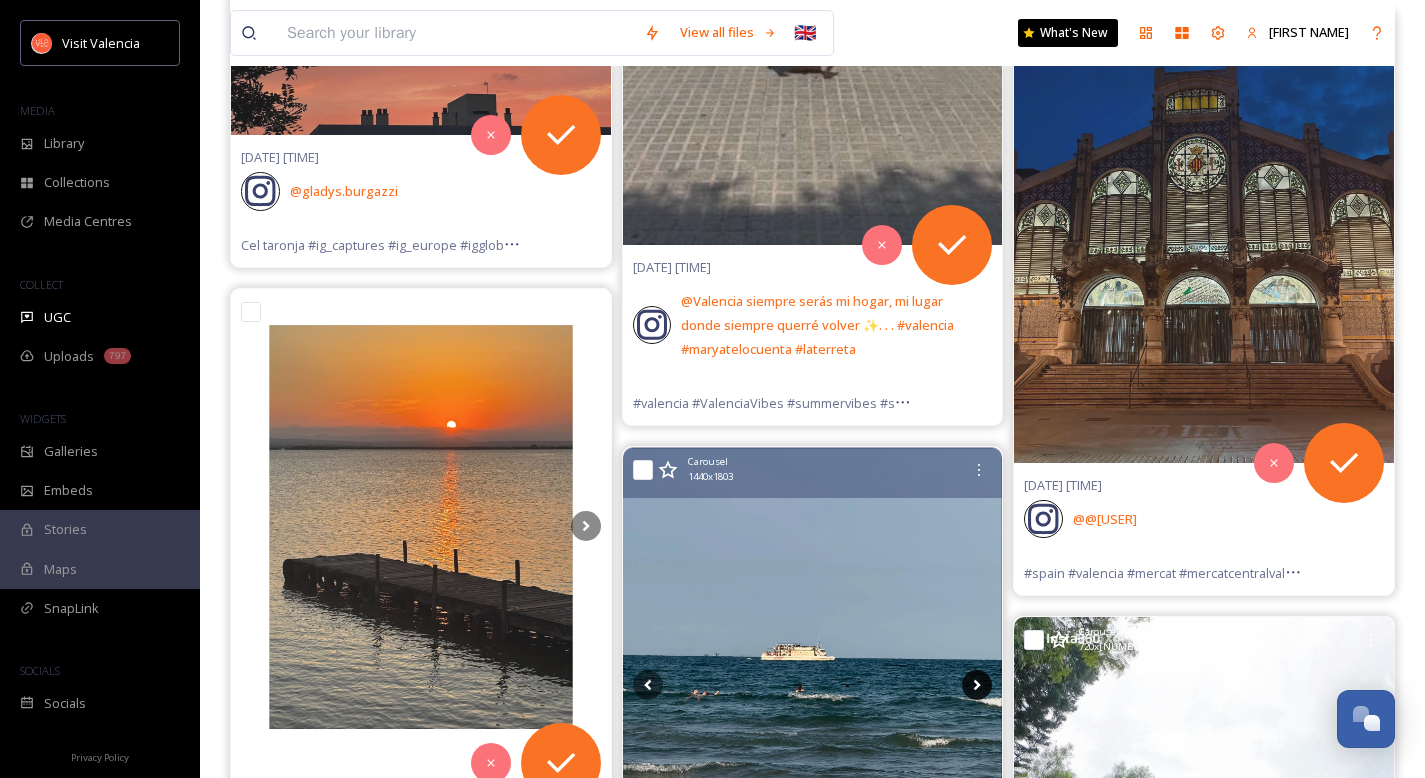 click 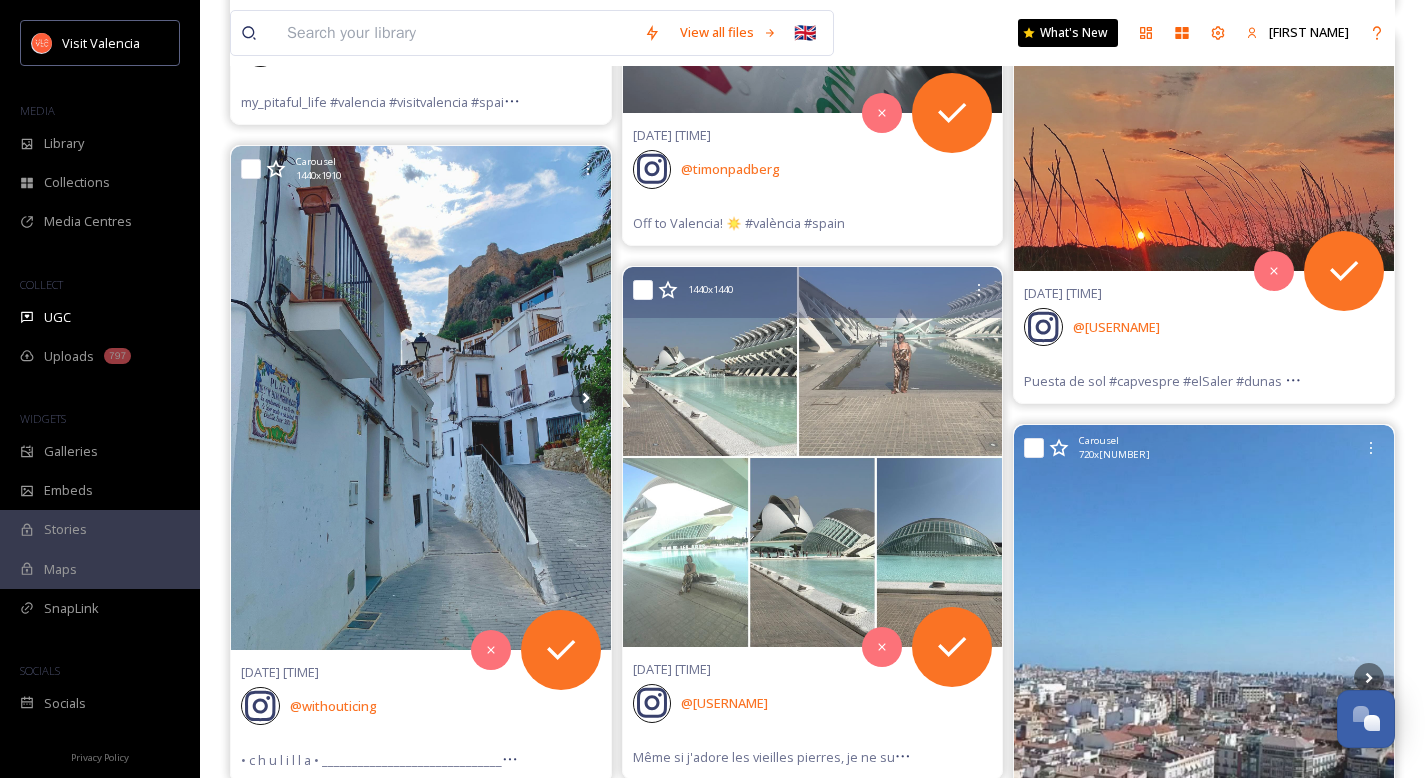 scroll, scrollTop: 19045, scrollLeft: 0, axis: vertical 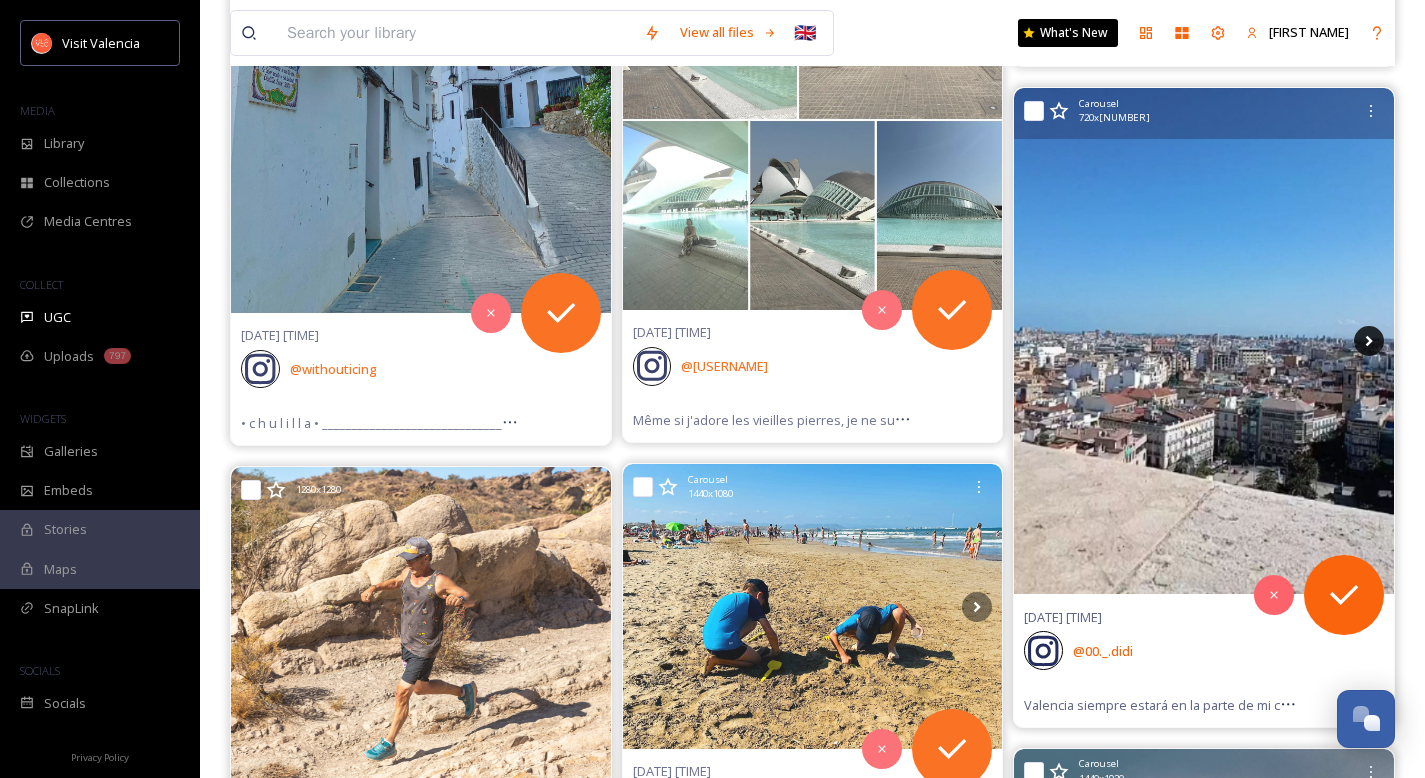 click 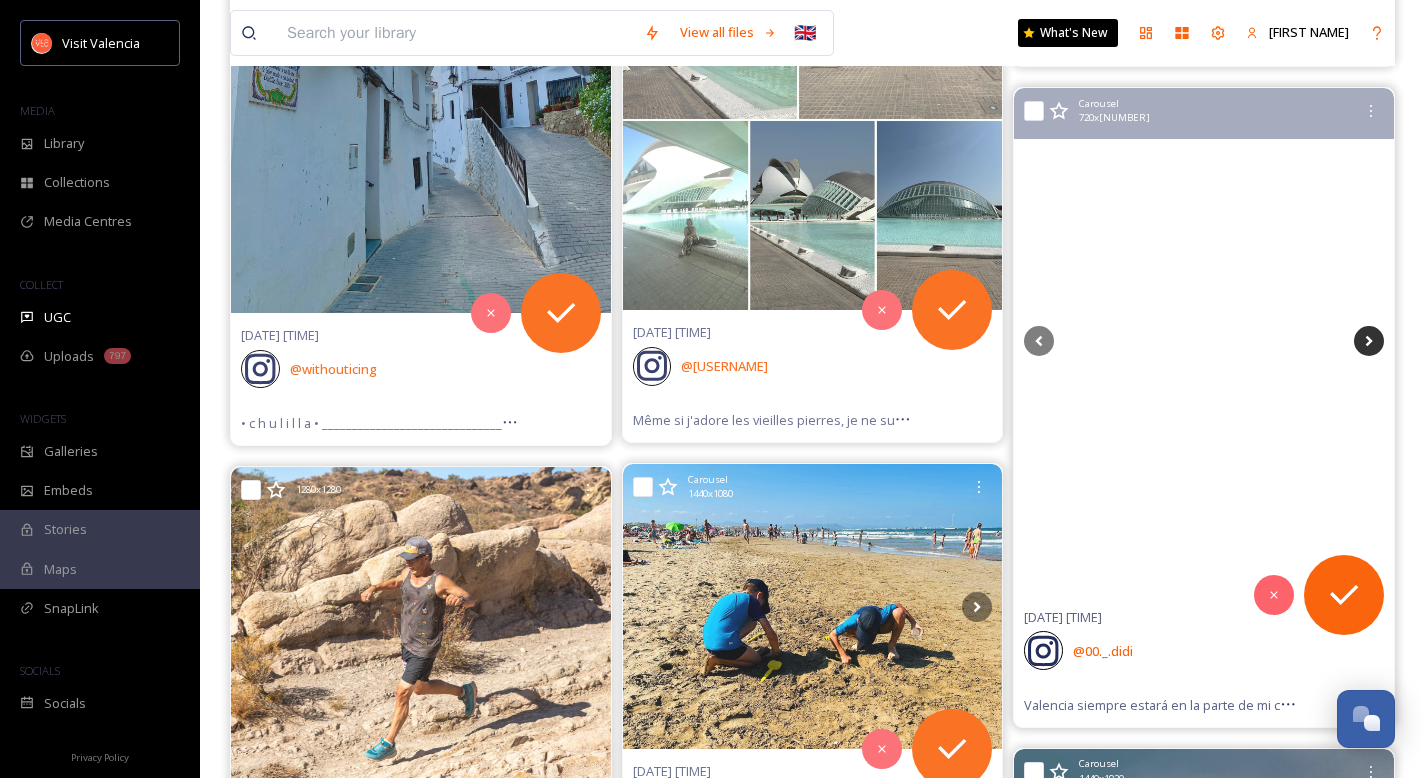 click 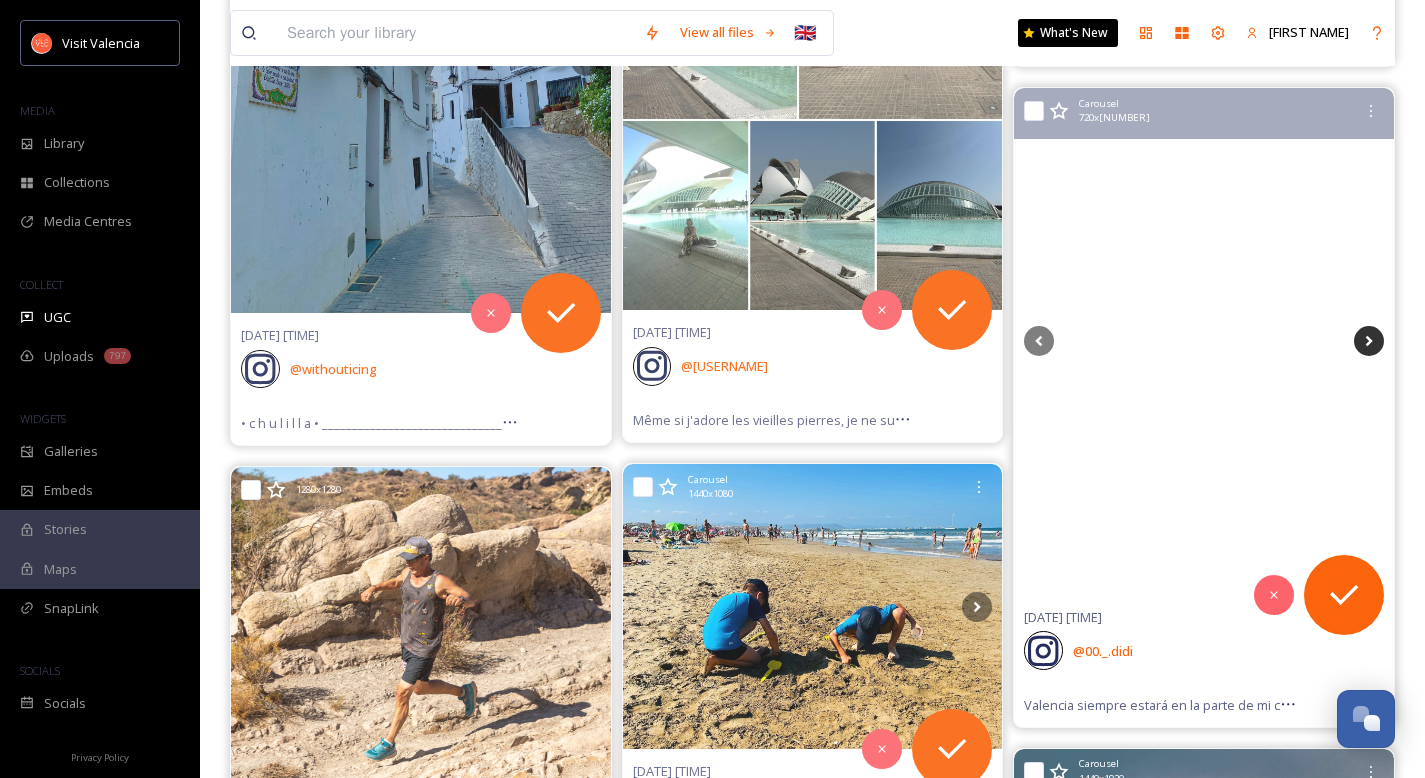 click 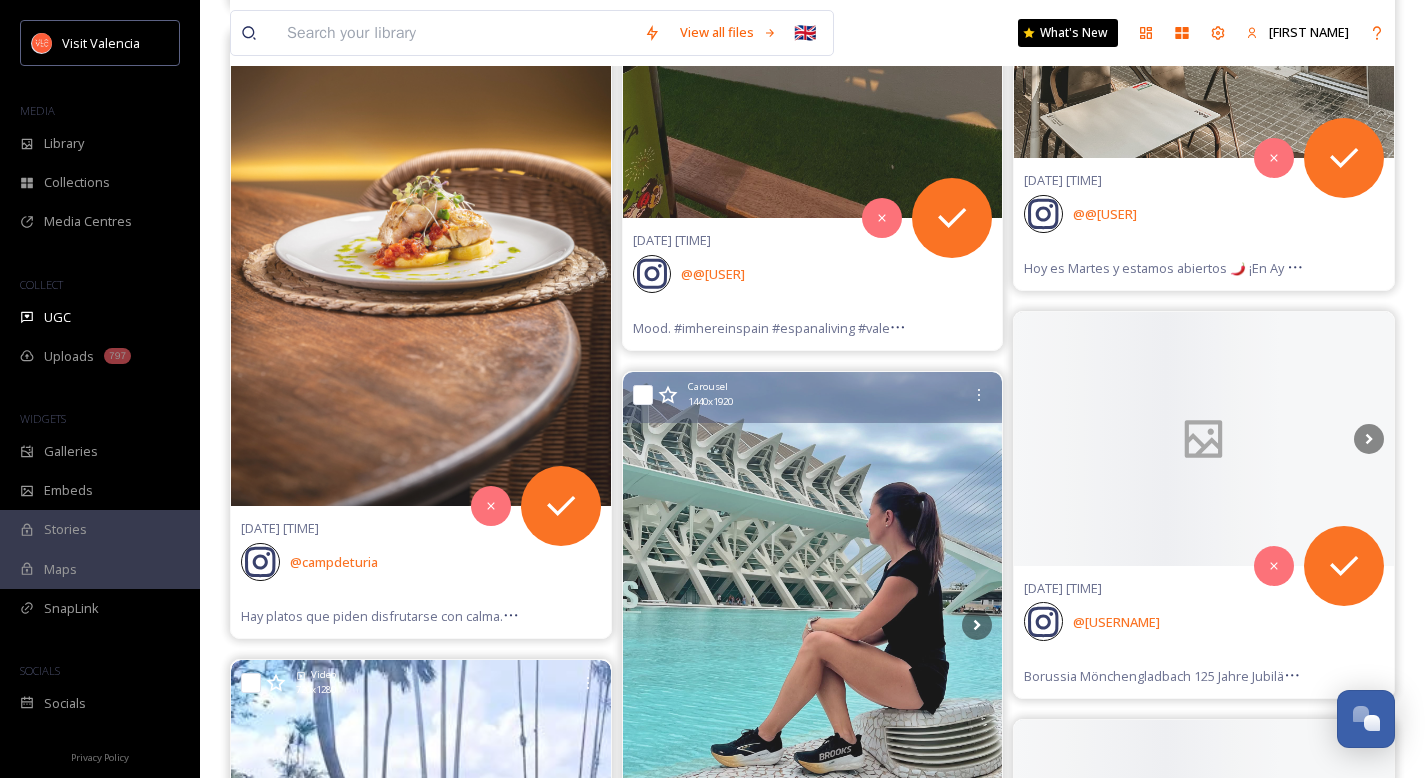 scroll, scrollTop: 24117, scrollLeft: 0, axis: vertical 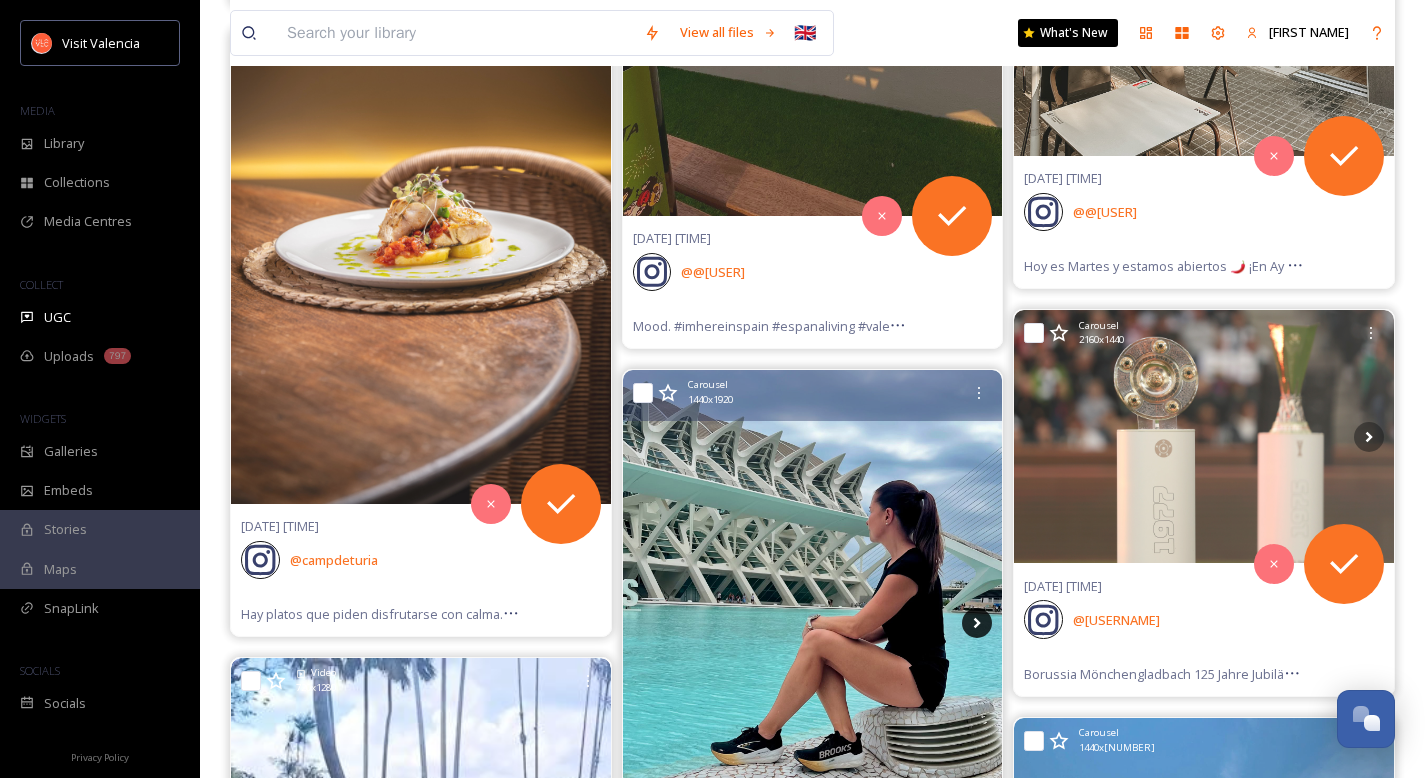 click 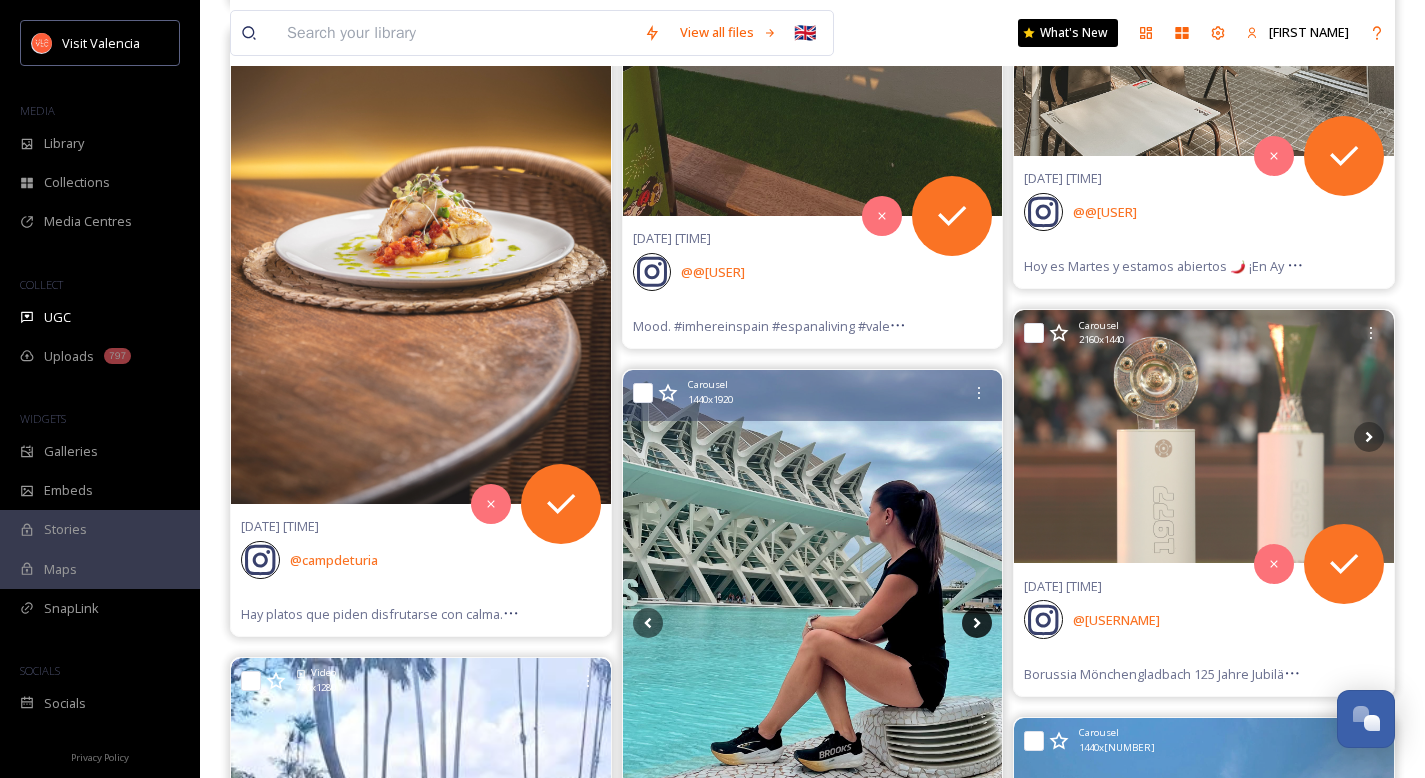 click 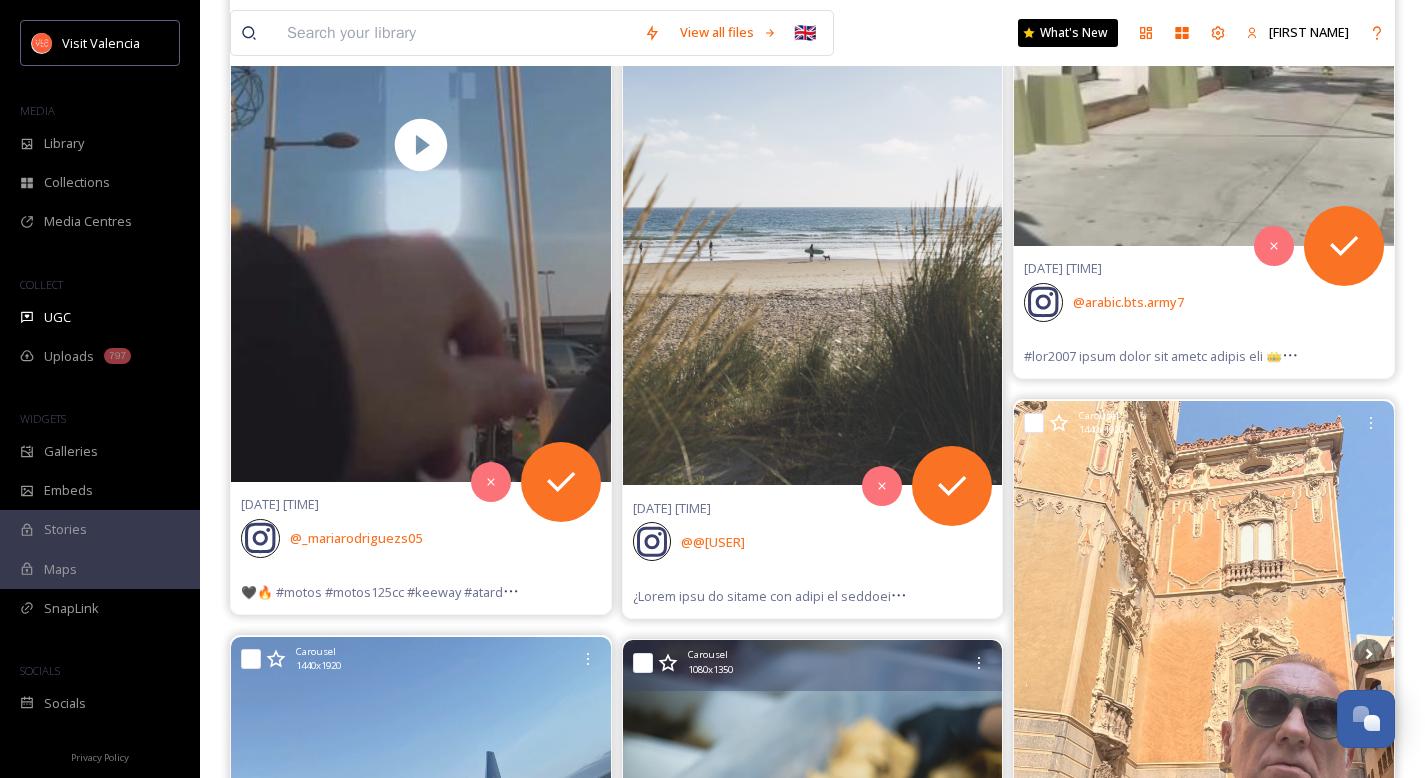 scroll, scrollTop: 26793, scrollLeft: 0, axis: vertical 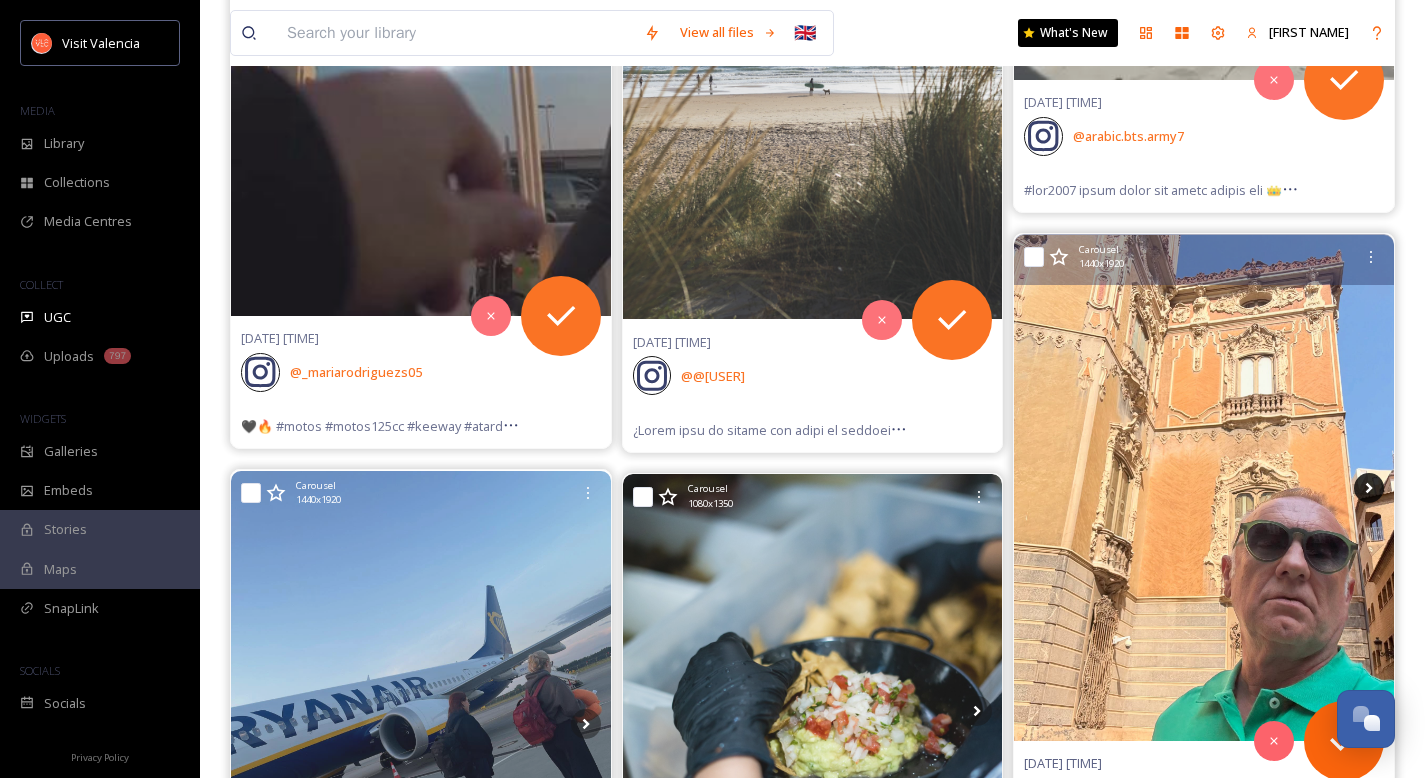 click 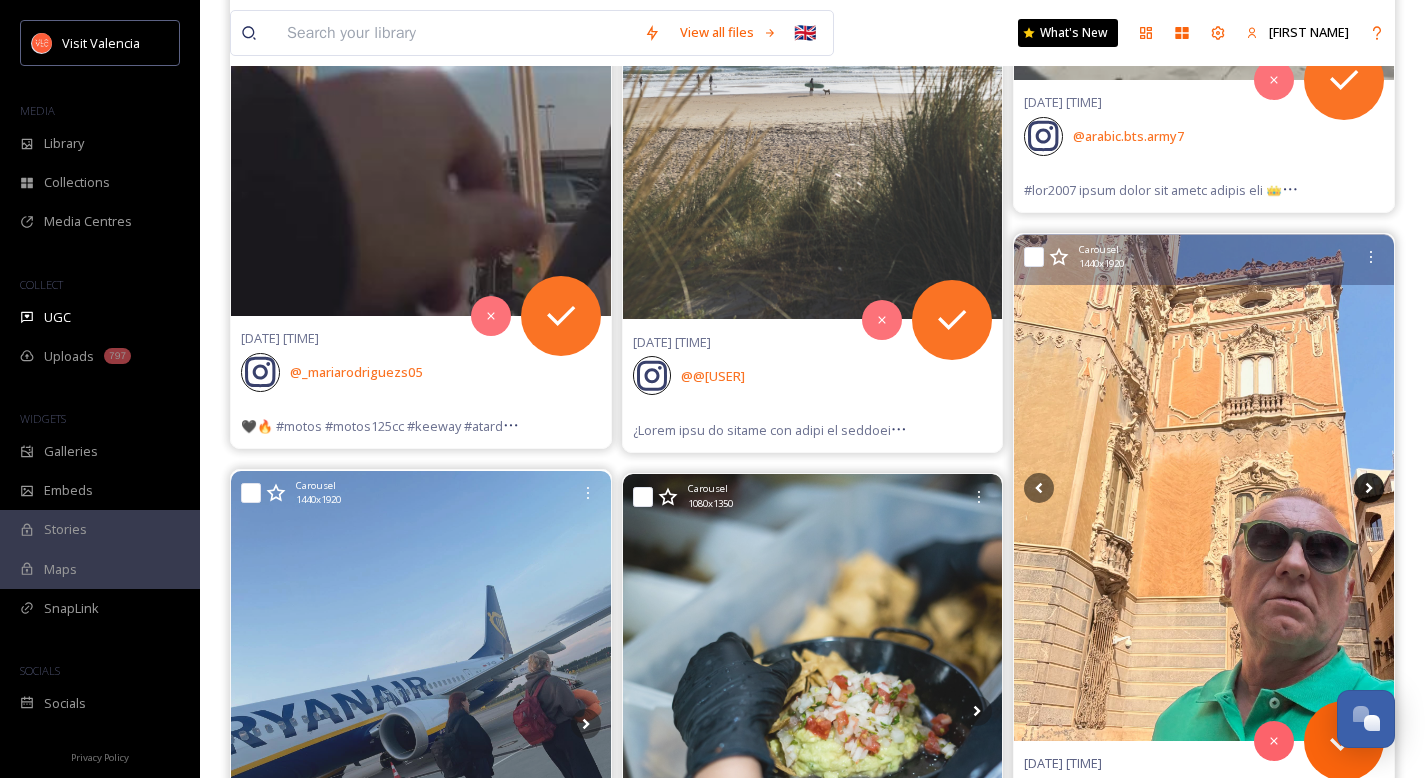 click 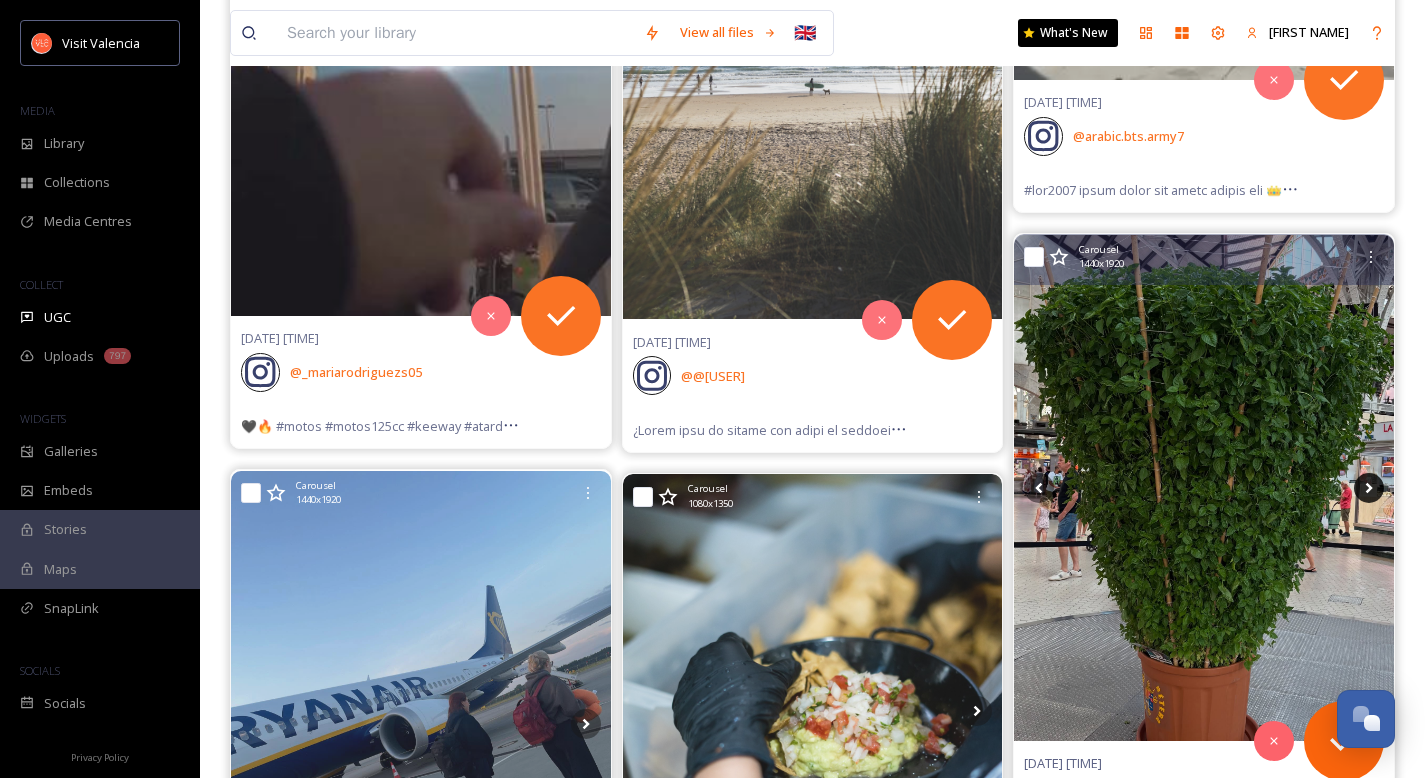 click 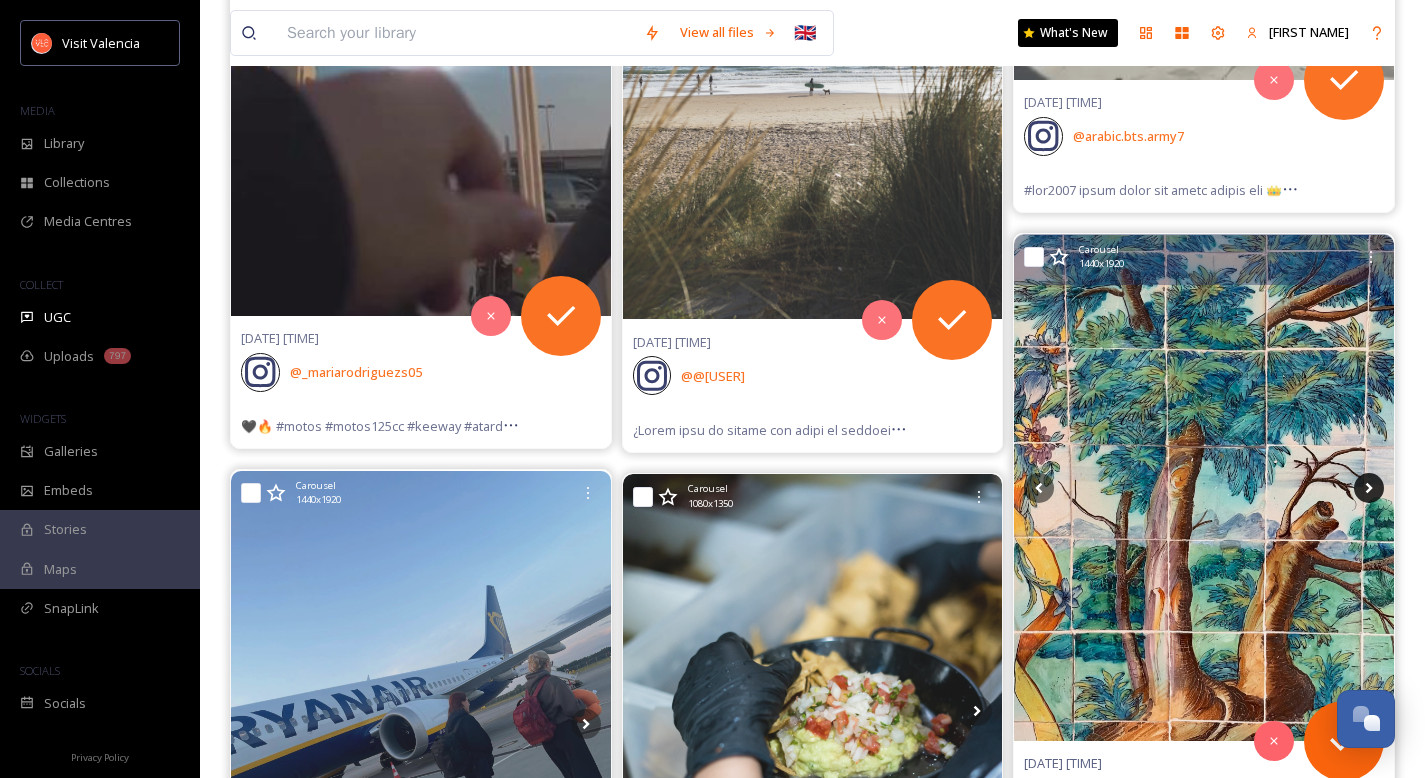 click 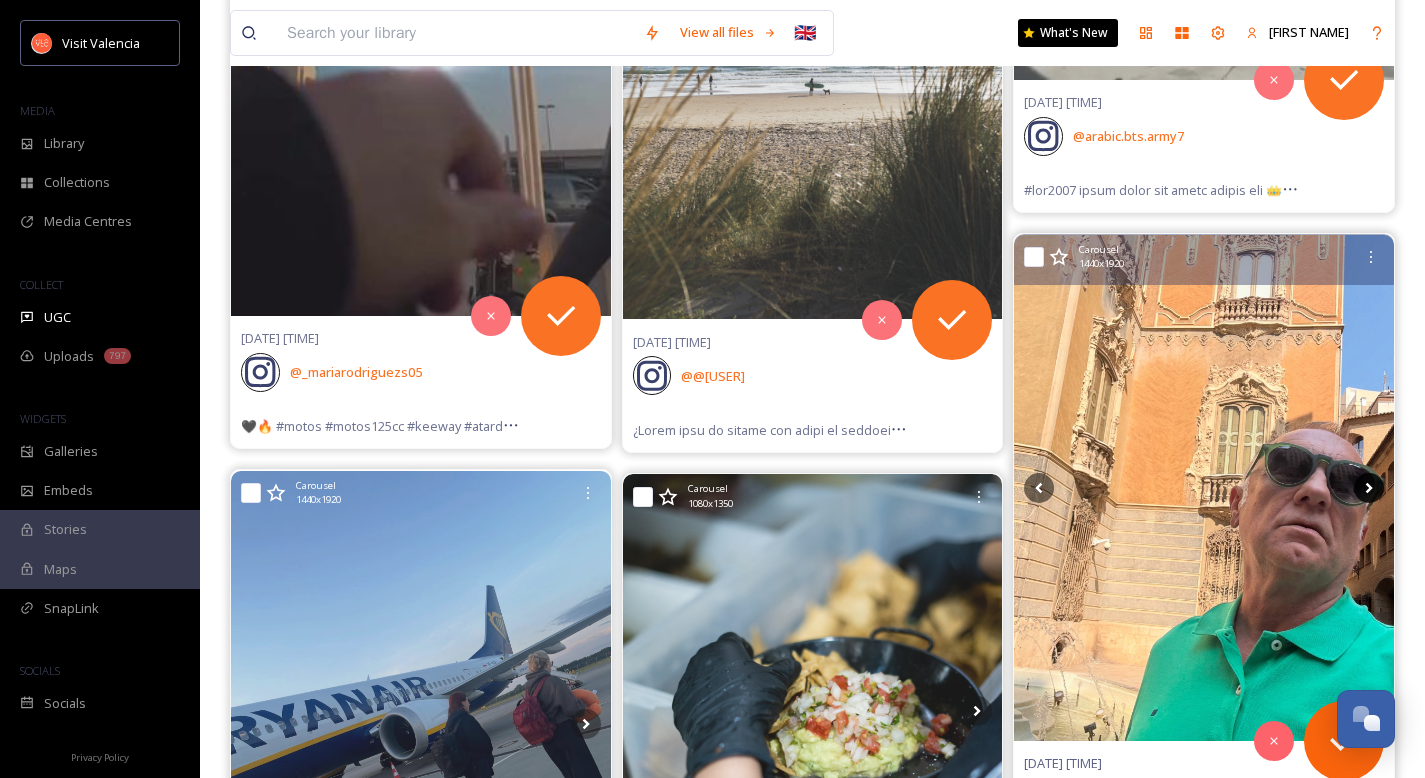 click 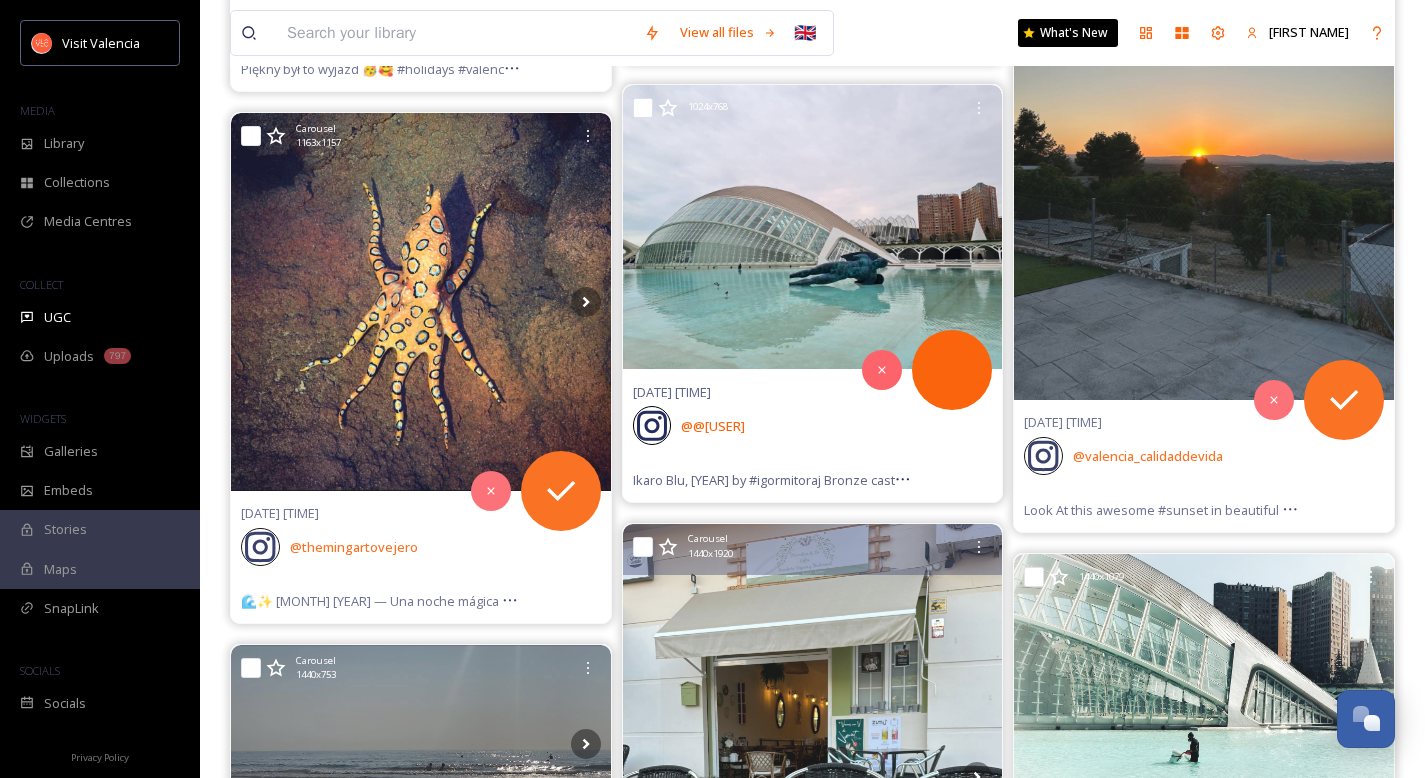 scroll, scrollTop: 27972, scrollLeft: 0, axis: vertical 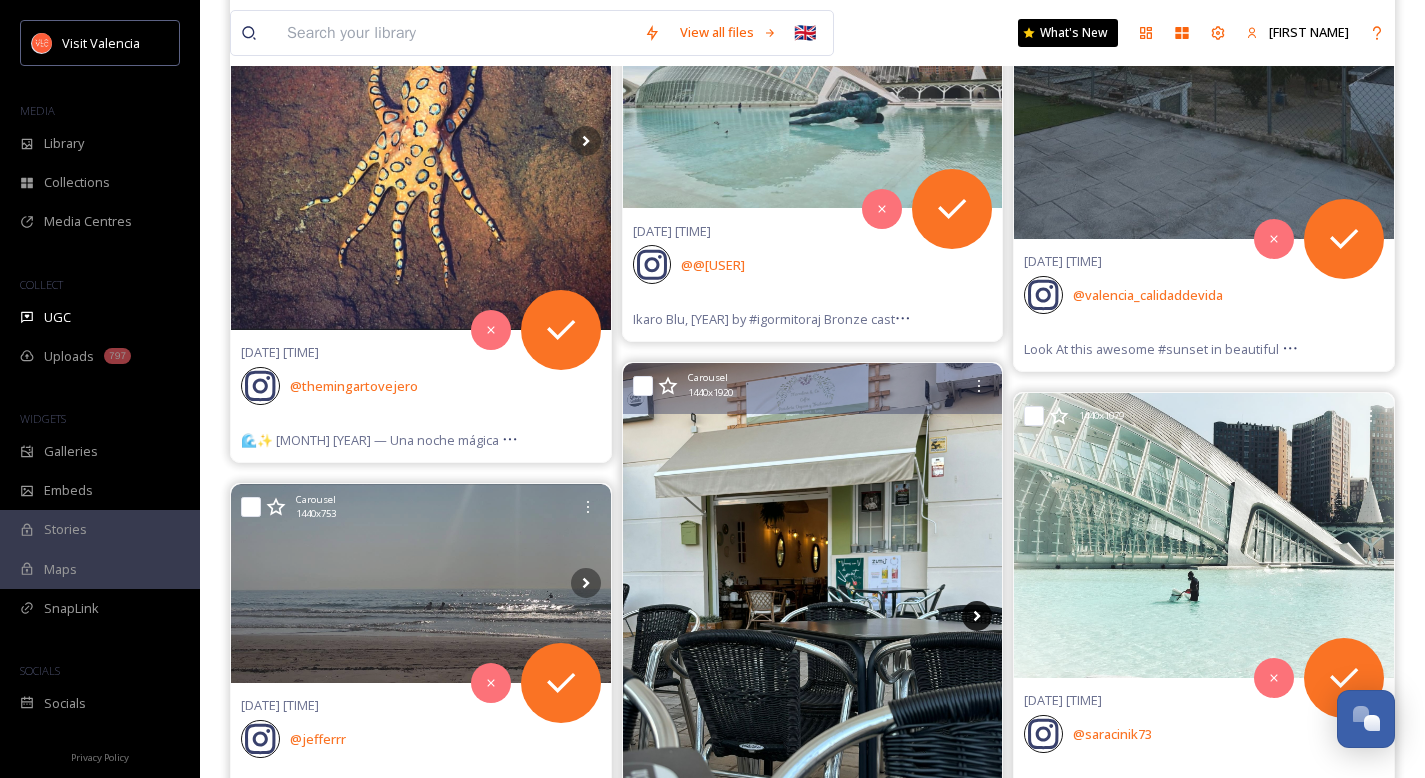 click 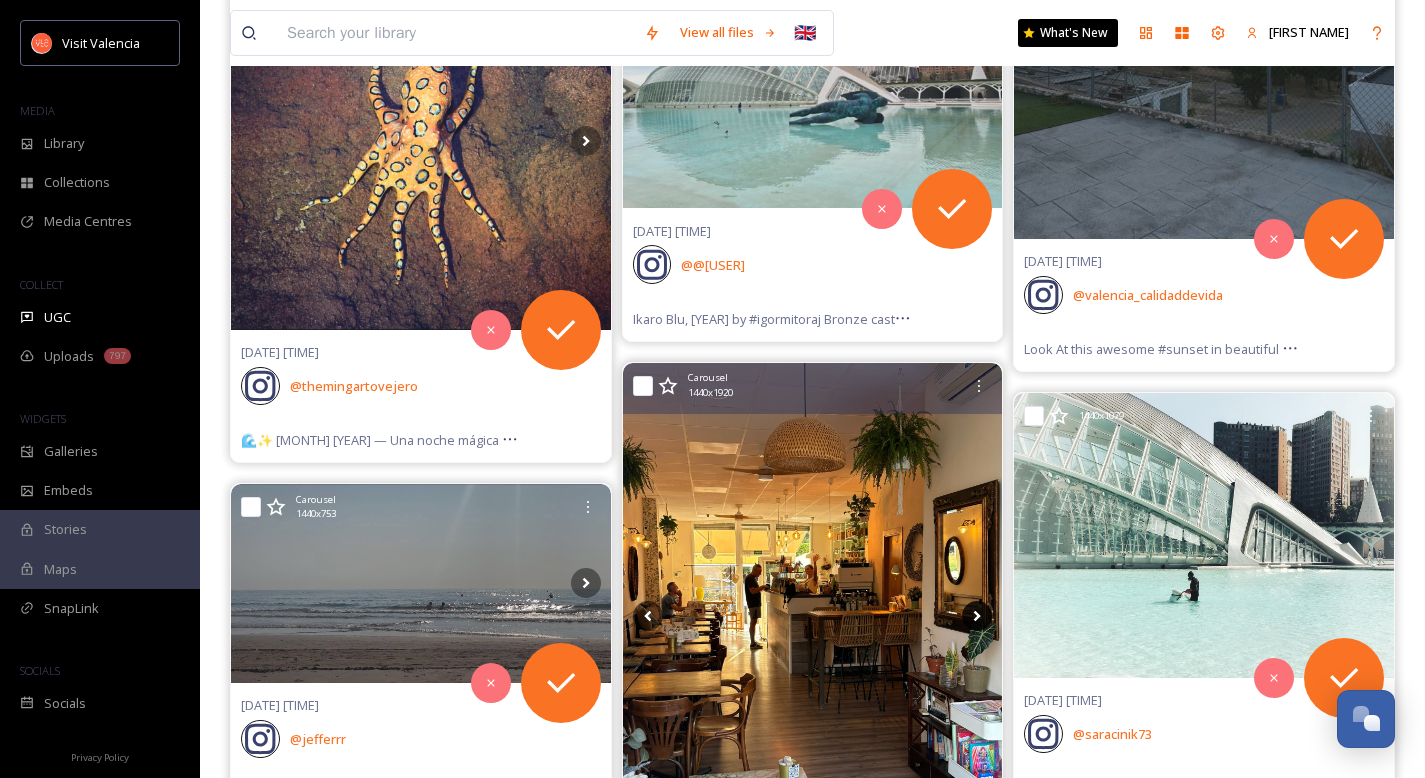 click 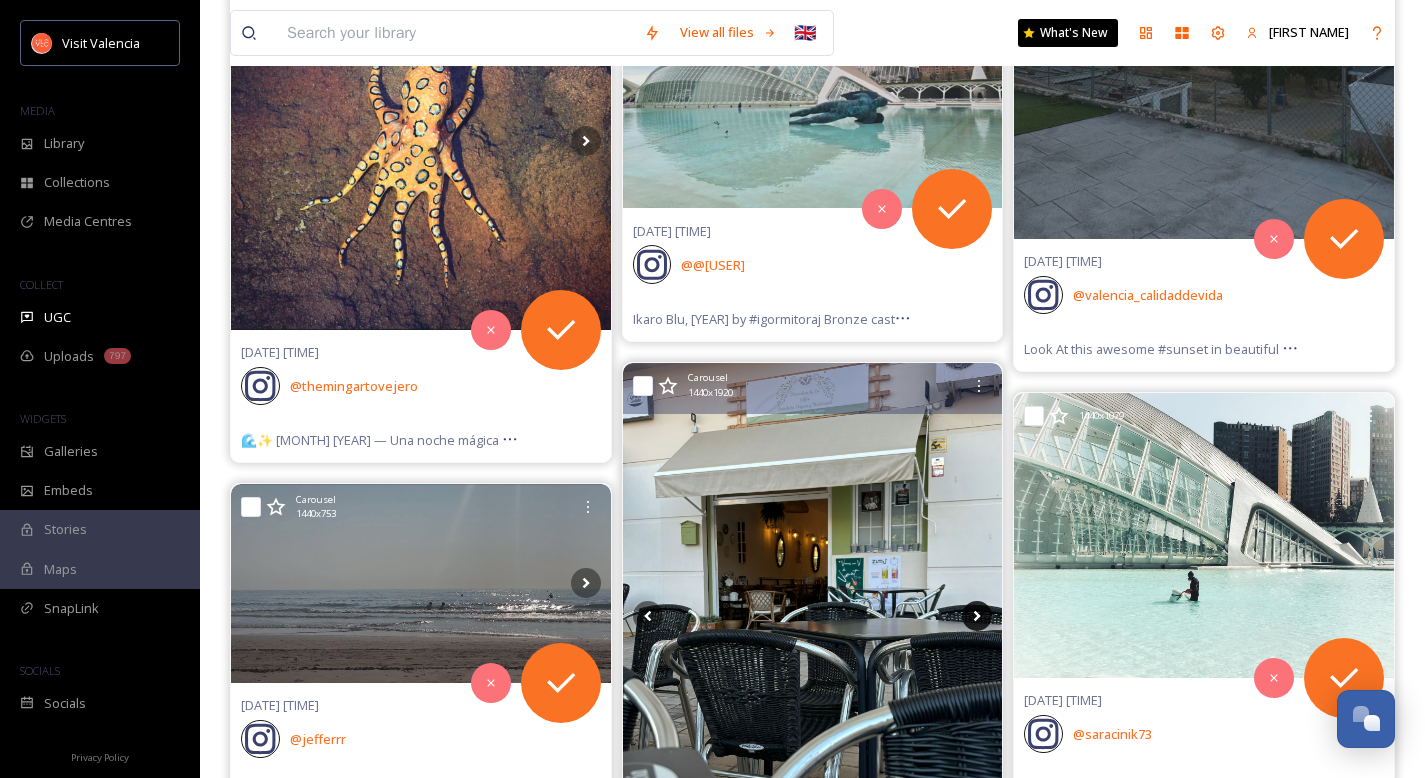 click 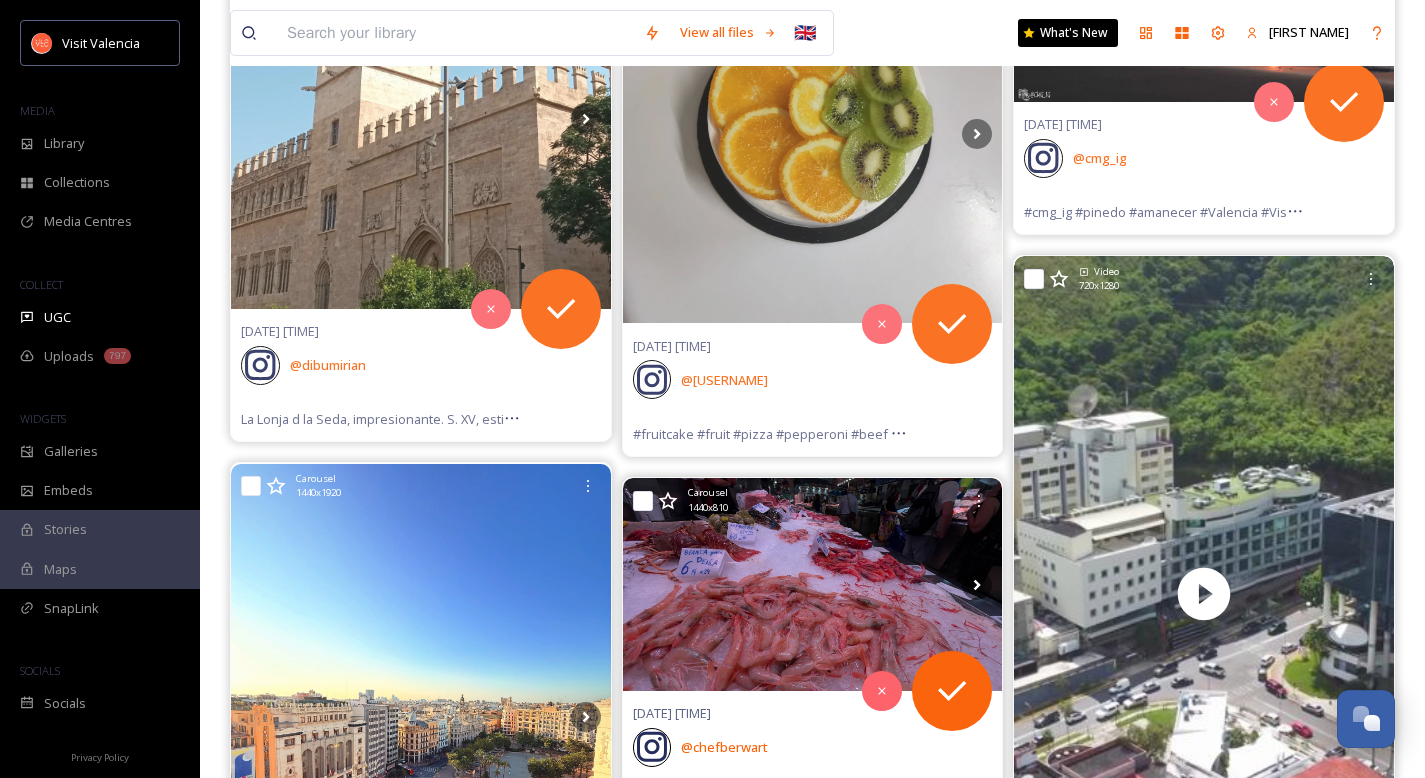 scroll, scrollTop: 35781, scrollLeft: 0, axis: vertical 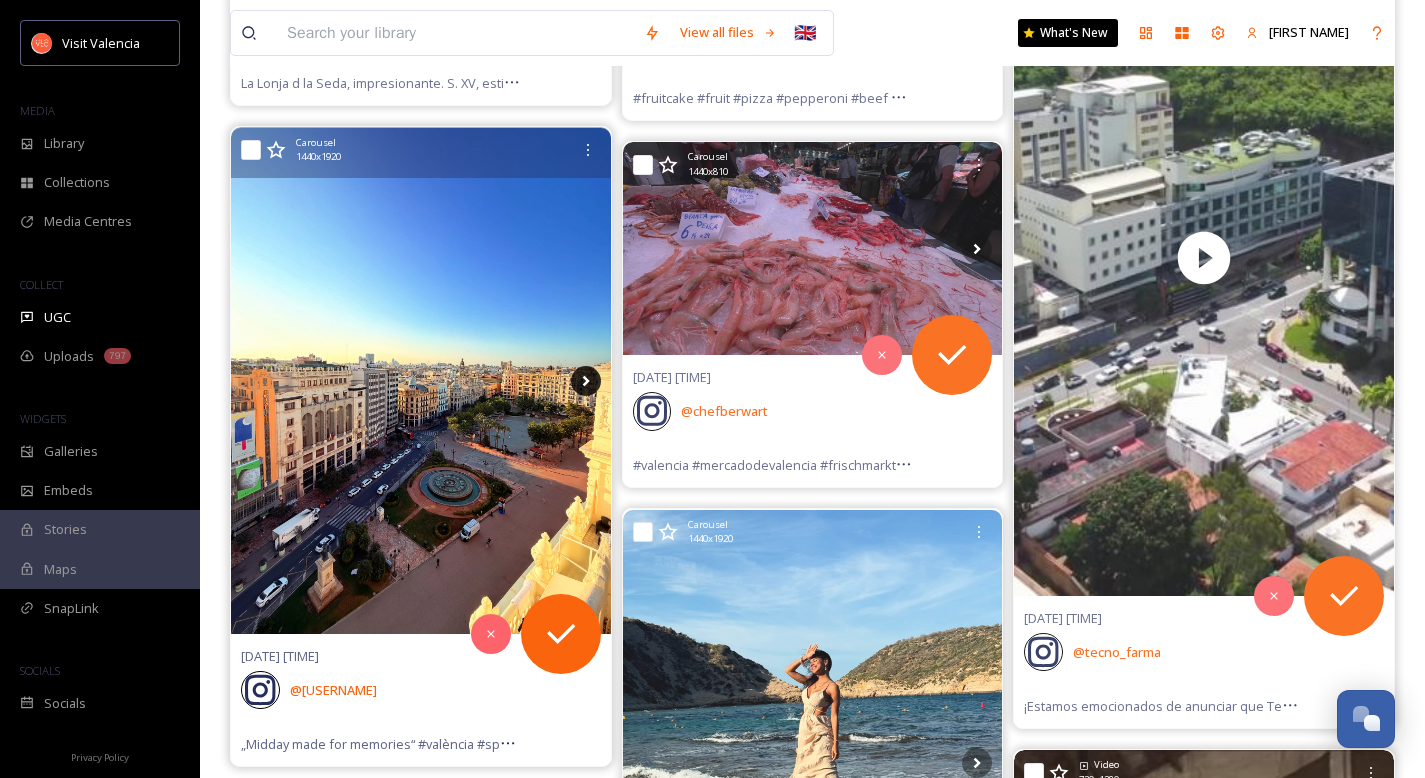 click 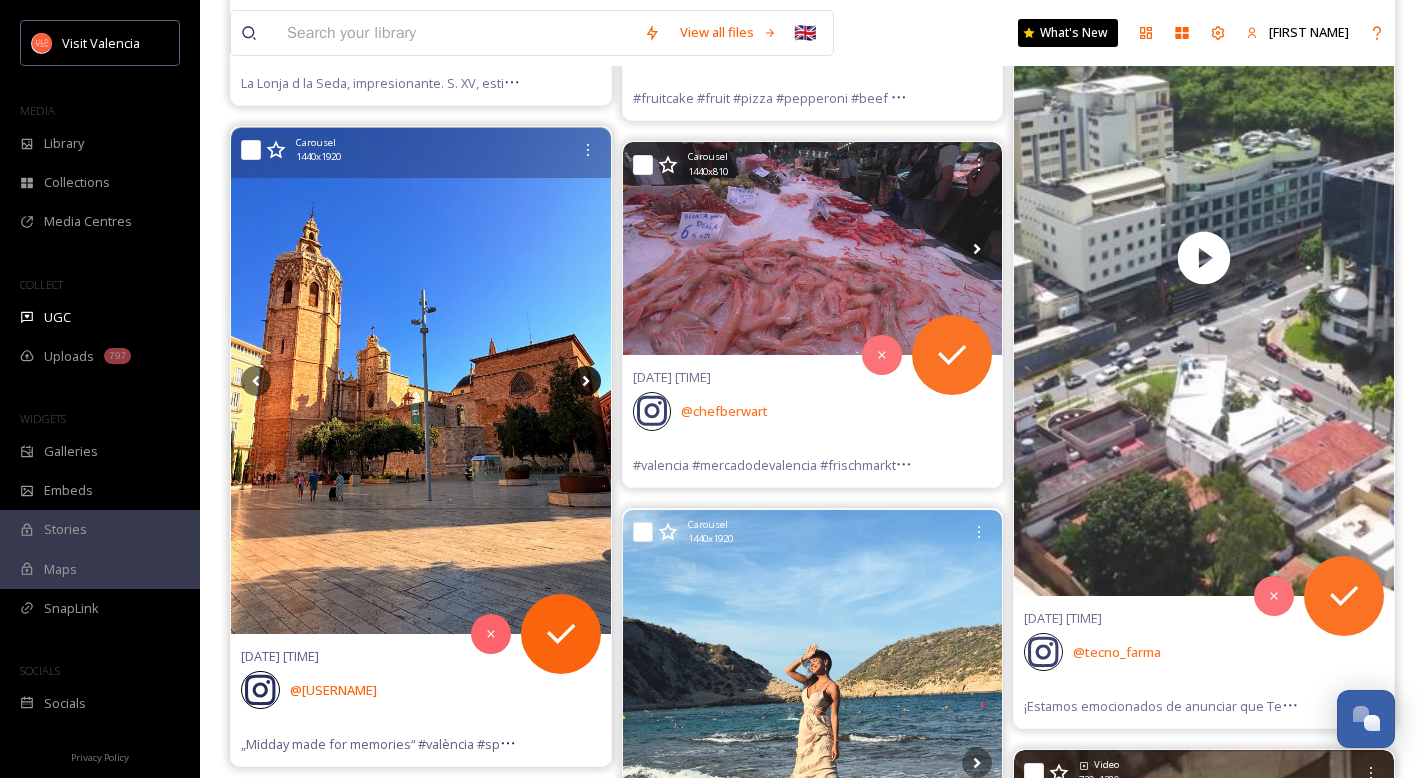 click 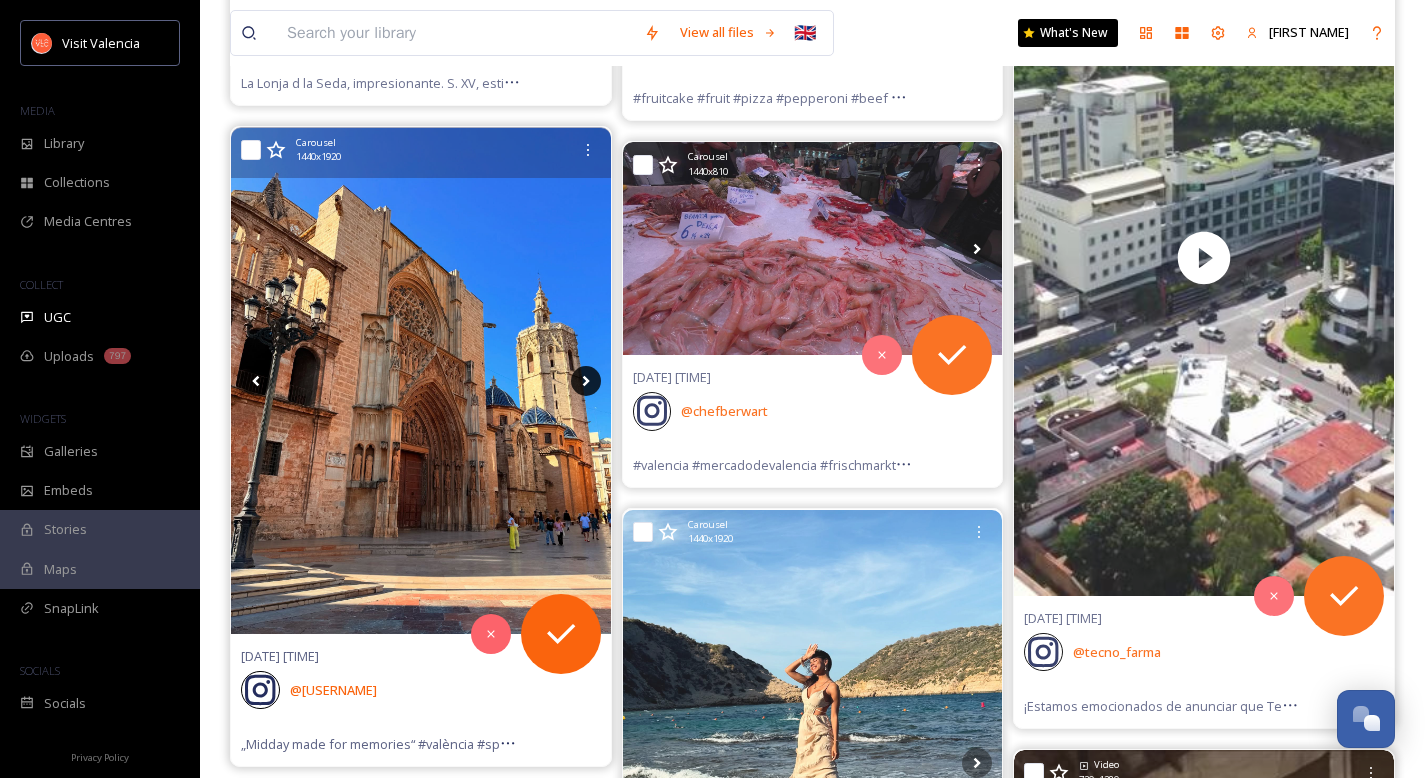 click 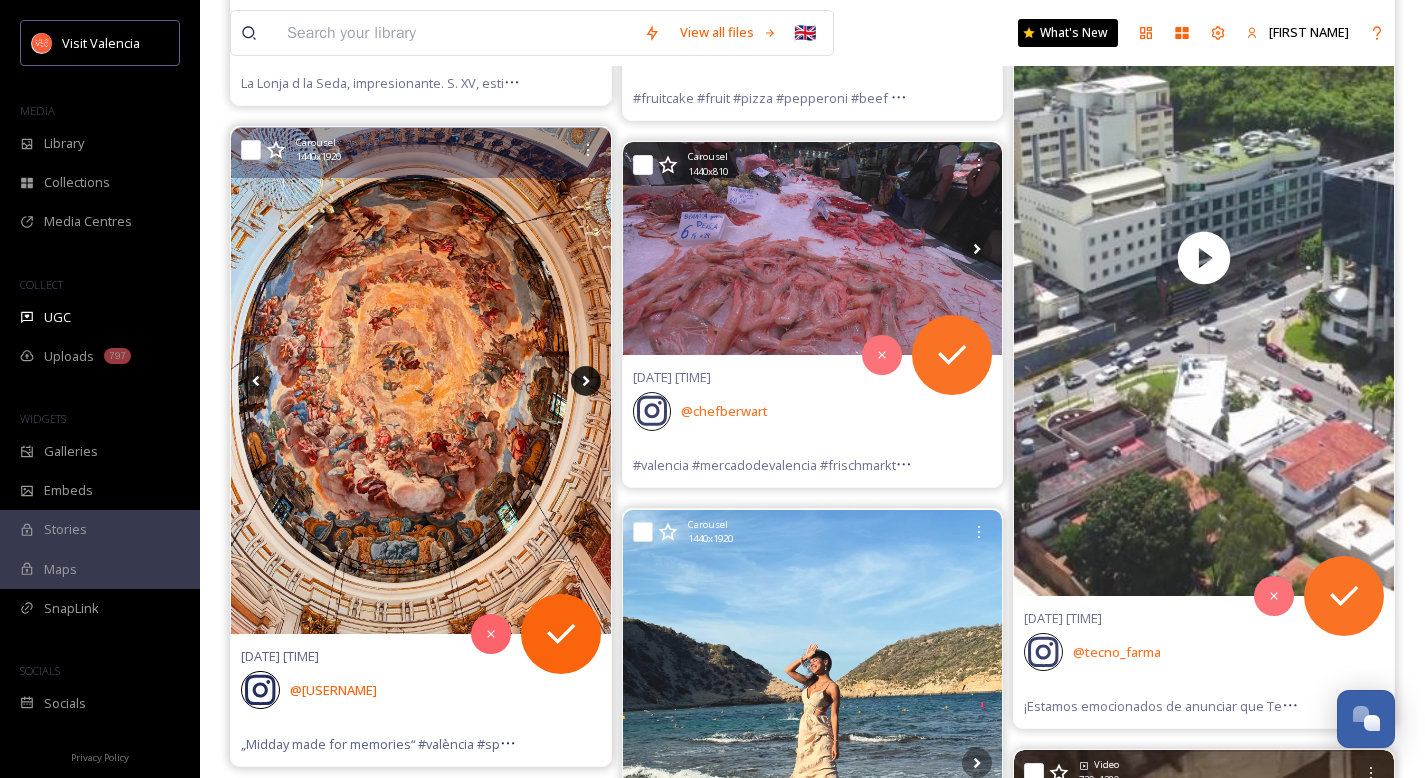 click 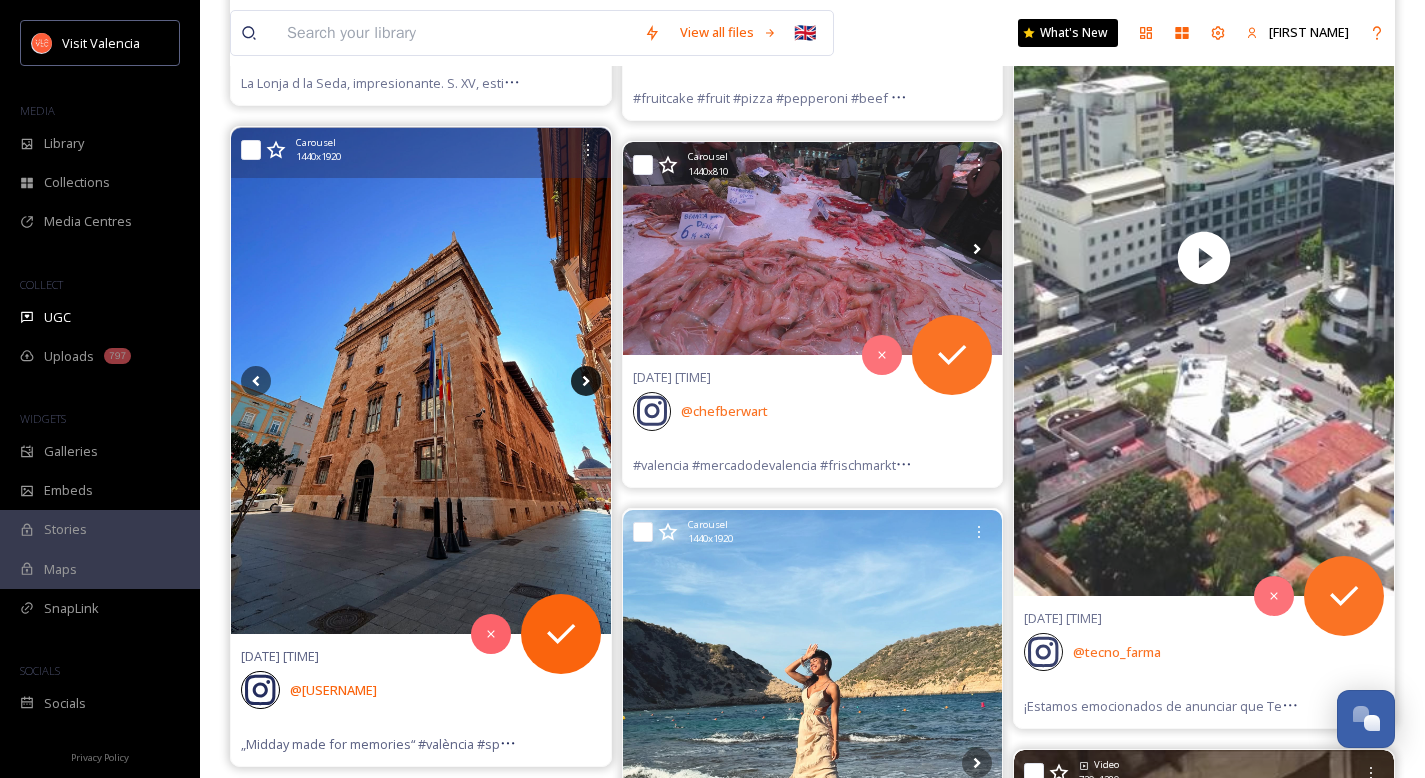click 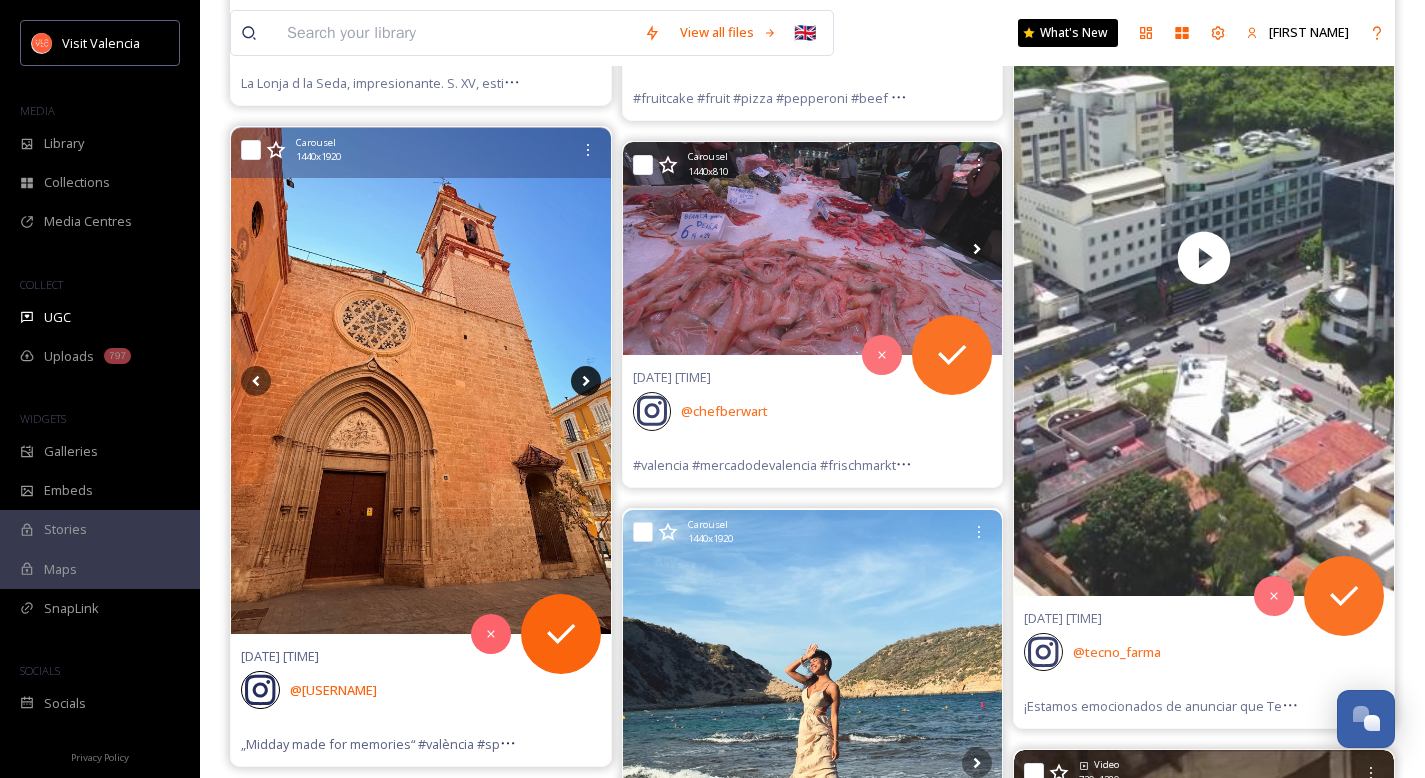 click 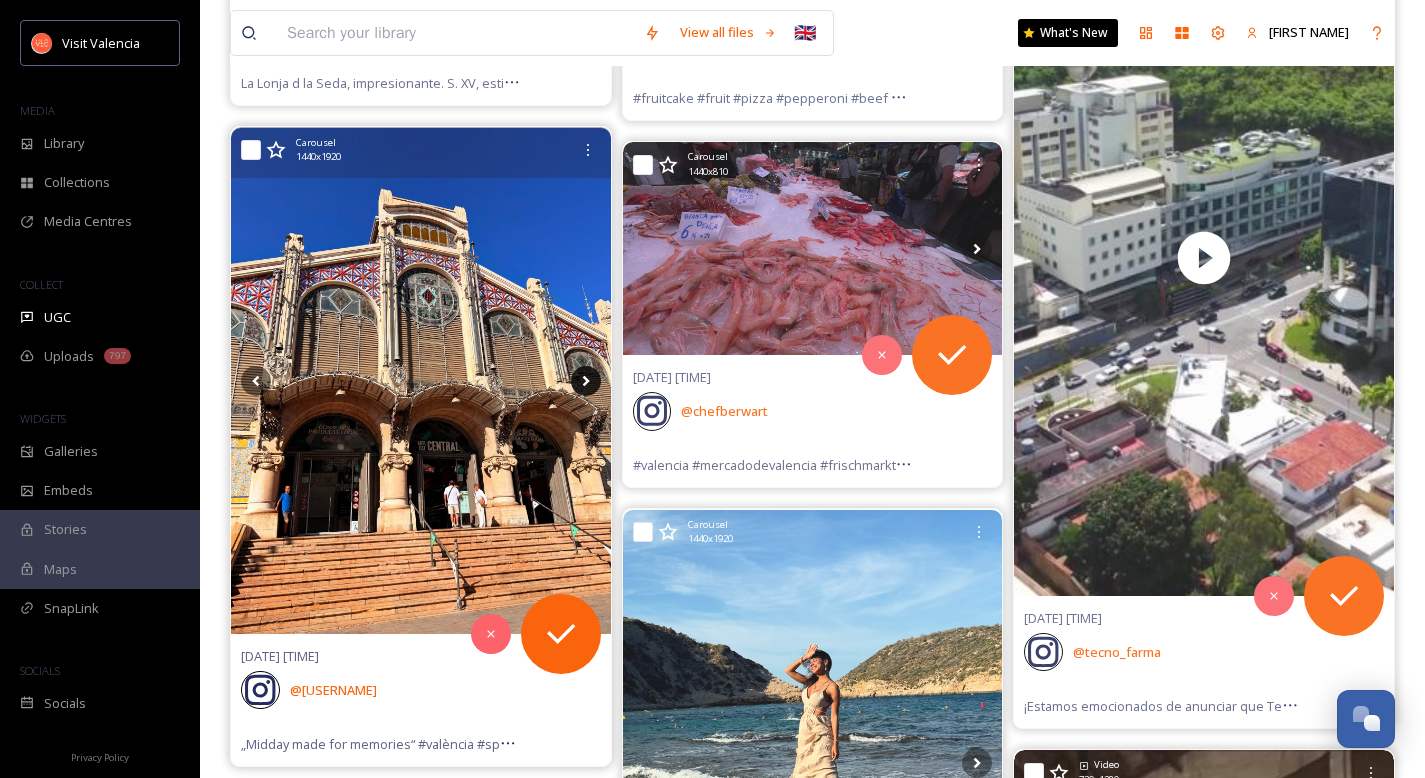 click 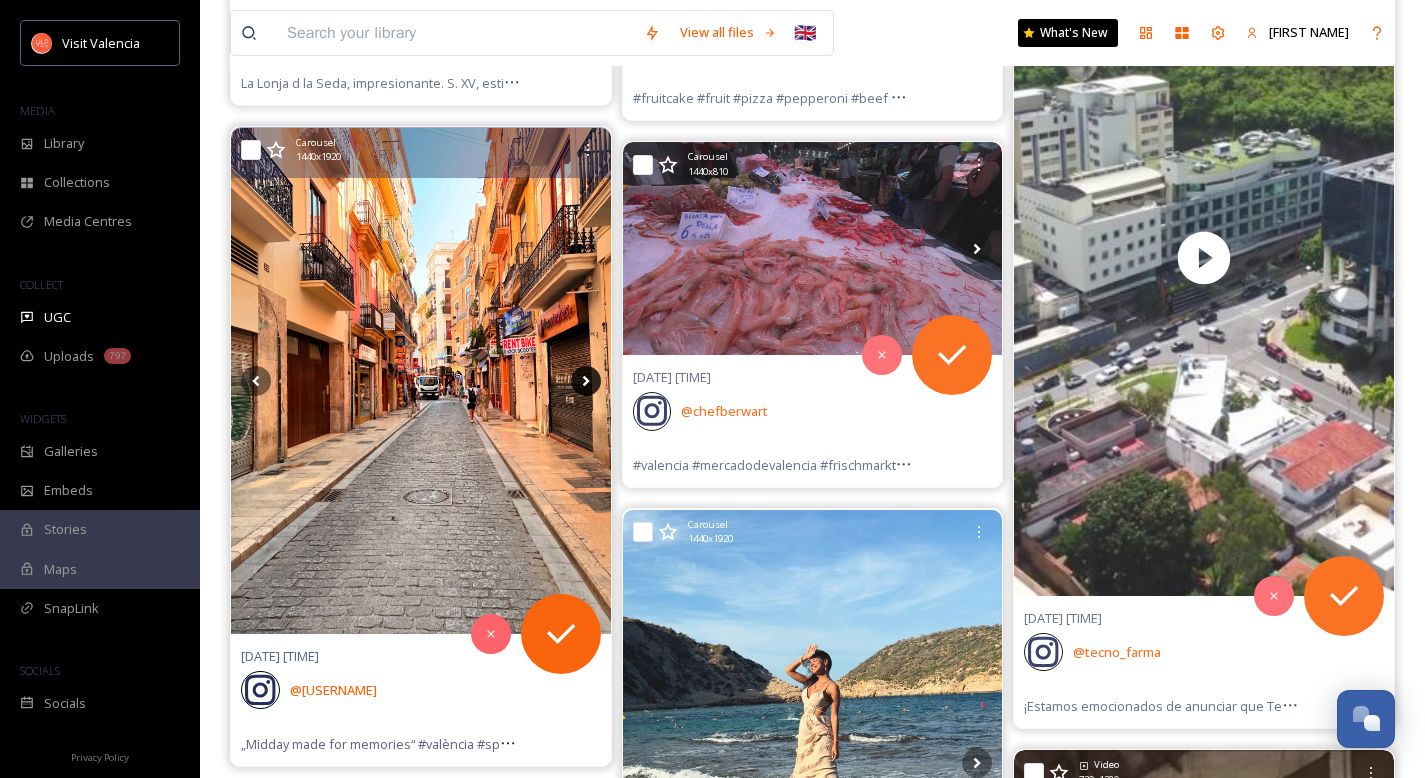 click 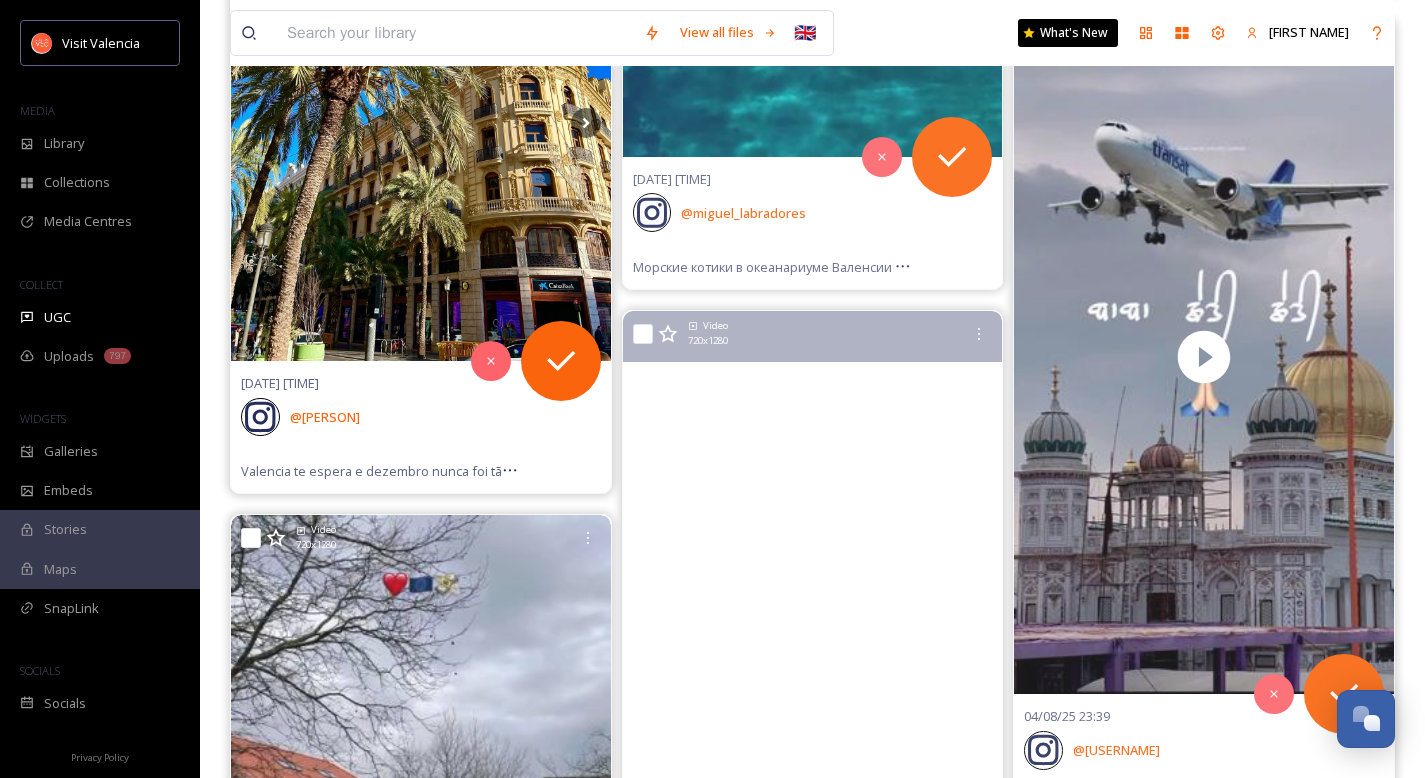 scroll, scrollTop: 38761, scrollLeft: 0, axis: vertical 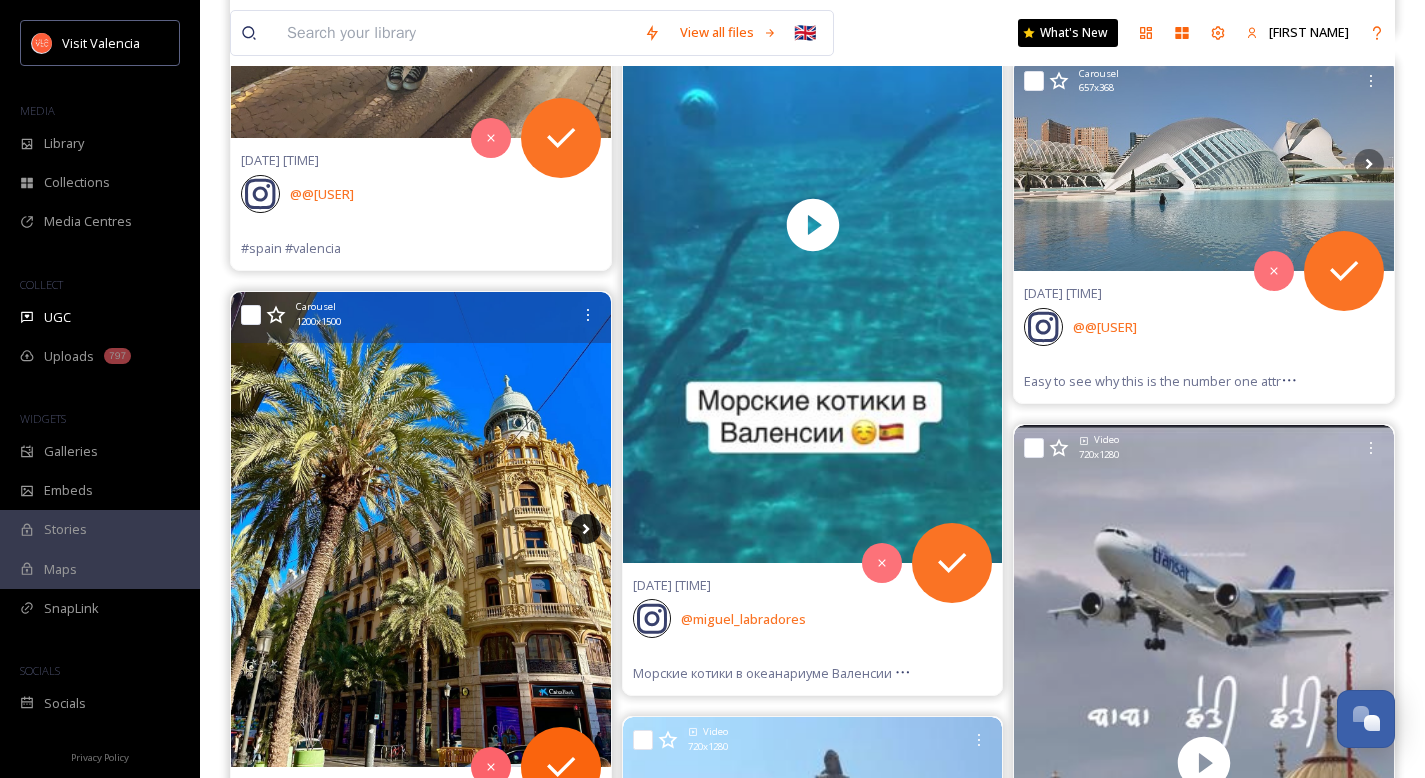 click 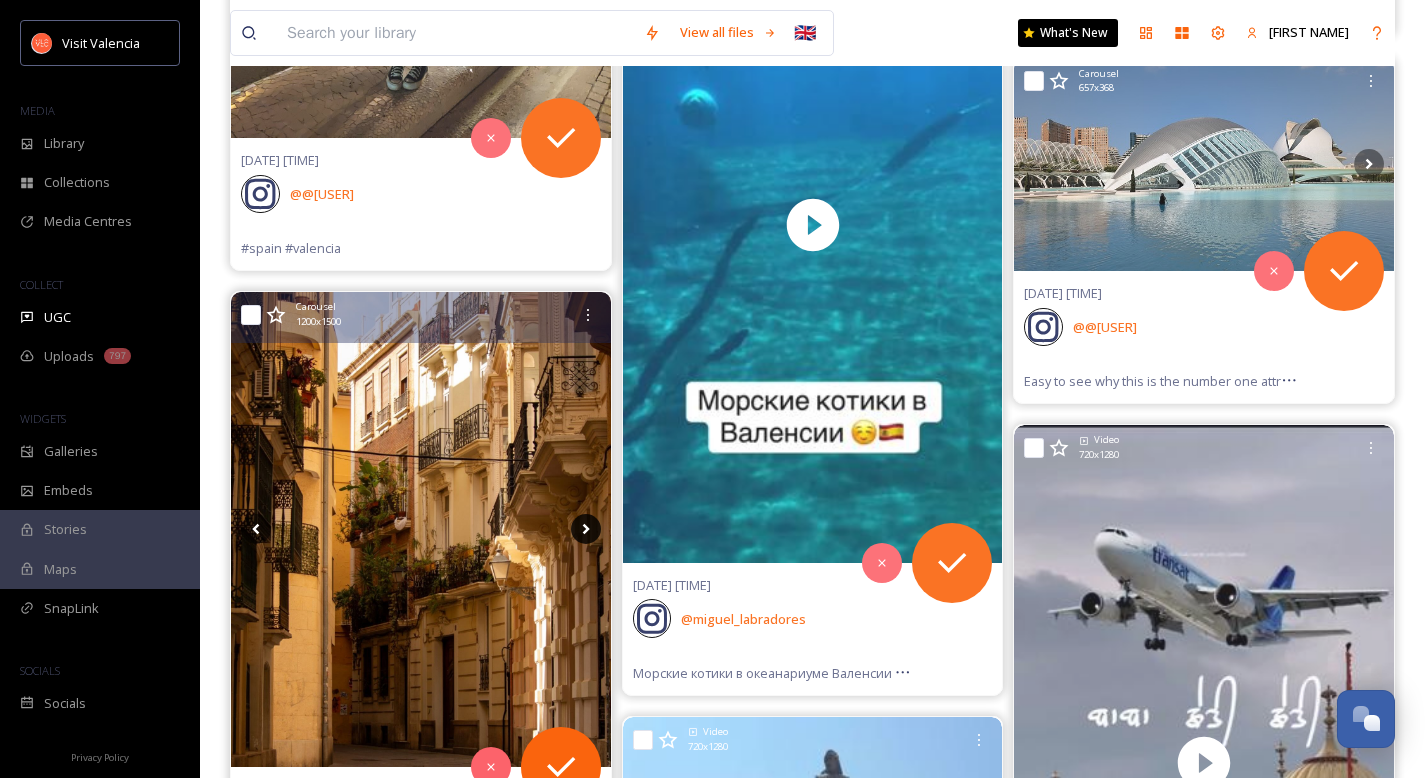 click 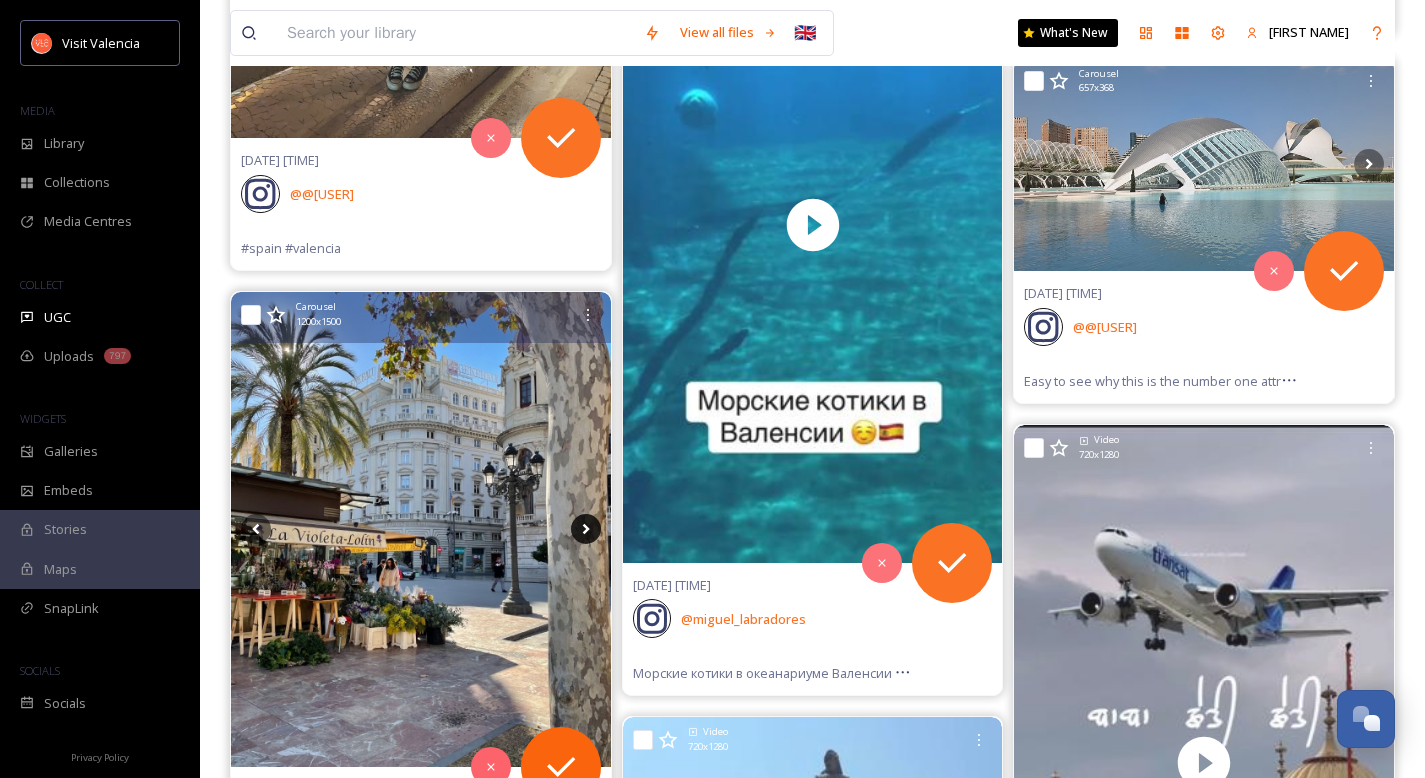click 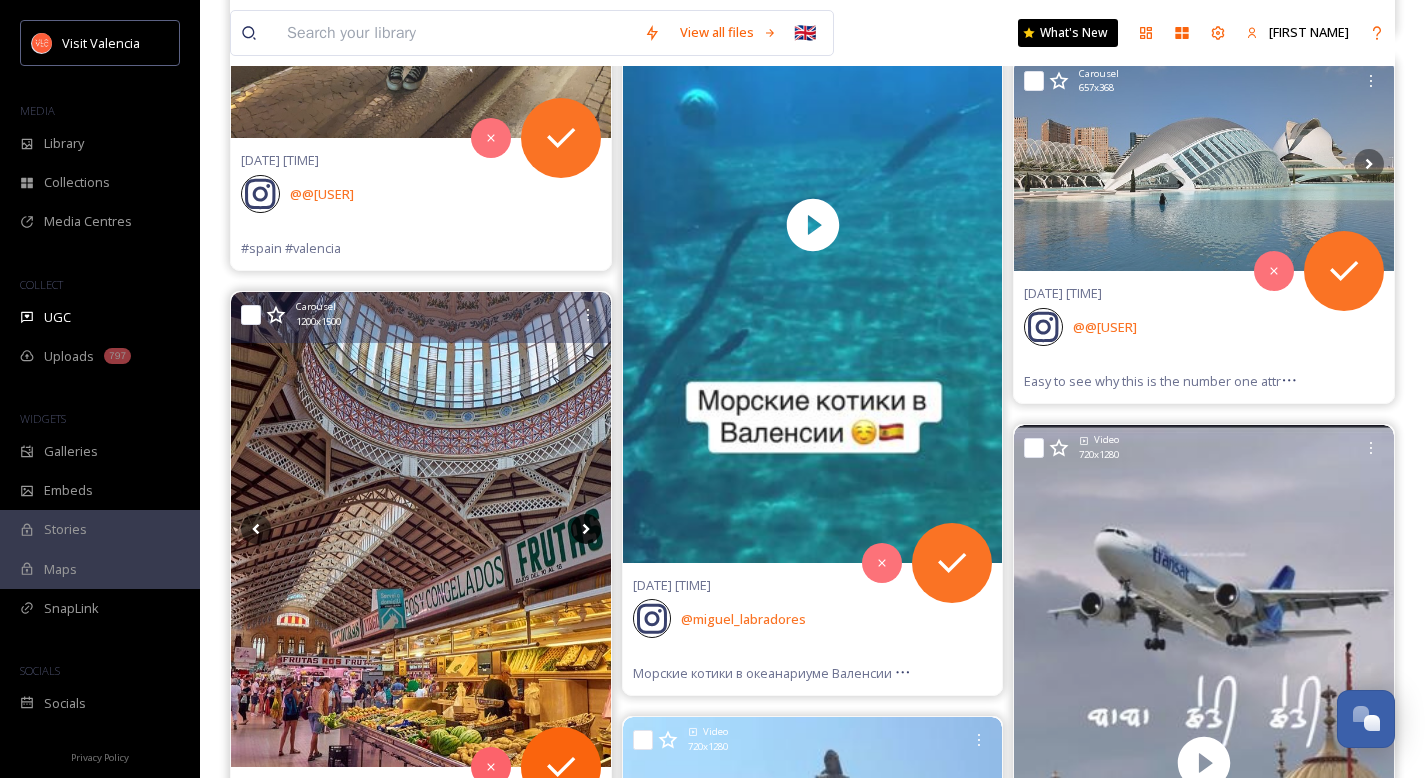 click 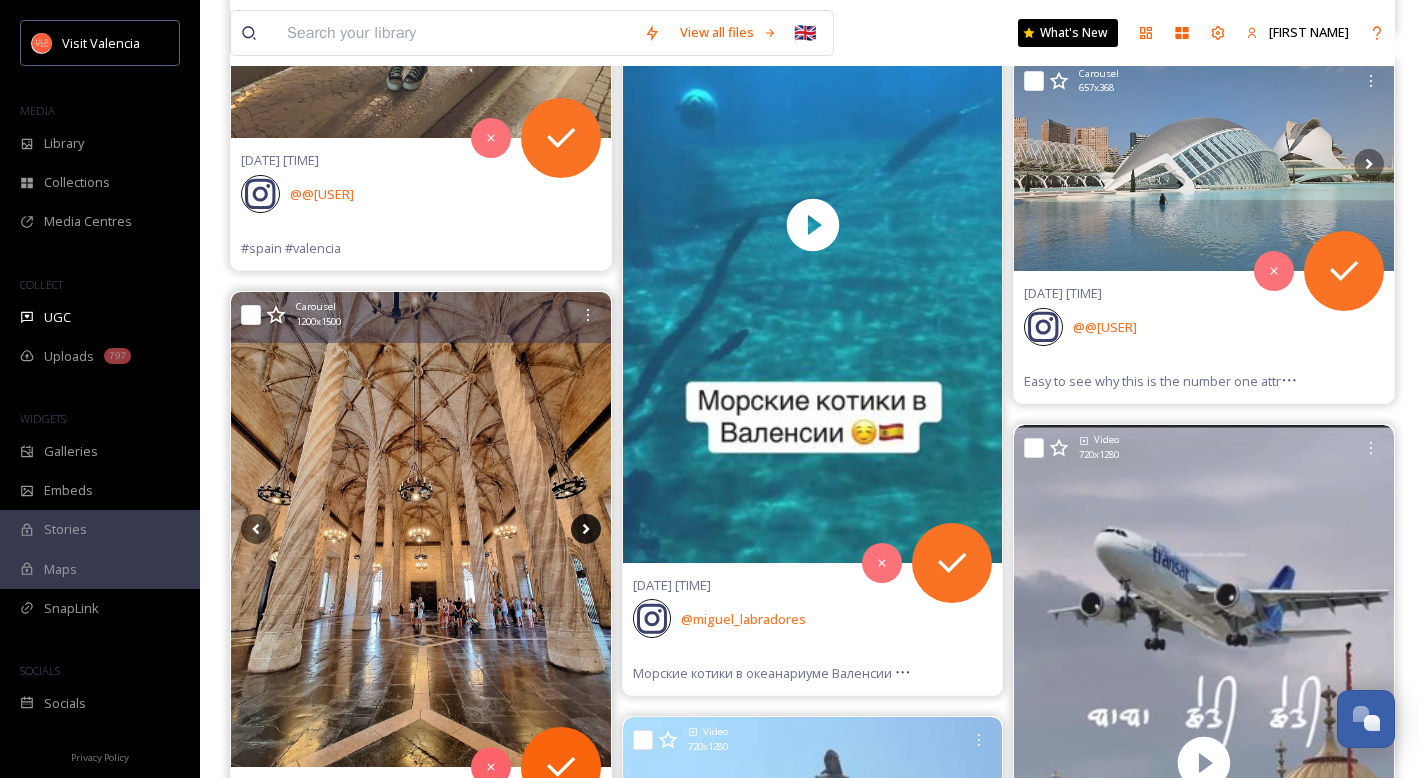click 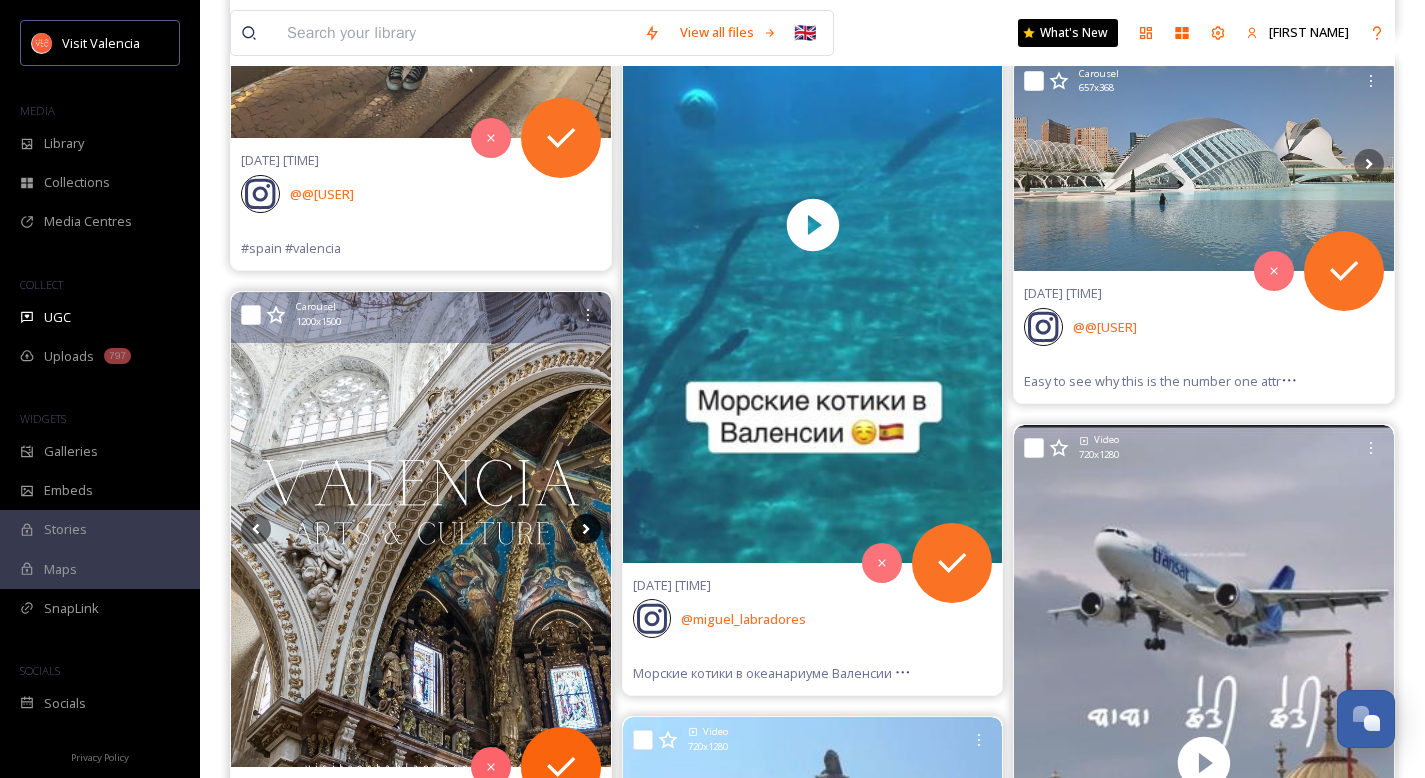 click 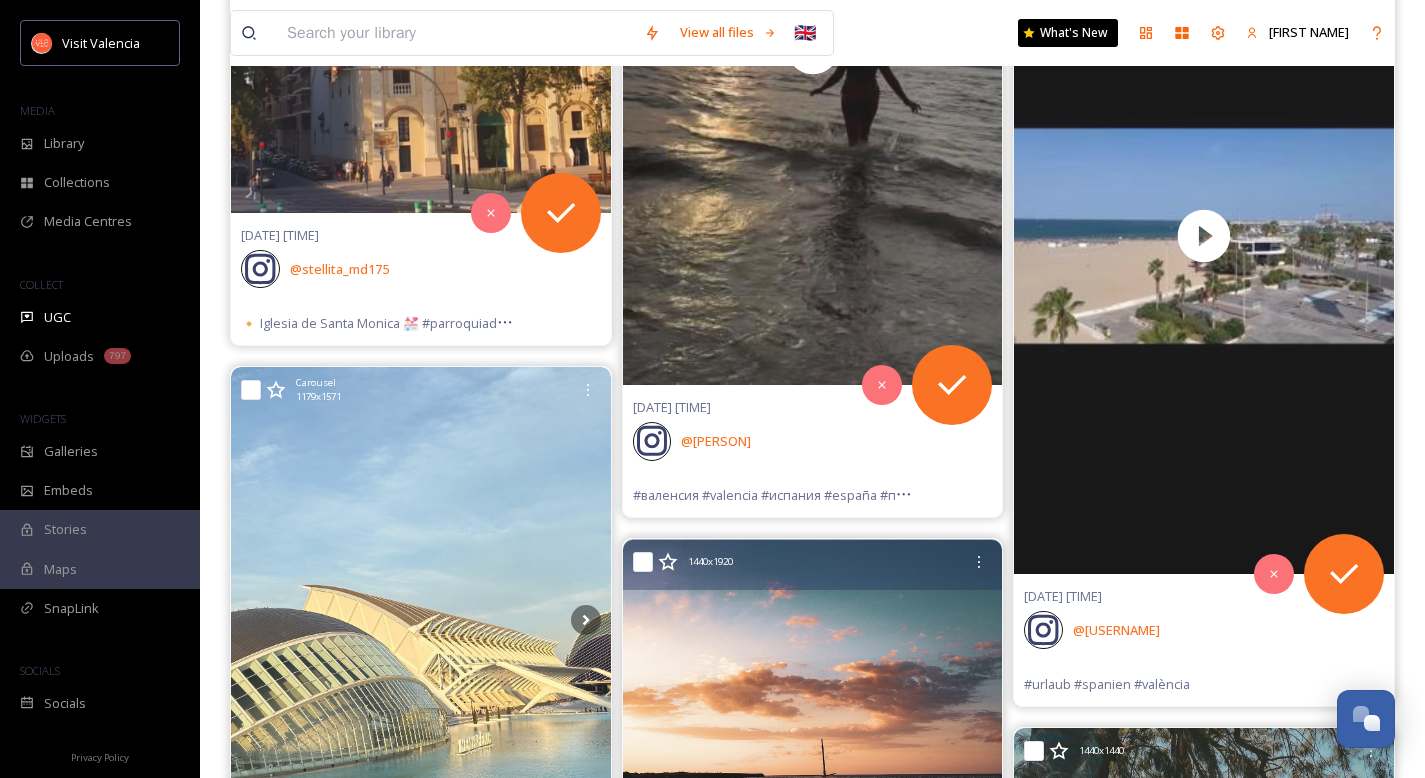 scroll, scrollTop: 42588, scrollLeft: 0, axis: vertical 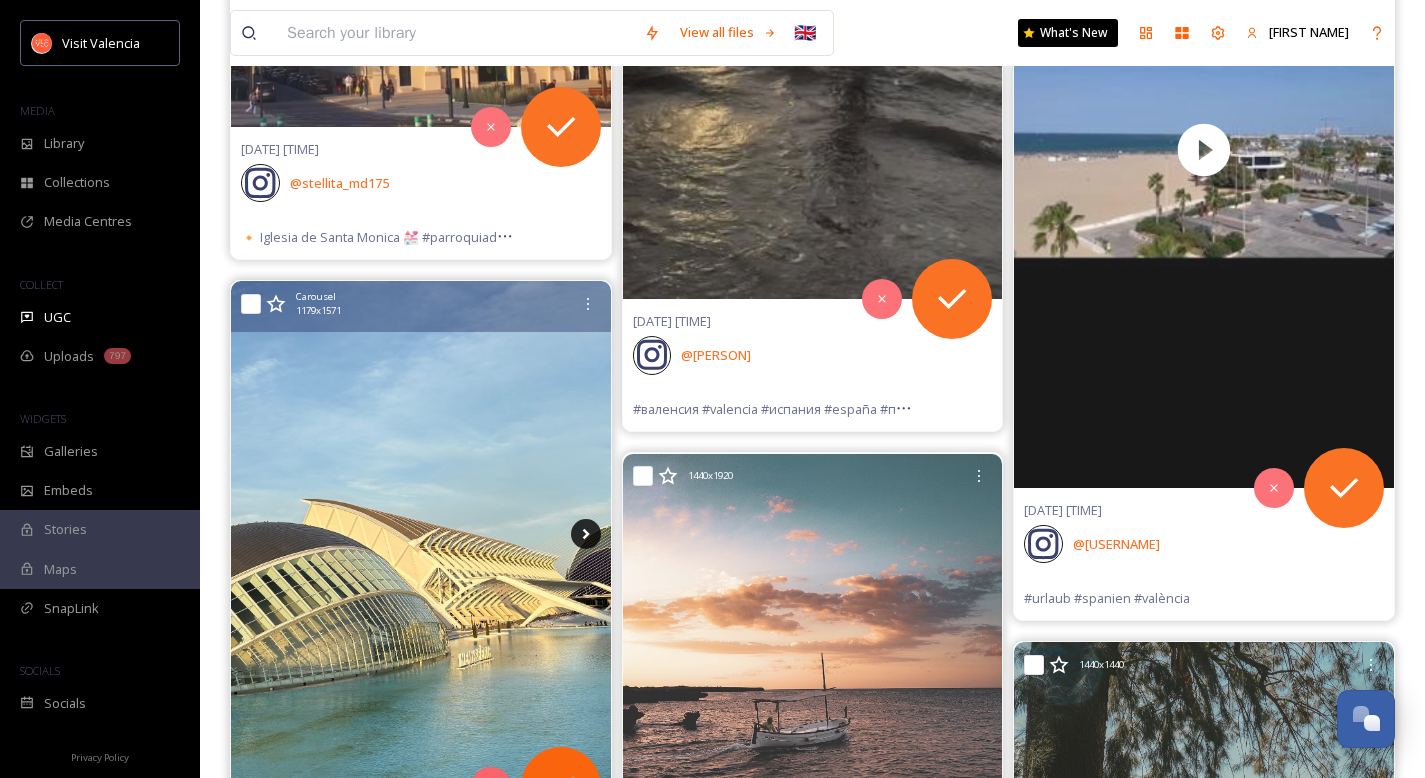 click 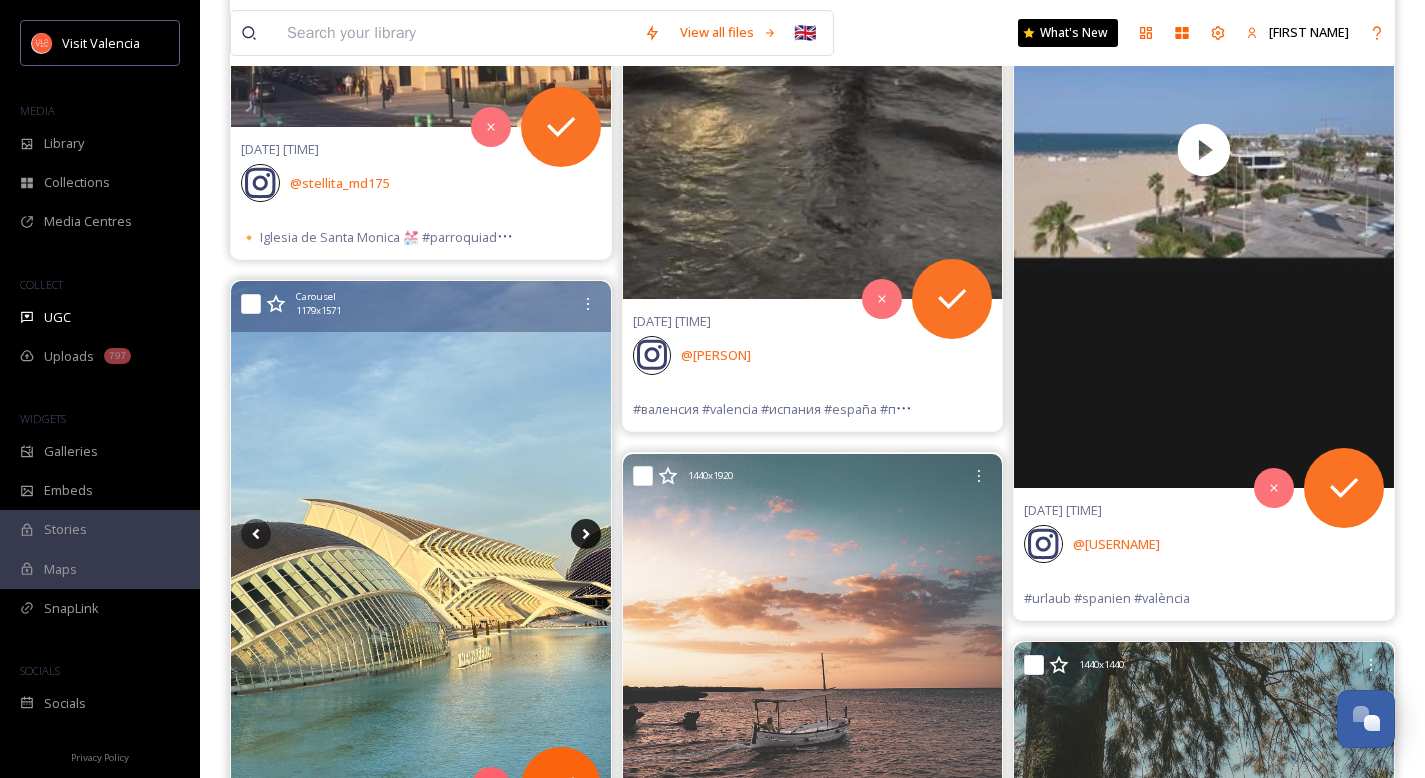 click 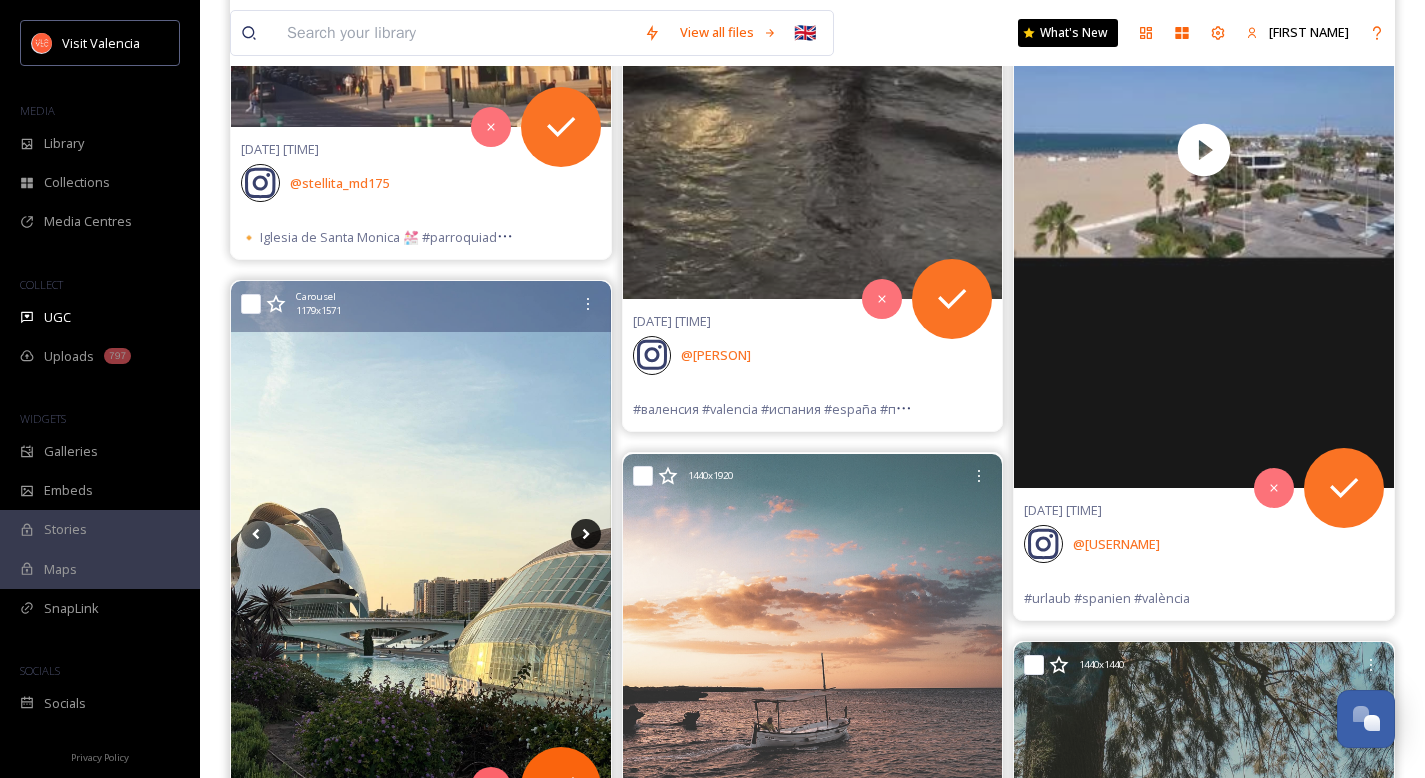 click 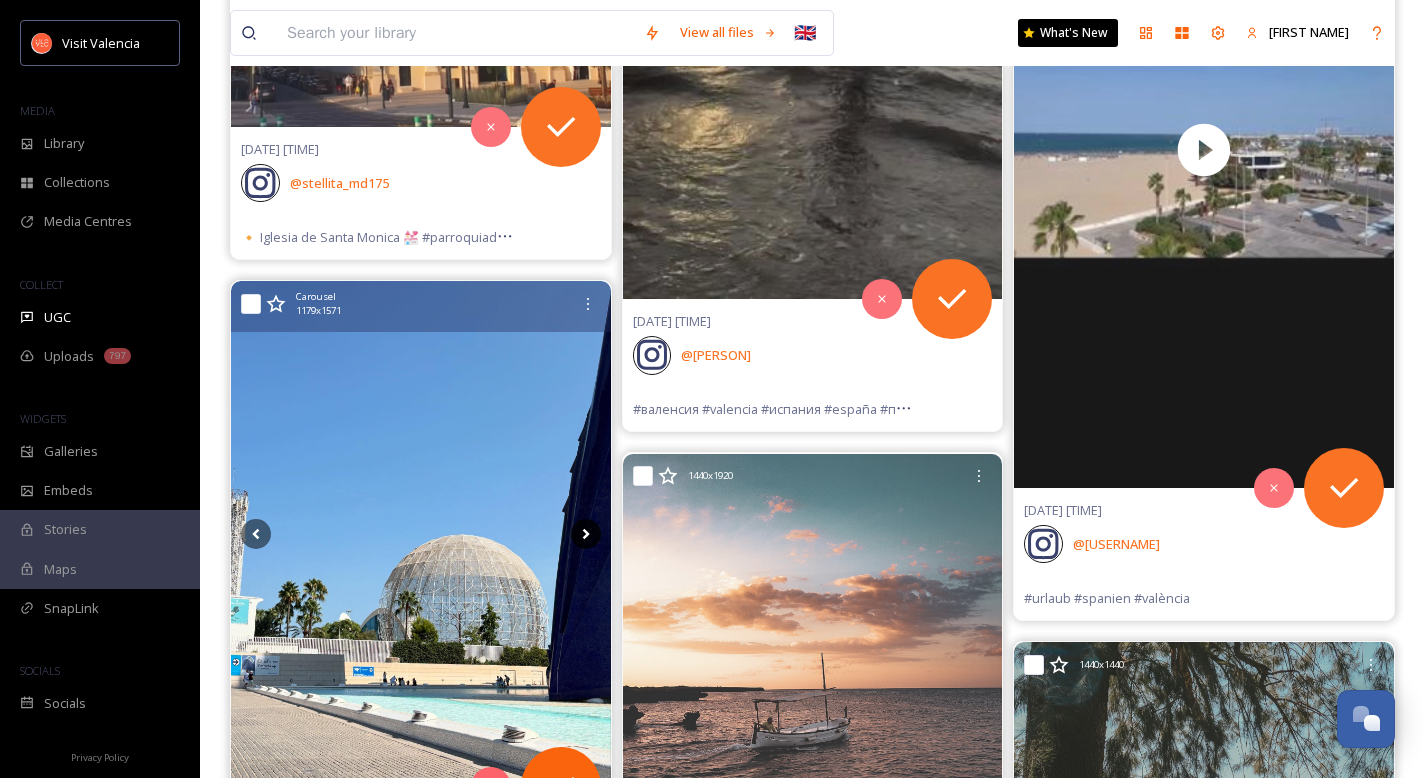 click 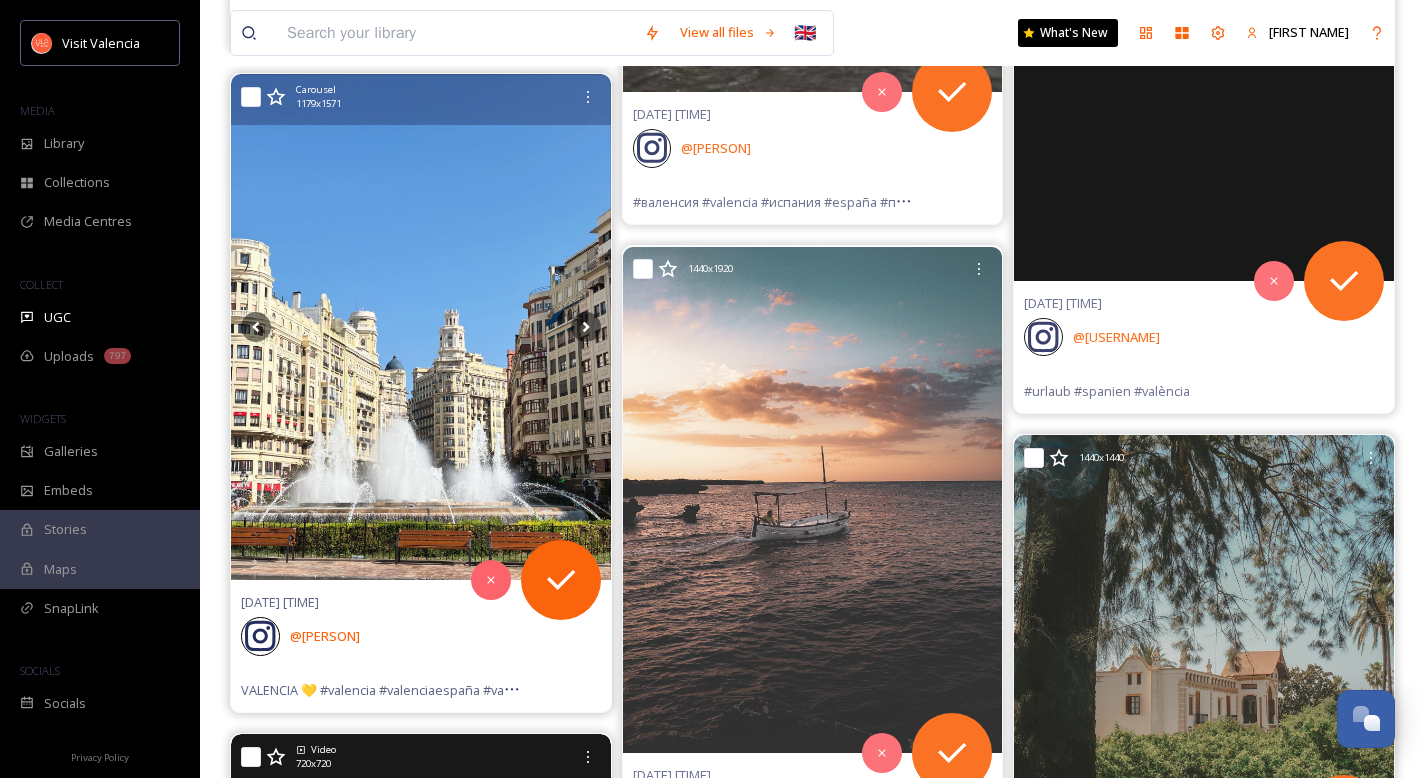 scroll, scrollTop: 42785, scrollLeft: 0, axis: vertical 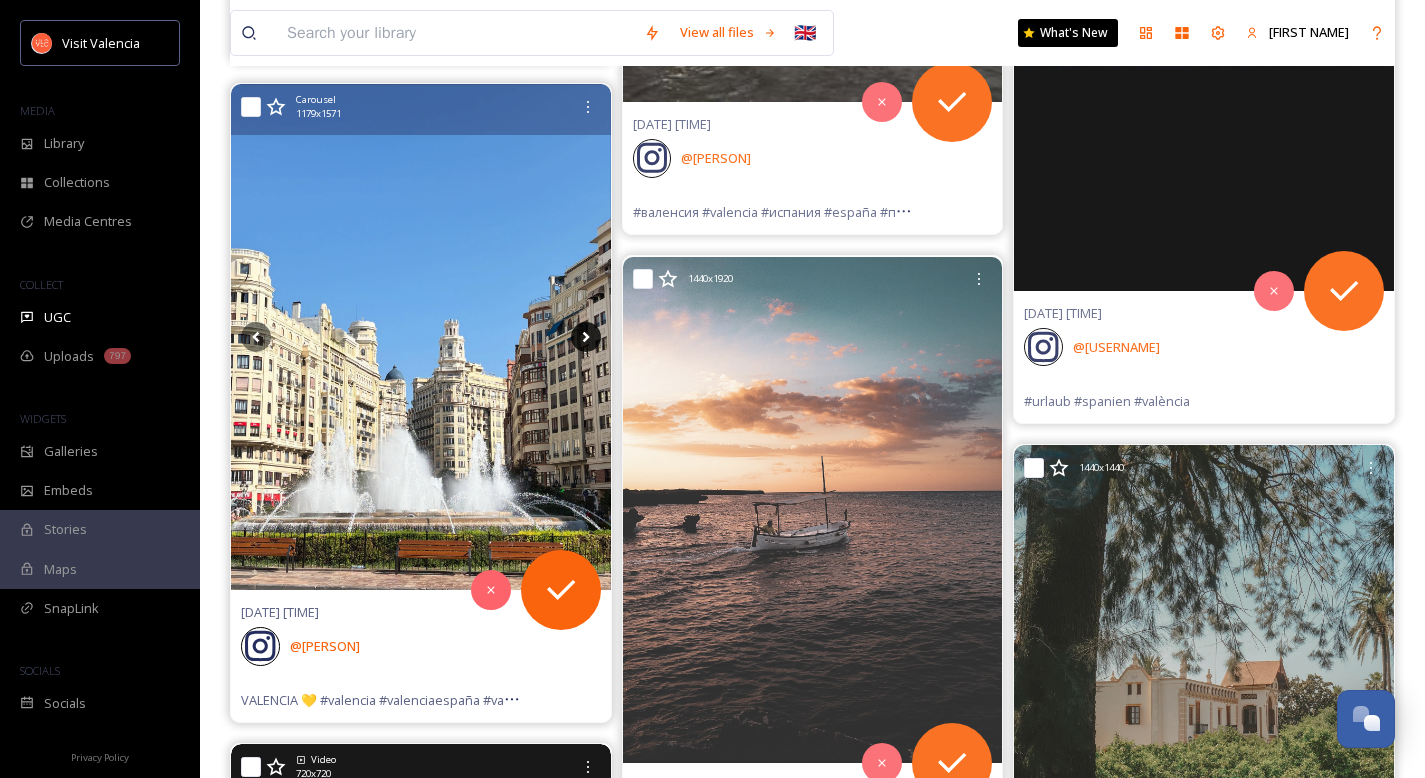 click 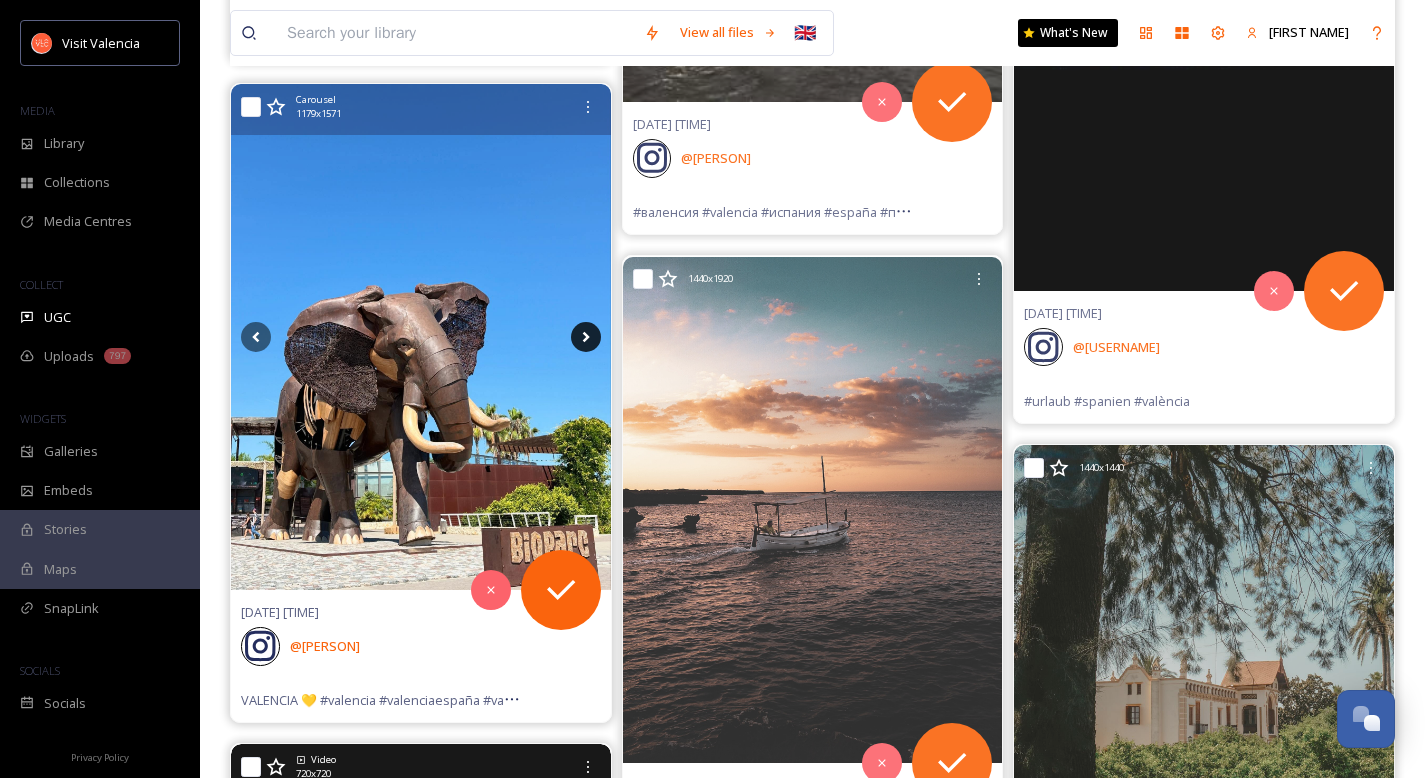 click 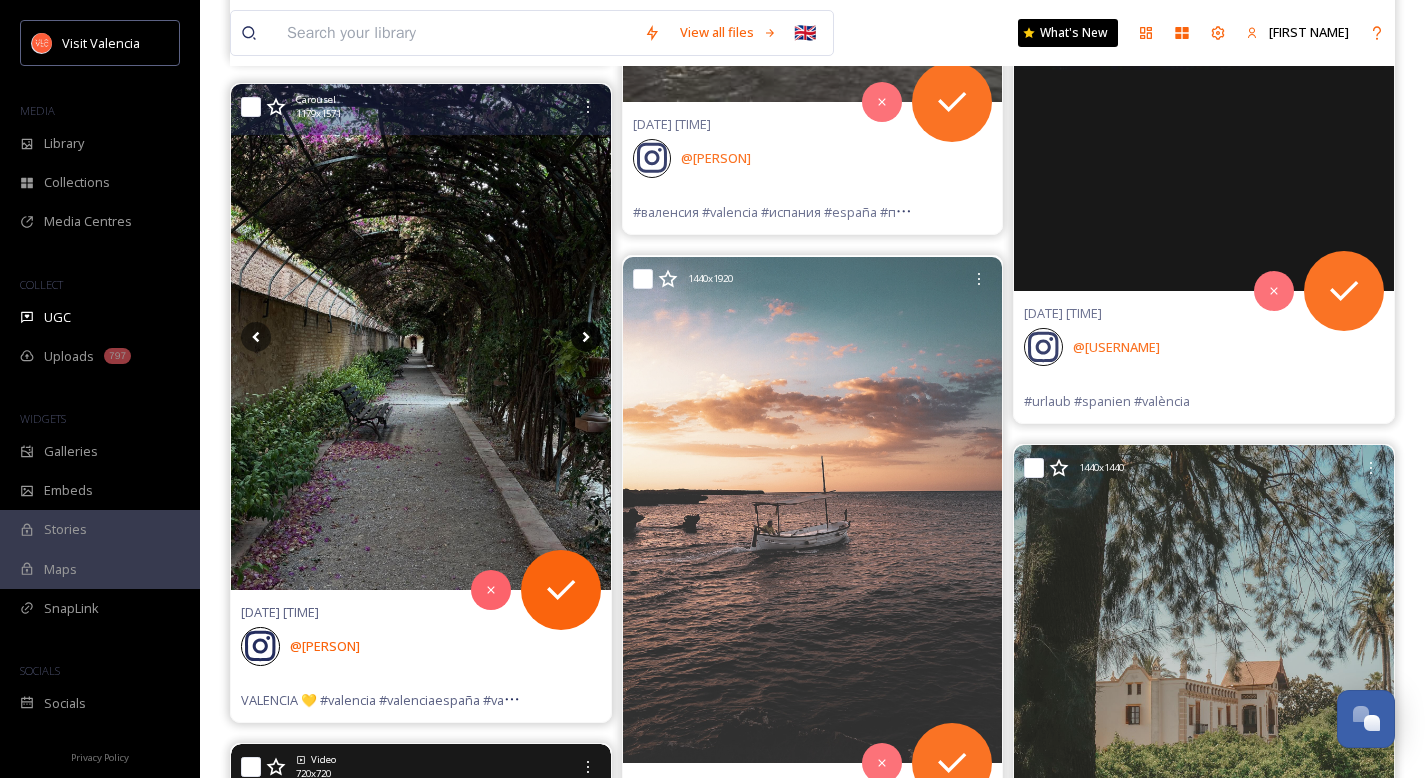 click 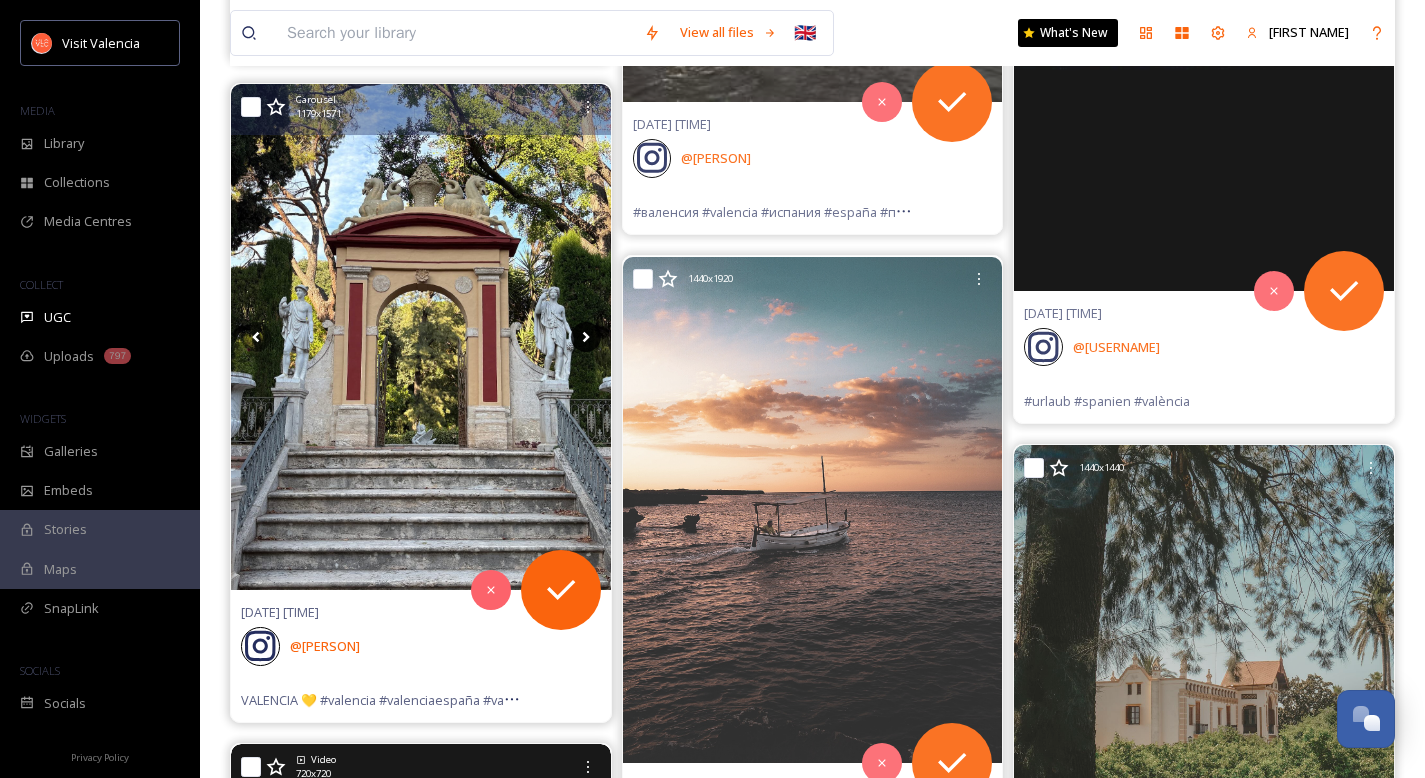 click 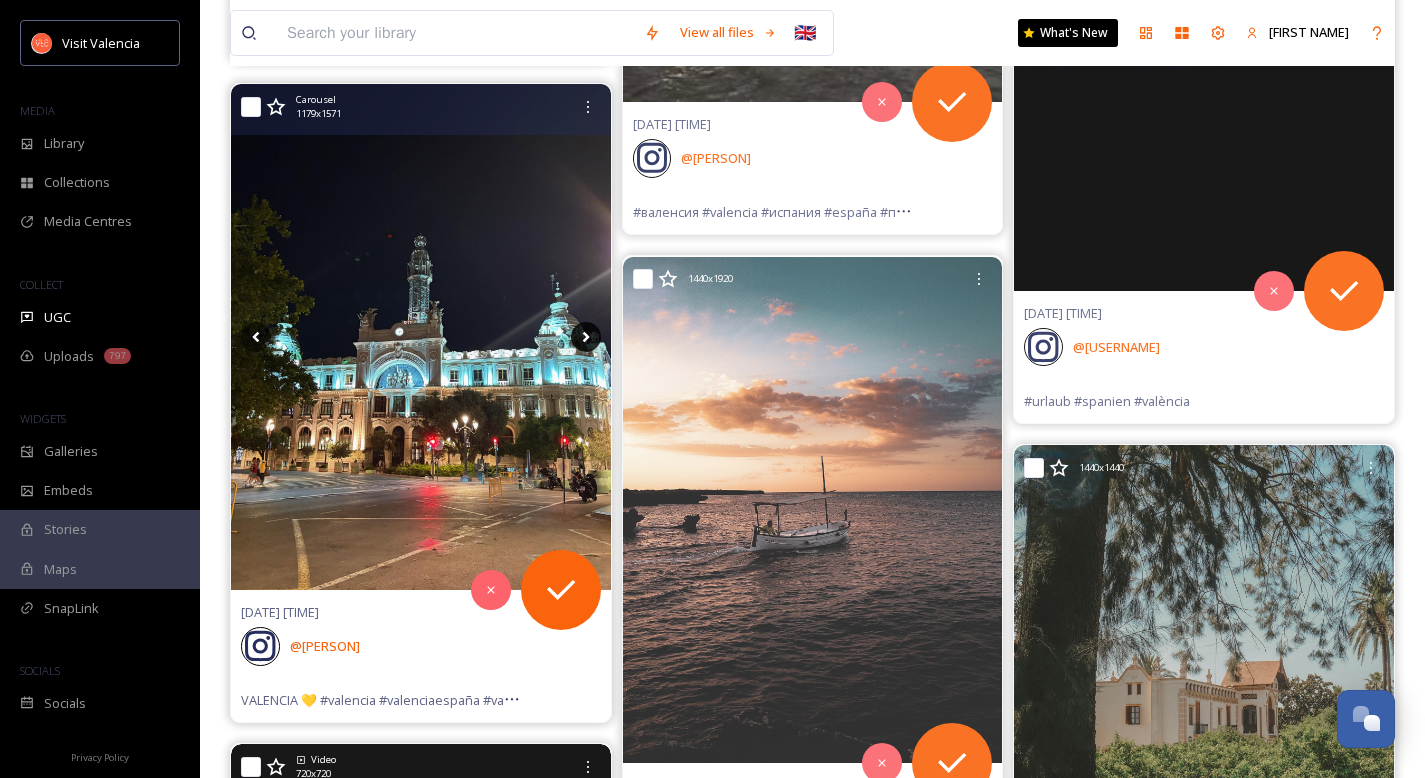 click 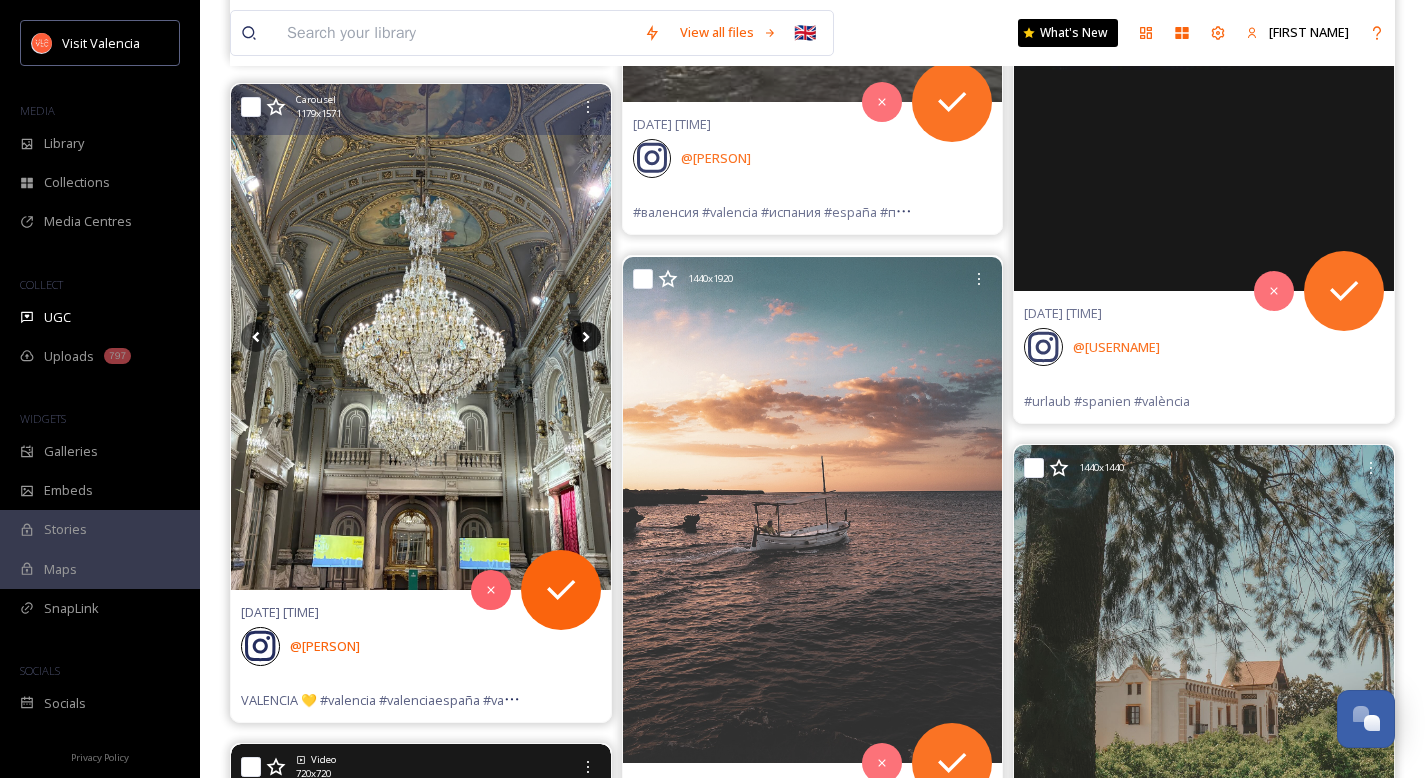 click 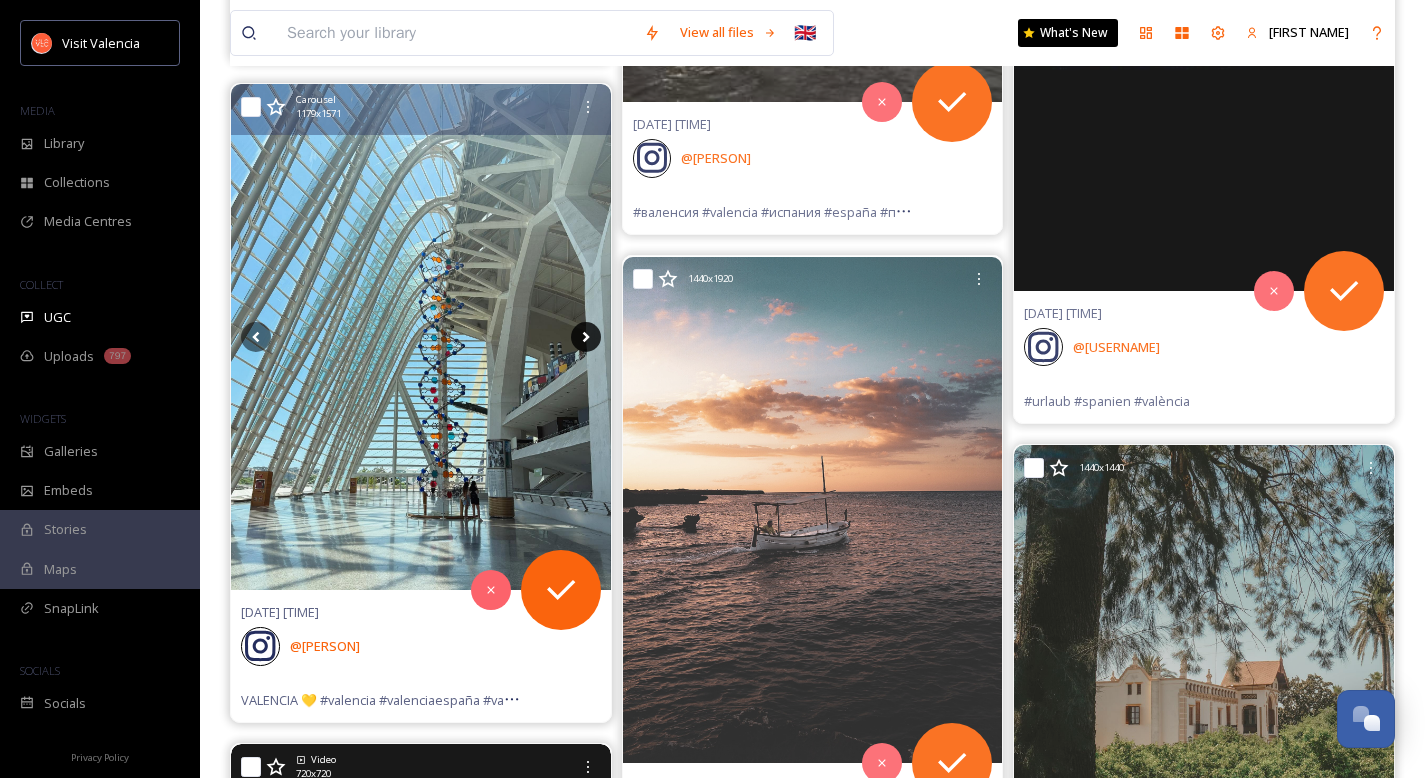 click 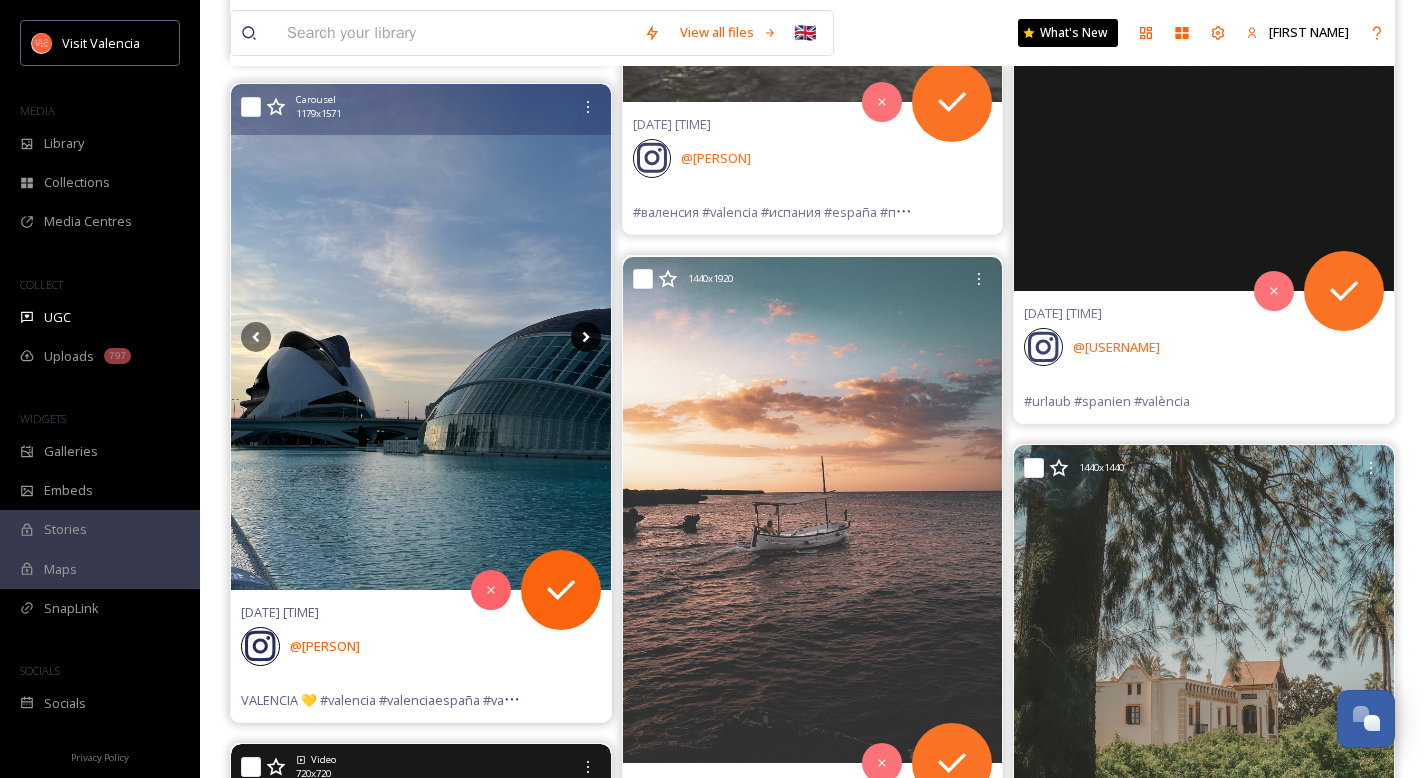click 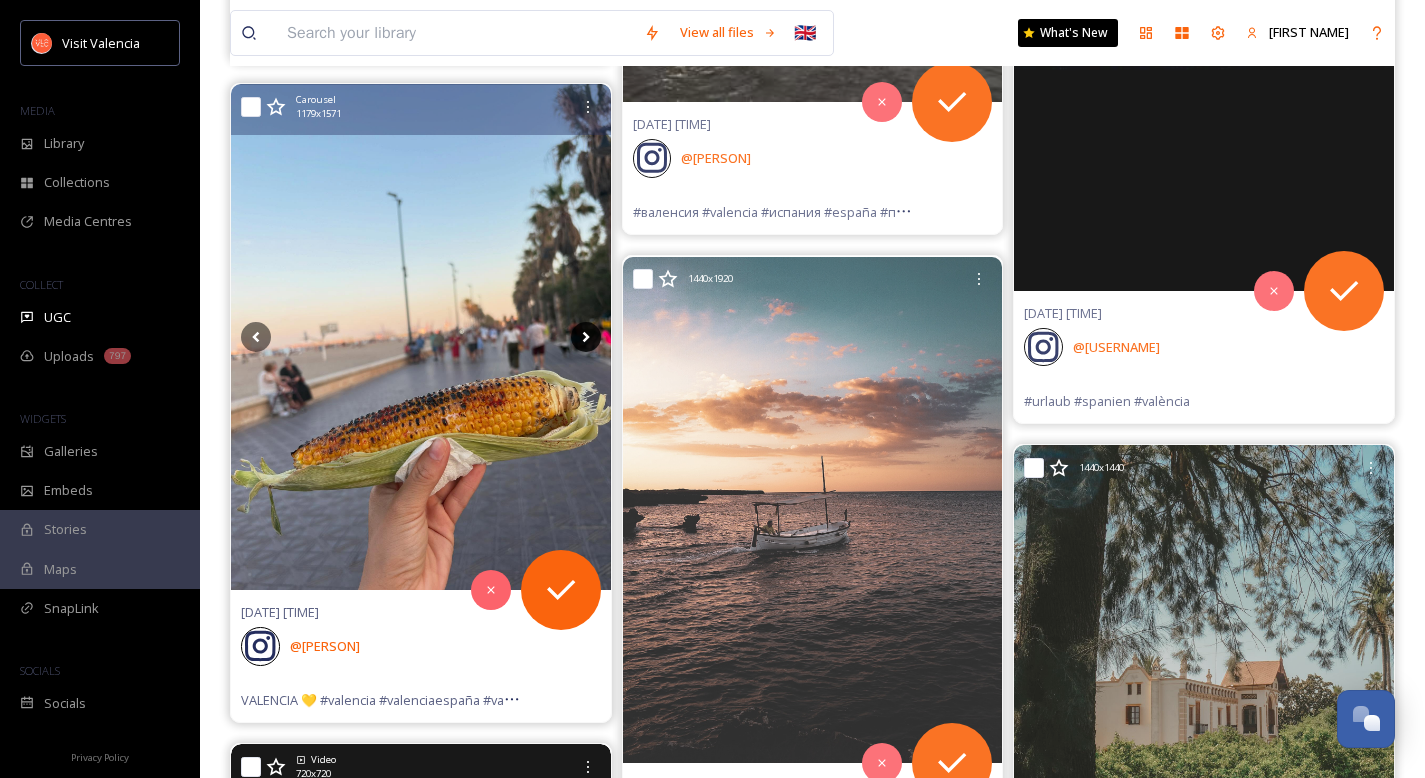 click 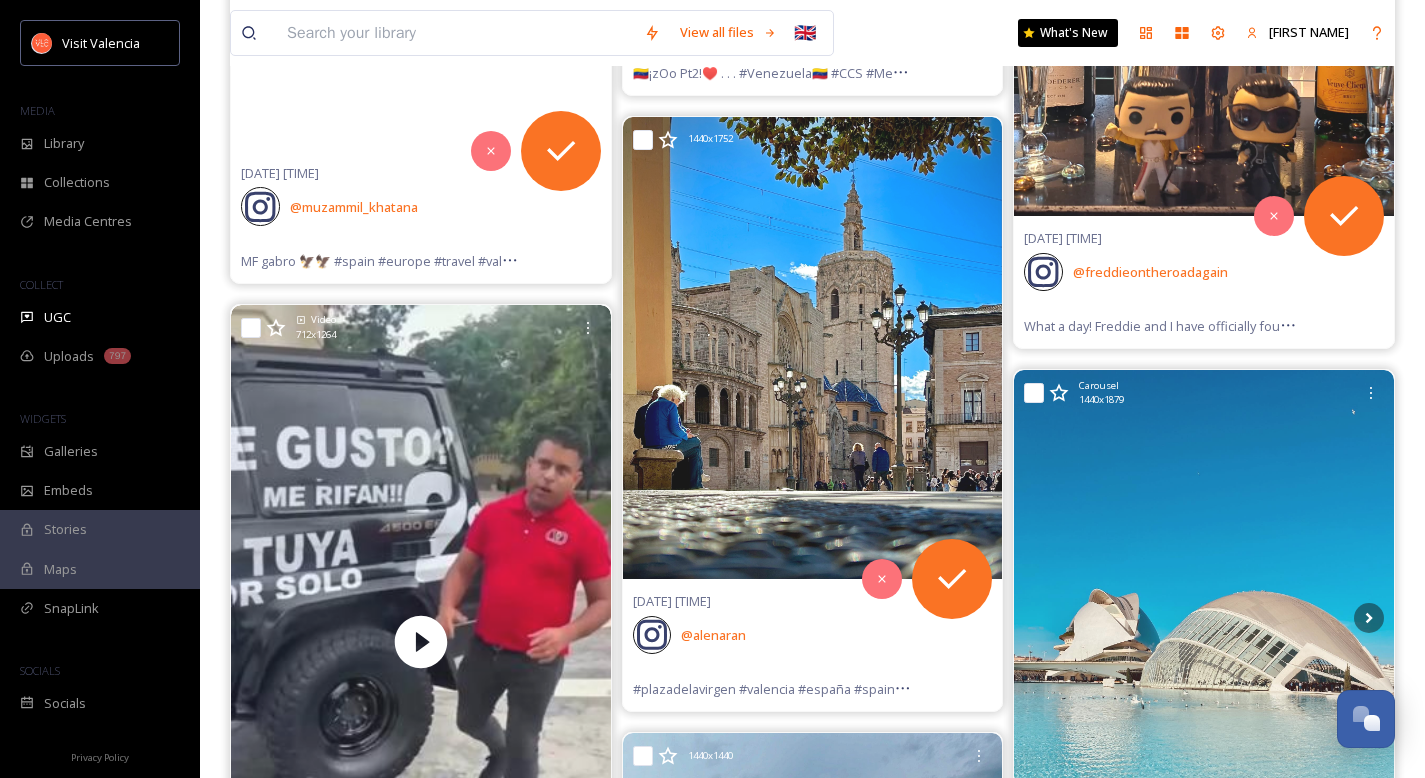 scroll, scrollTop: 45616, scrollLeft: 0, axis: vertical 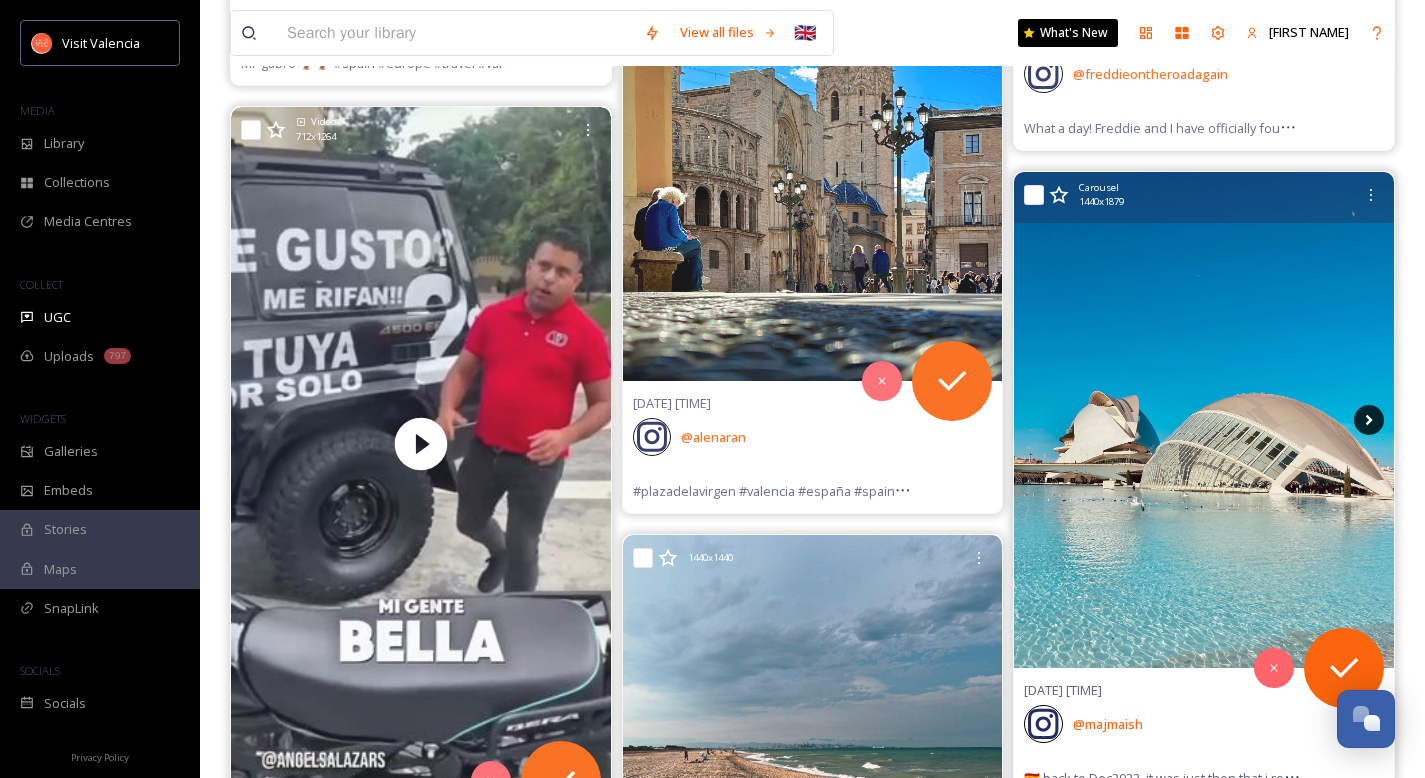 click 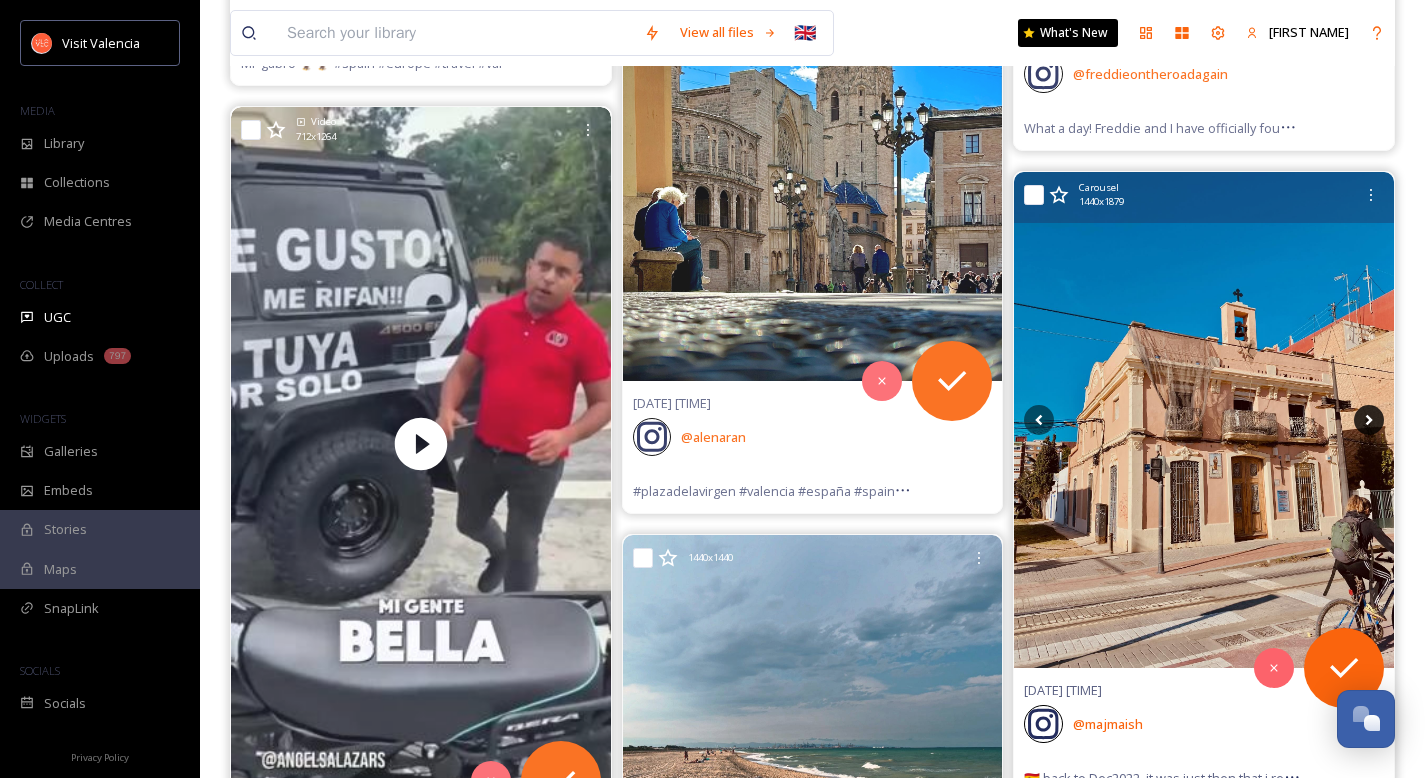 click 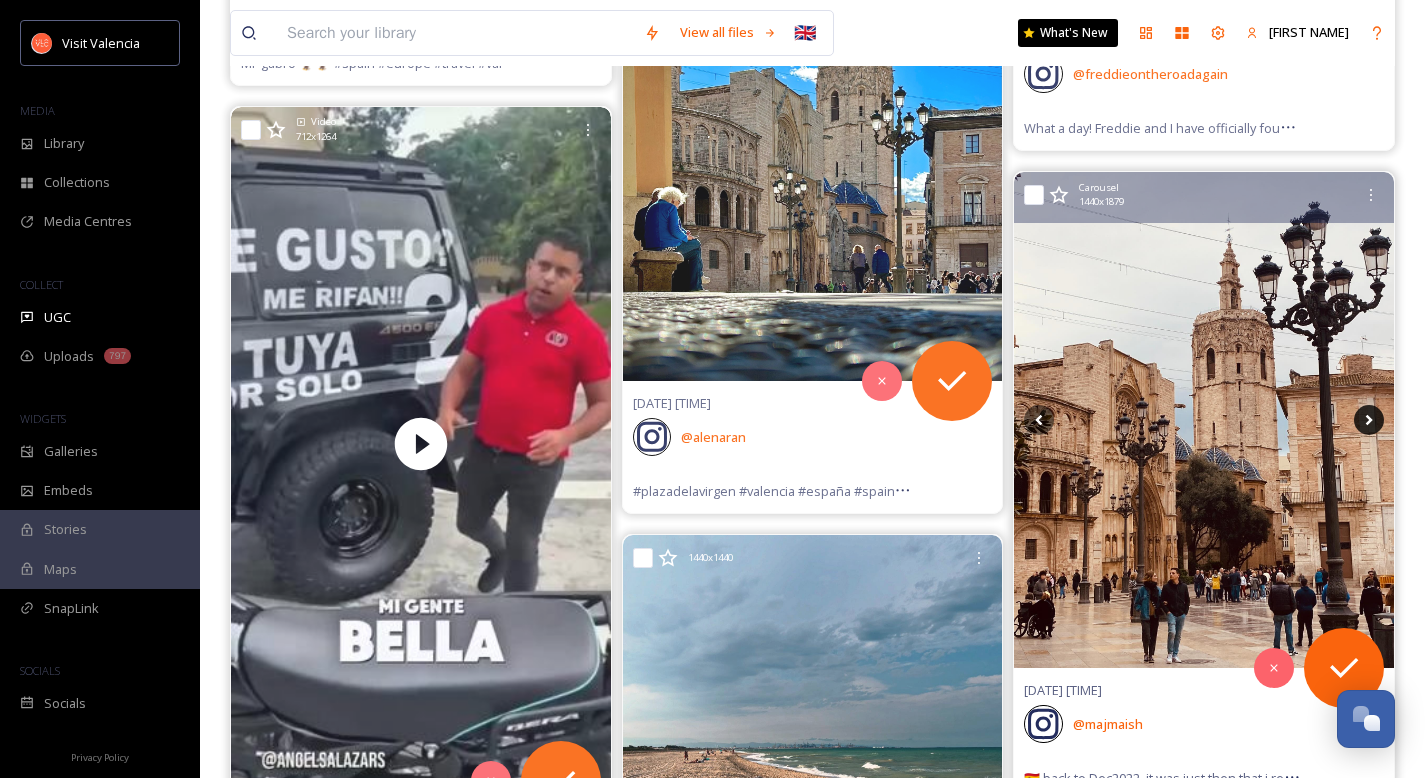 click 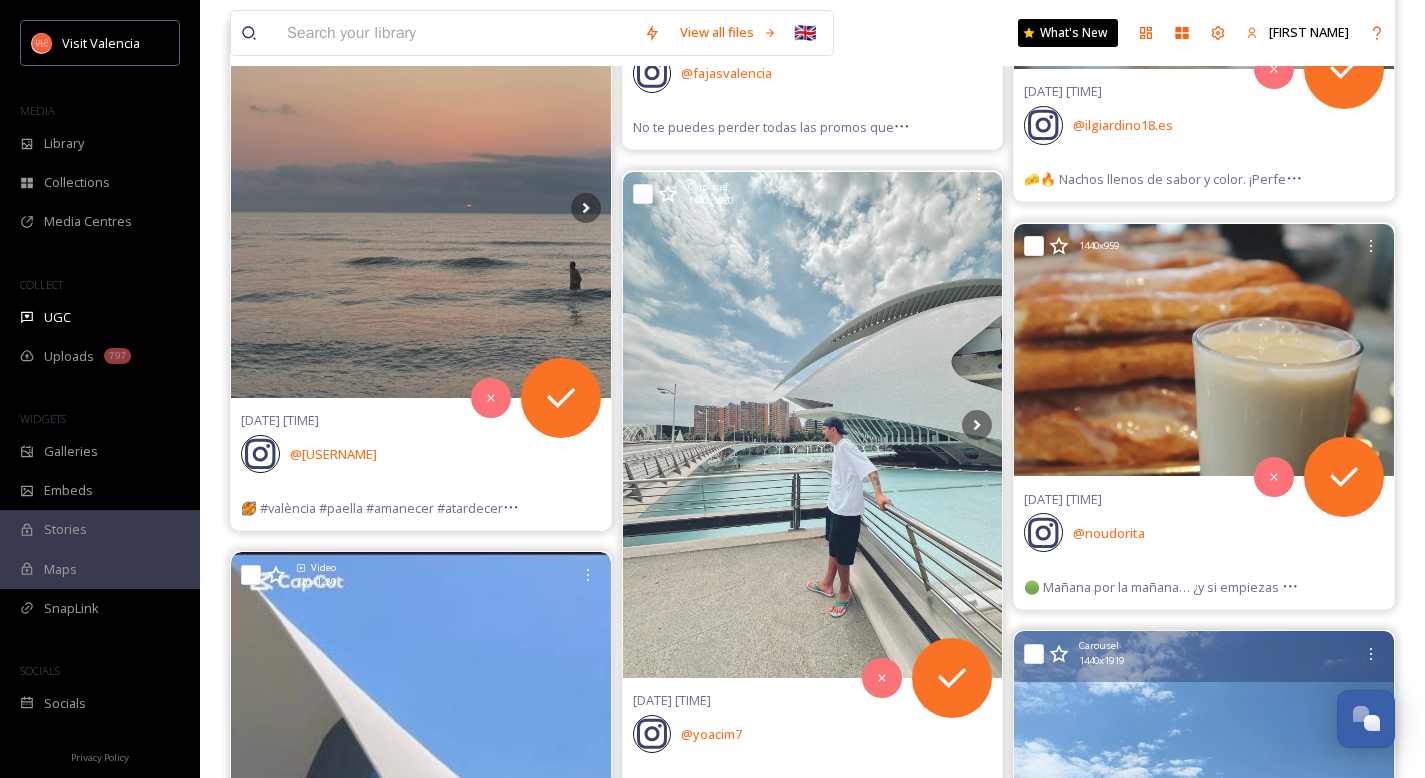 scroll, scrollTop: 52300, scrollLeft: 0, axis: vertical 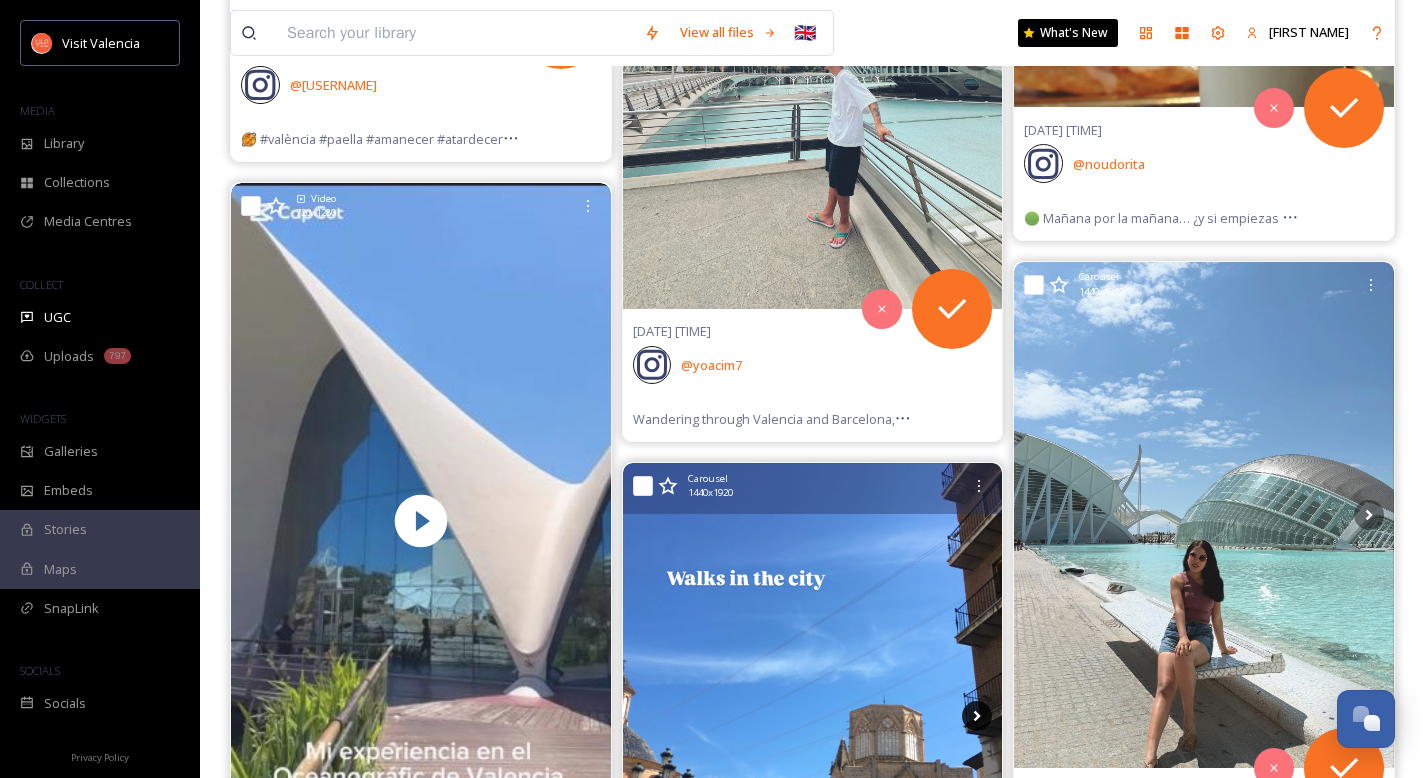 click 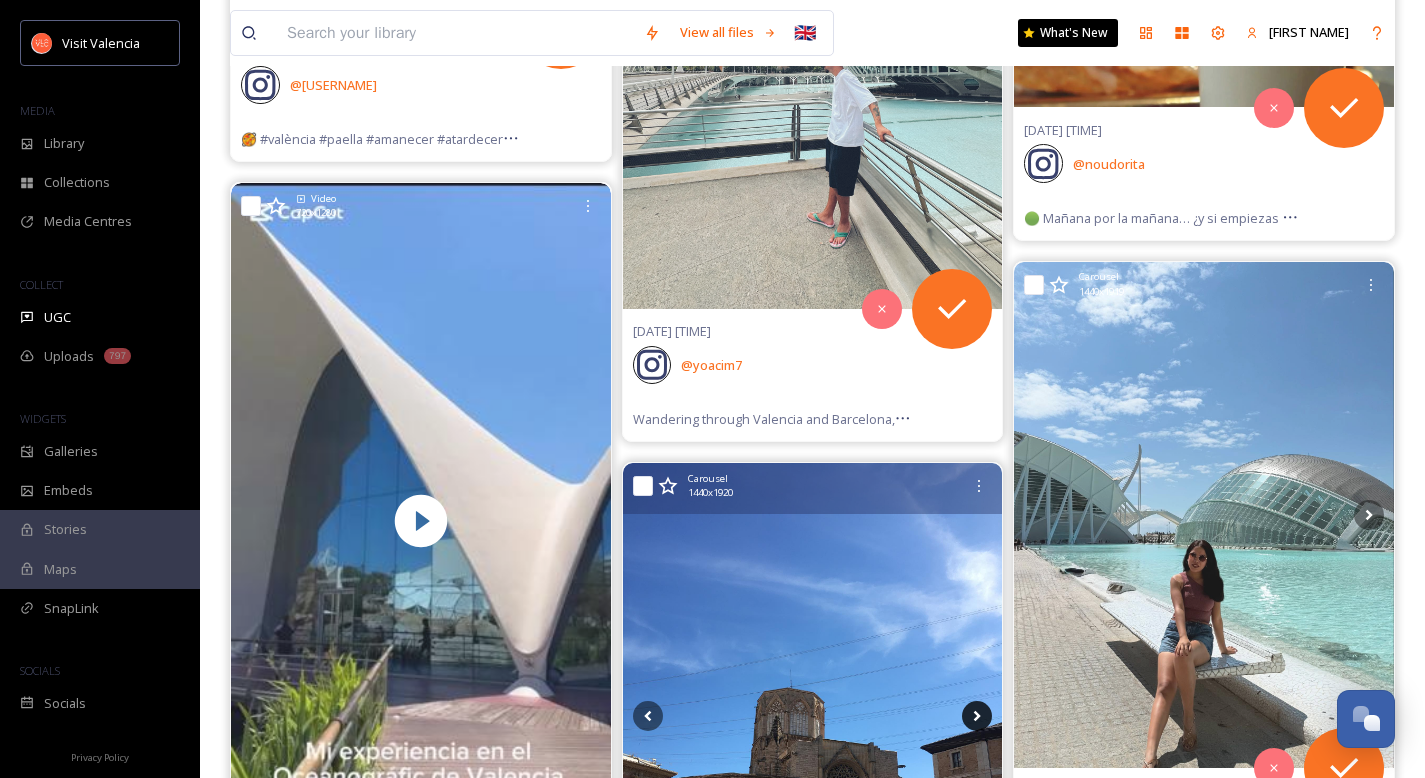 click 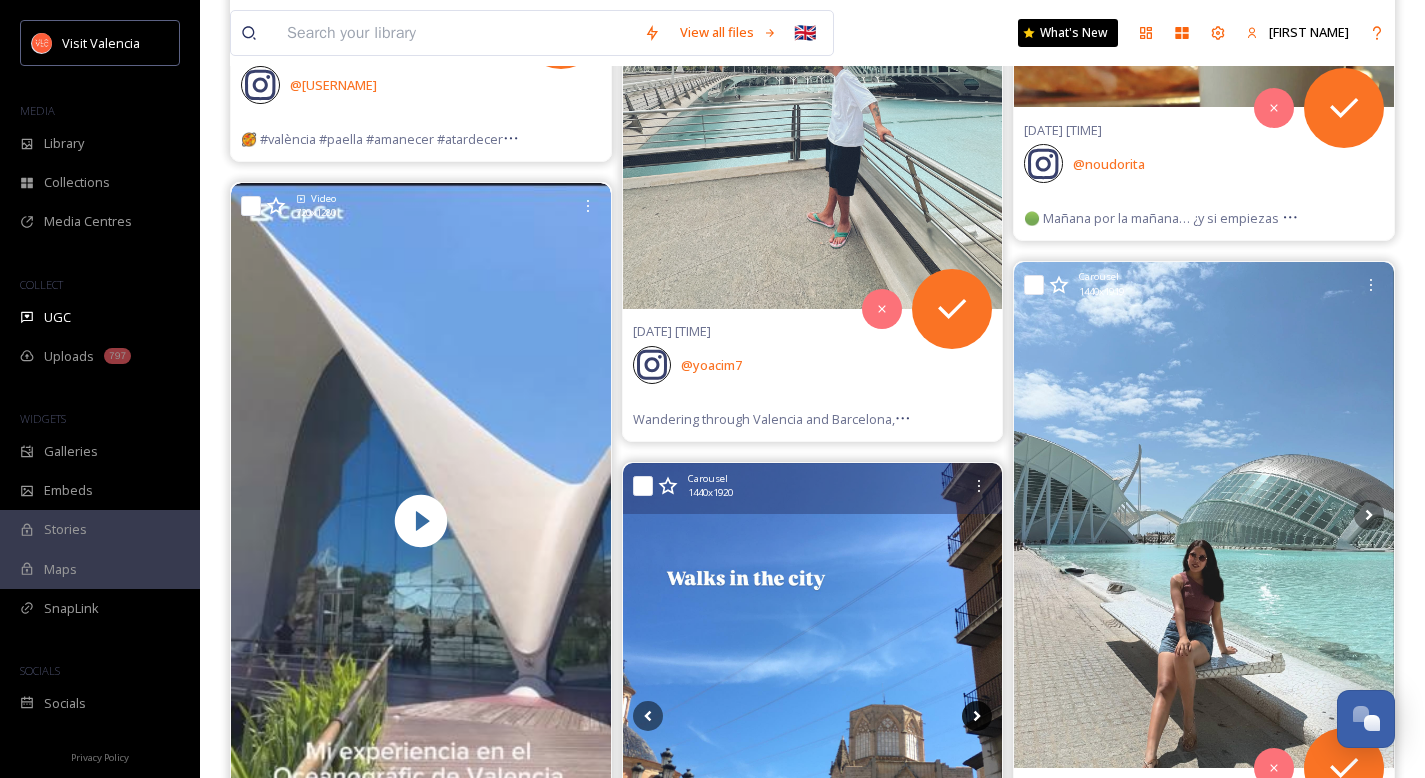 click 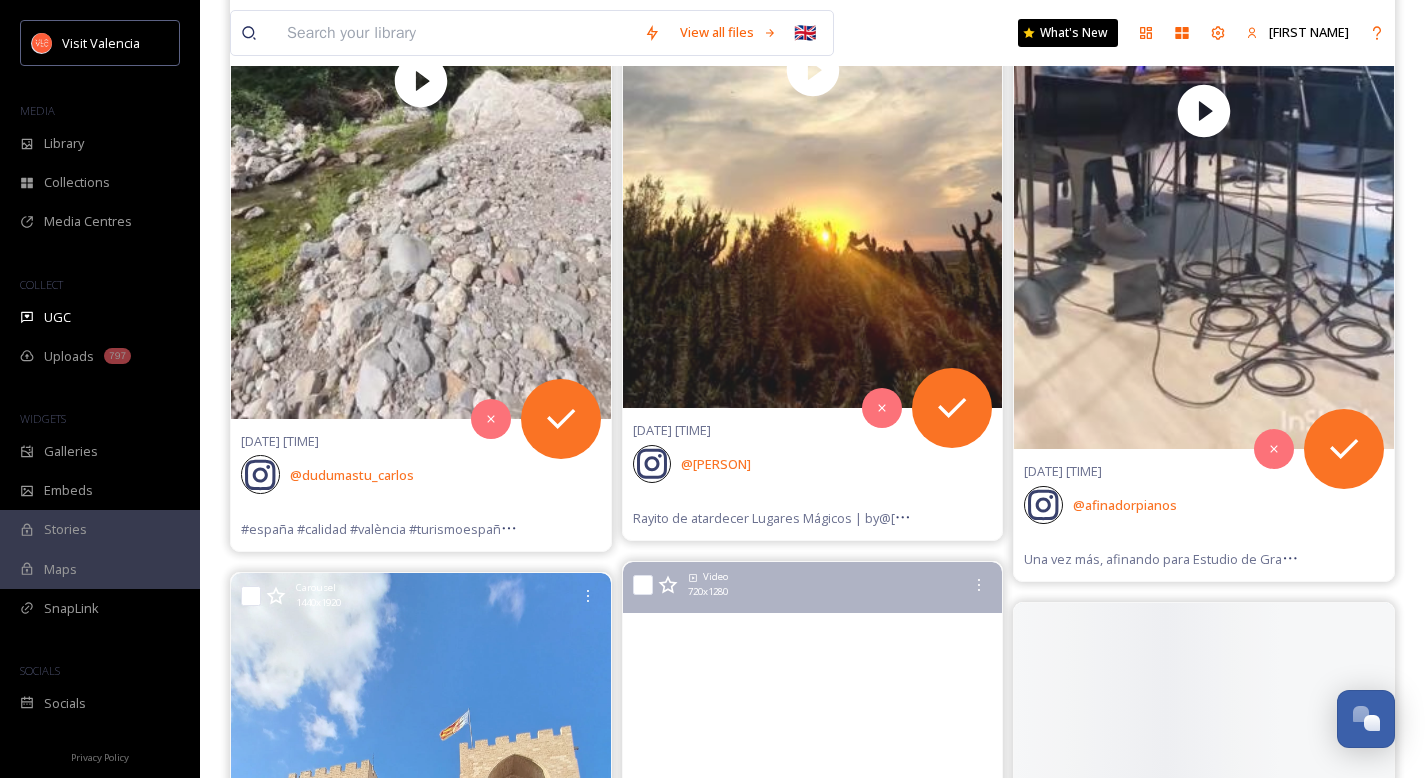scroll, scrollTop: 61620, scrollLeft: 0, axis: vertical 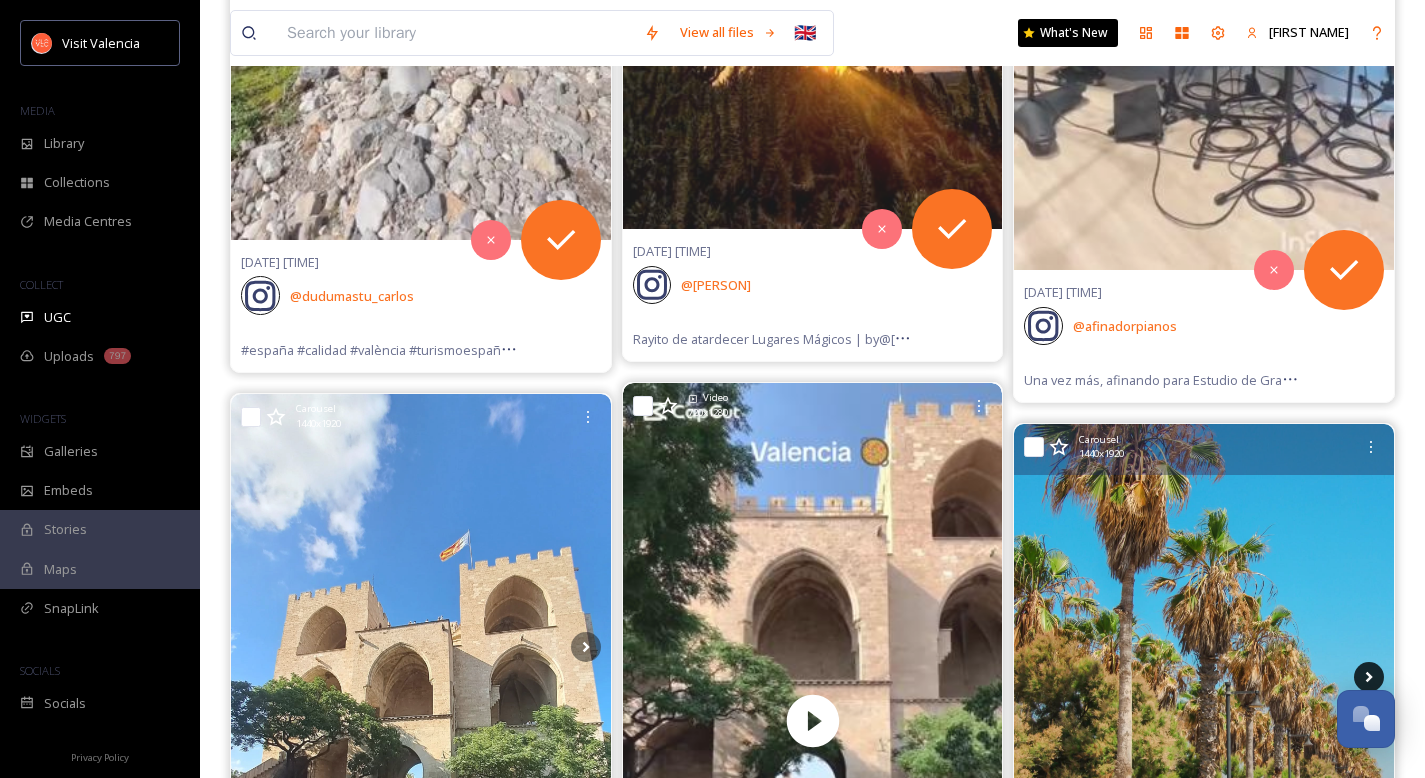 click 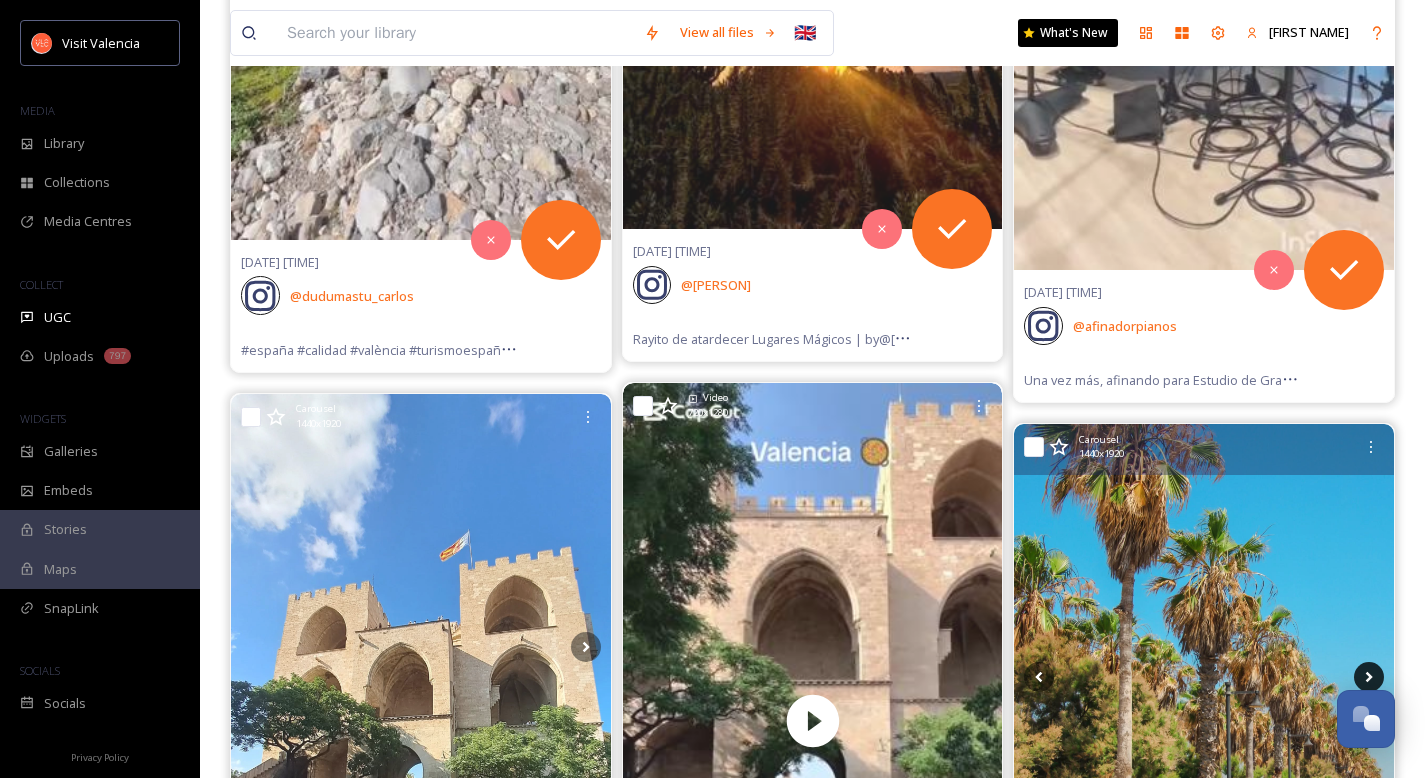 click 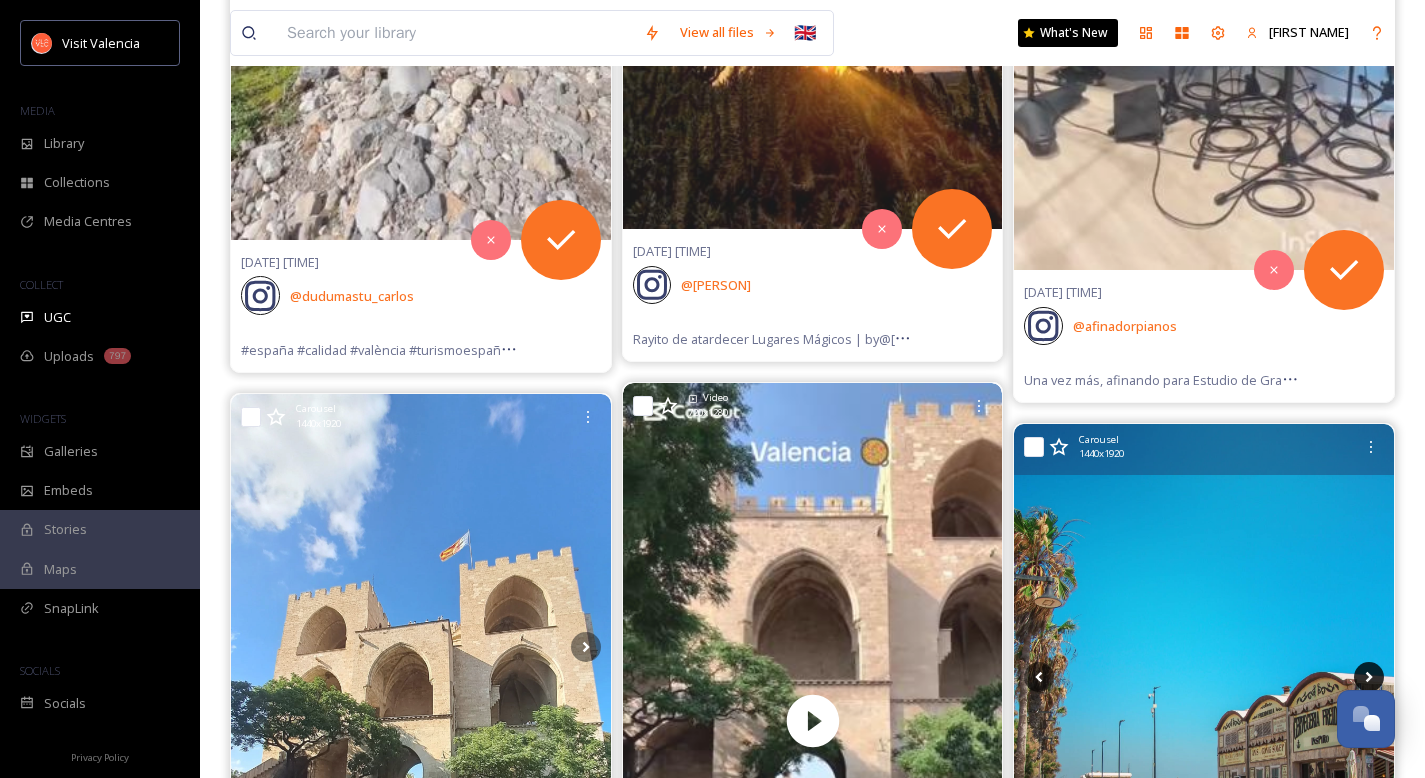 click 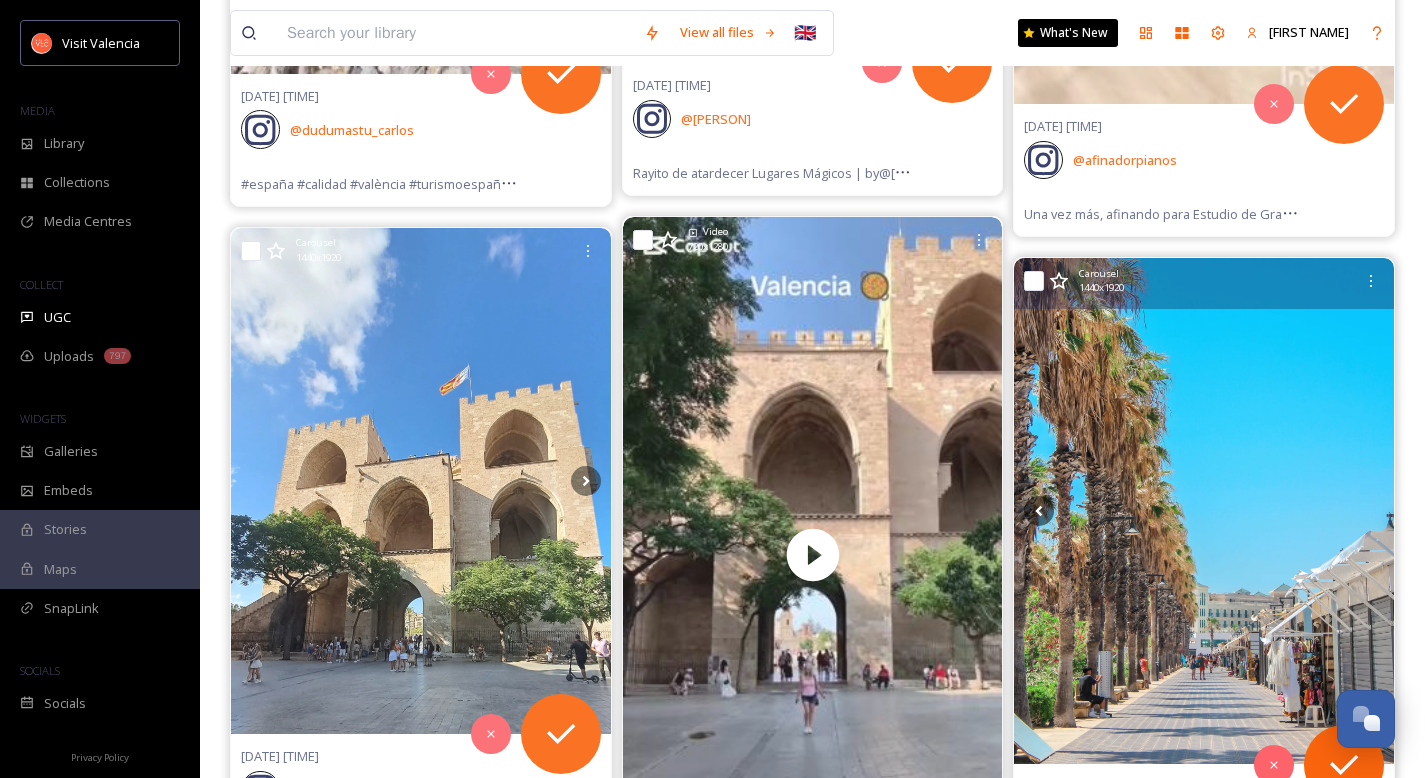 scroll, scrollTop: 61790, scrollLeft: 0, axis: vertical 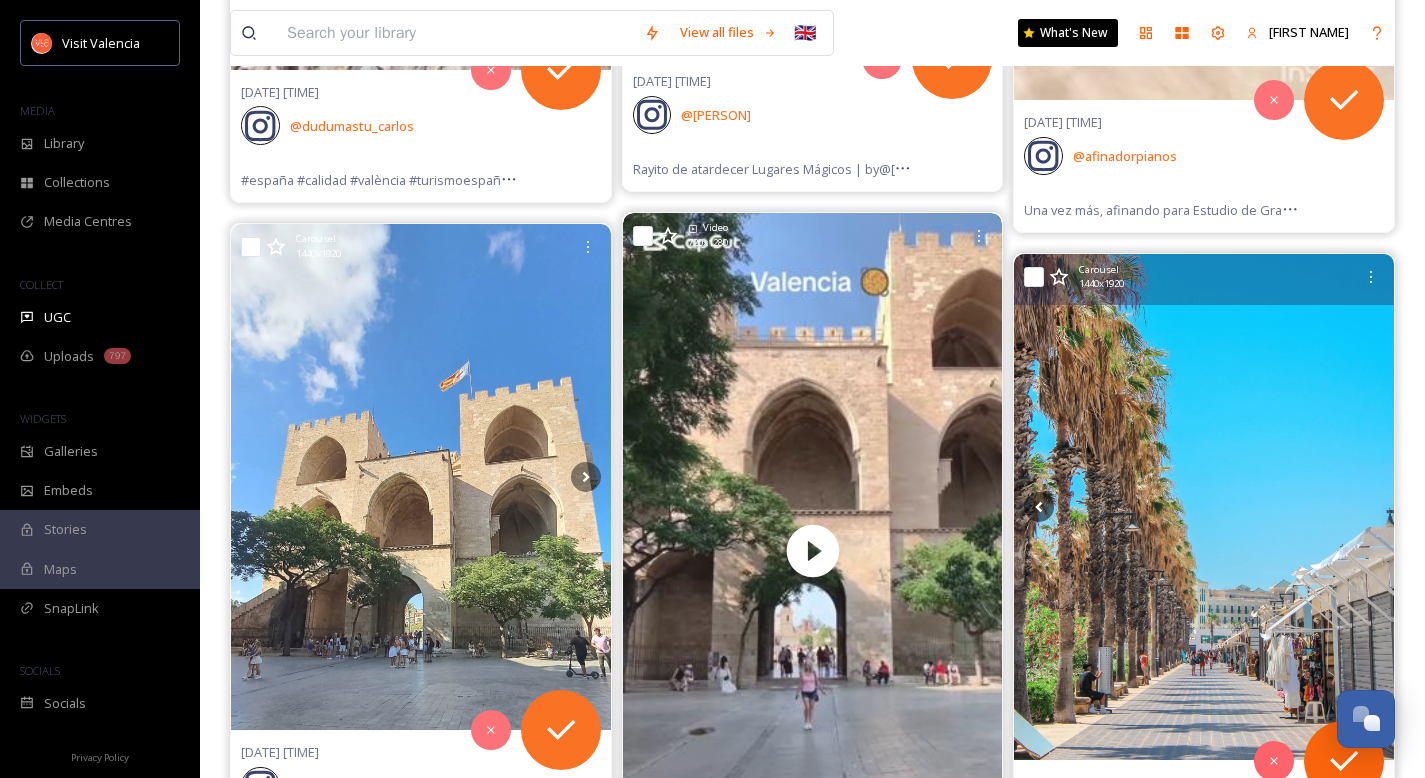 click on "@[USER]" at bounding box center [1105, 817] 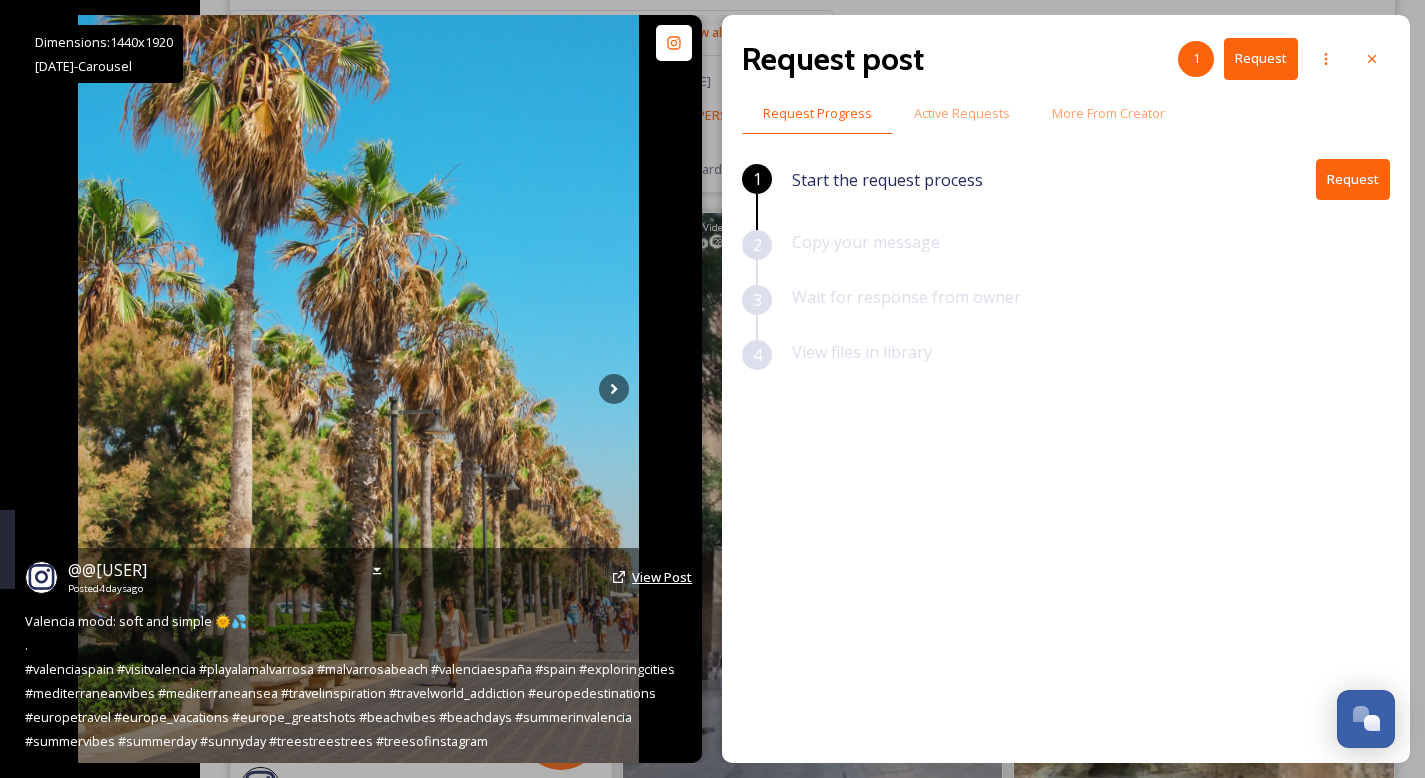 click on "View Post" at bounding box center [662, 577] 